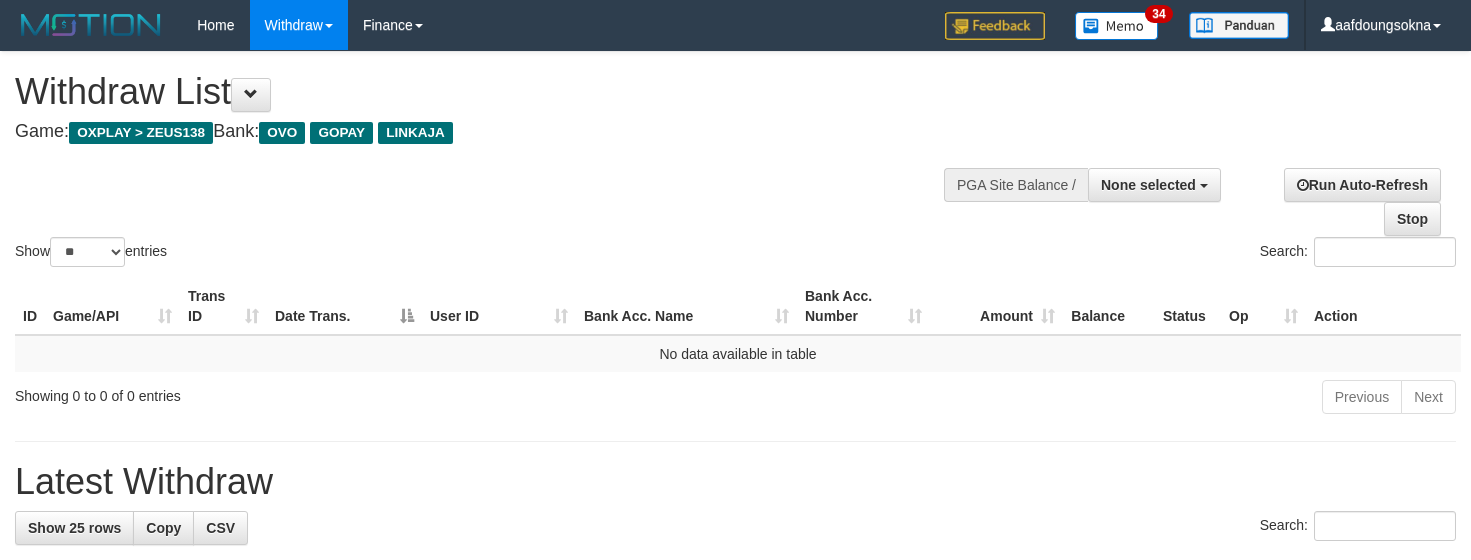 select 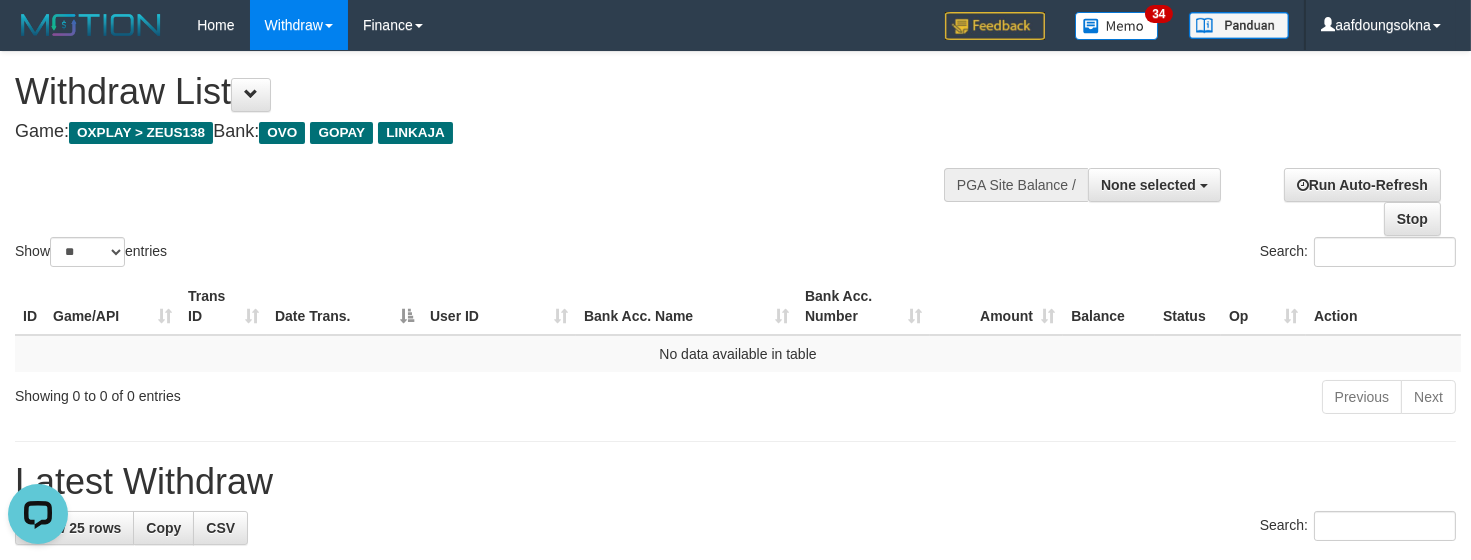 scroll, scrollTop: 0, scrollLeft: 0, axis: both 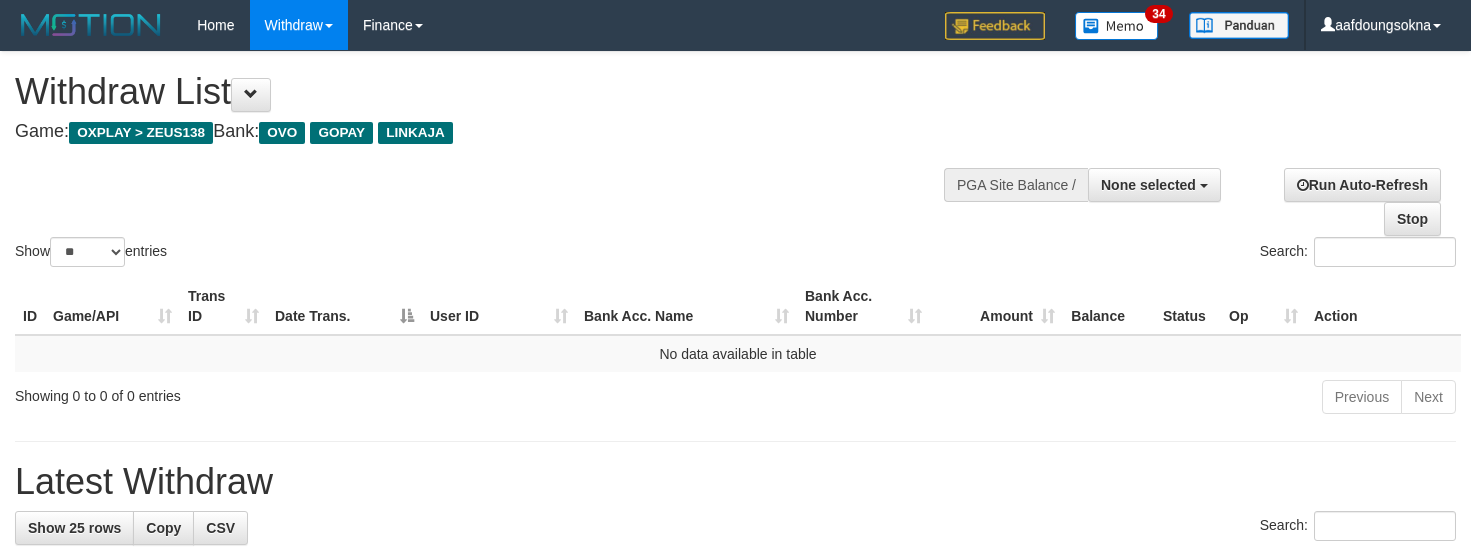 select 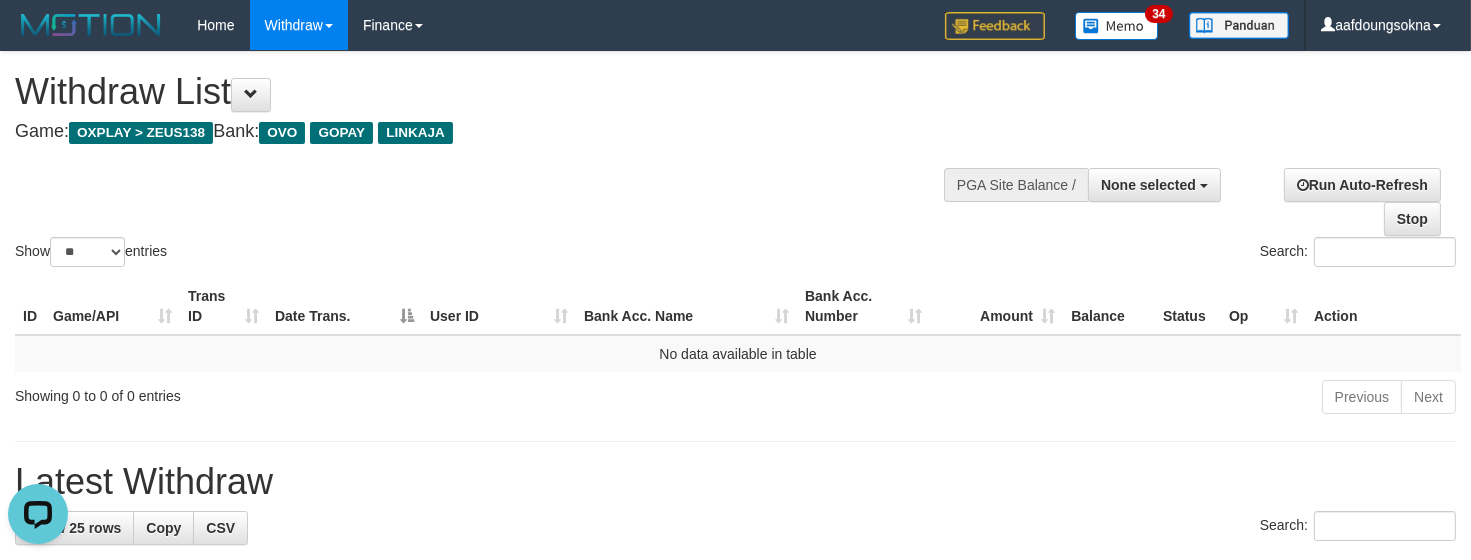 scroll, scrollTop: 0, scrollLeft: 0, axis: both 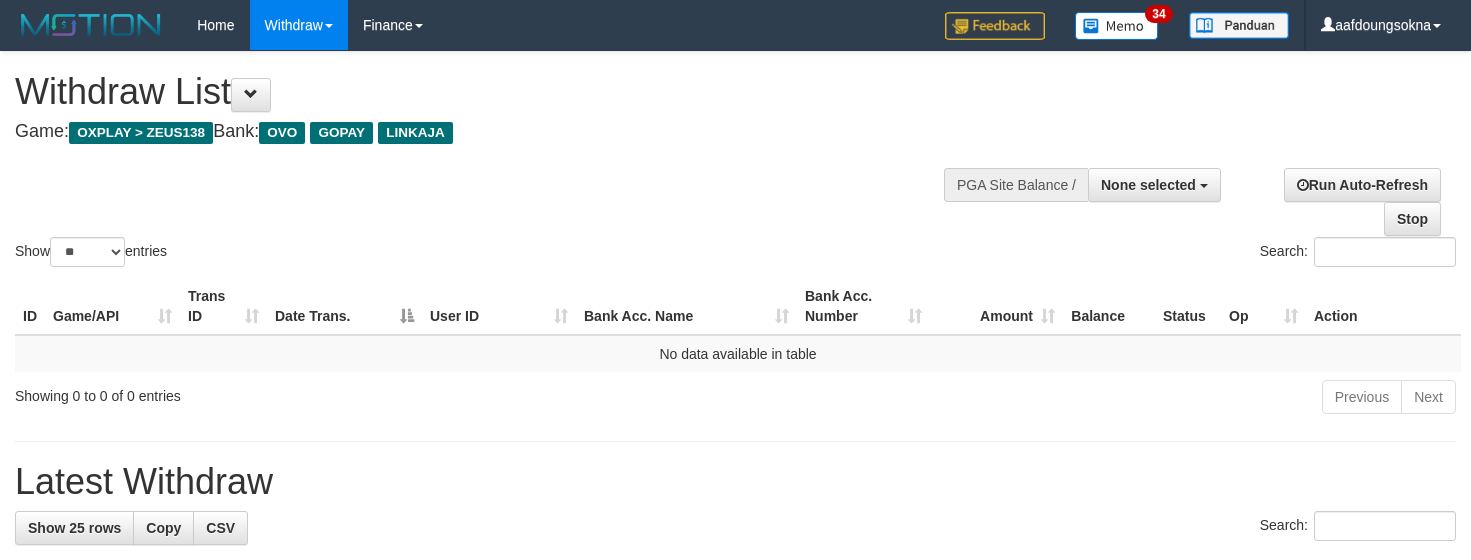 select 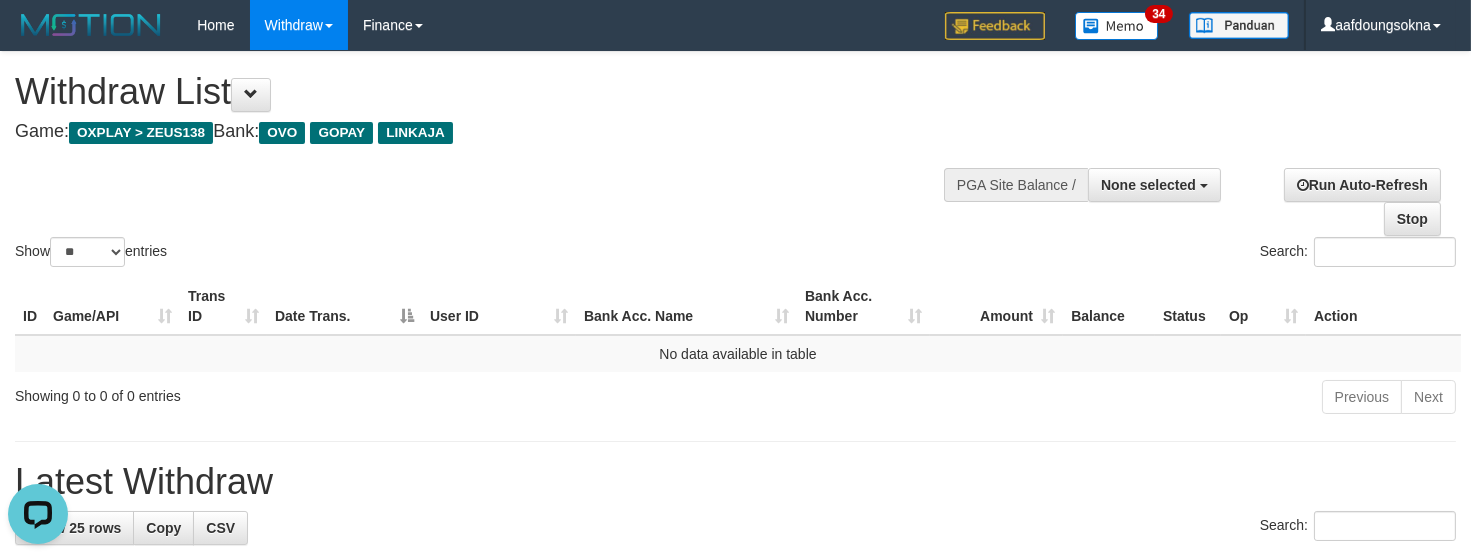 scroll, scrollTop: 0, scrollLeft: 0, axis: both 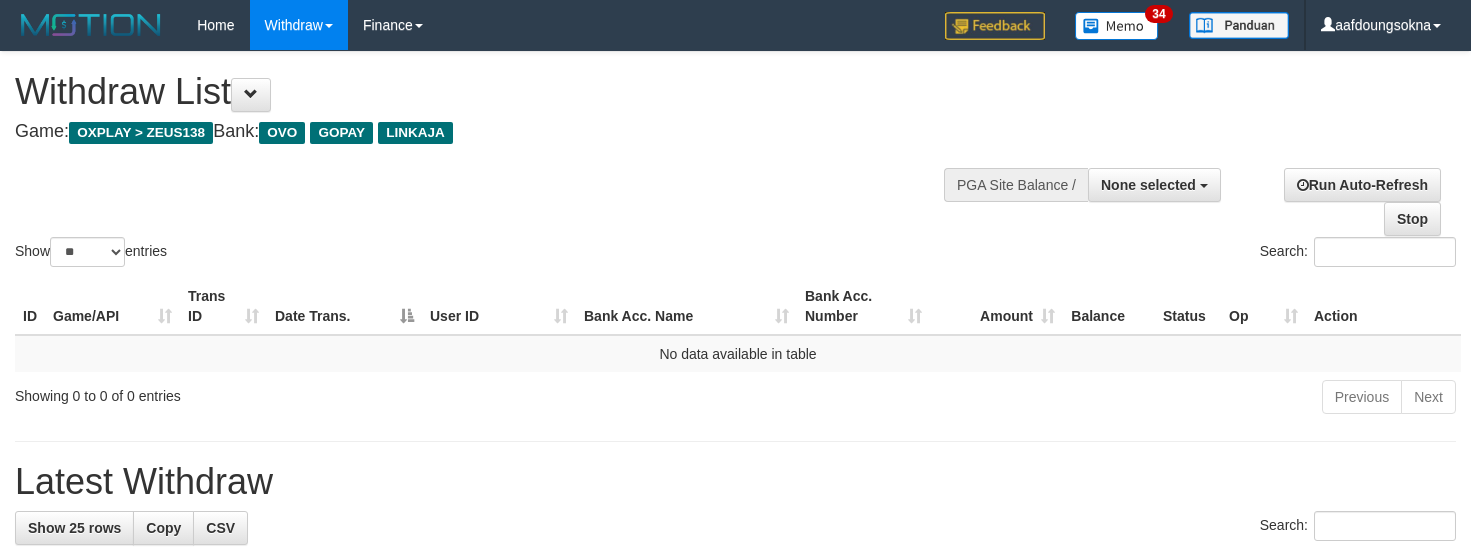 select 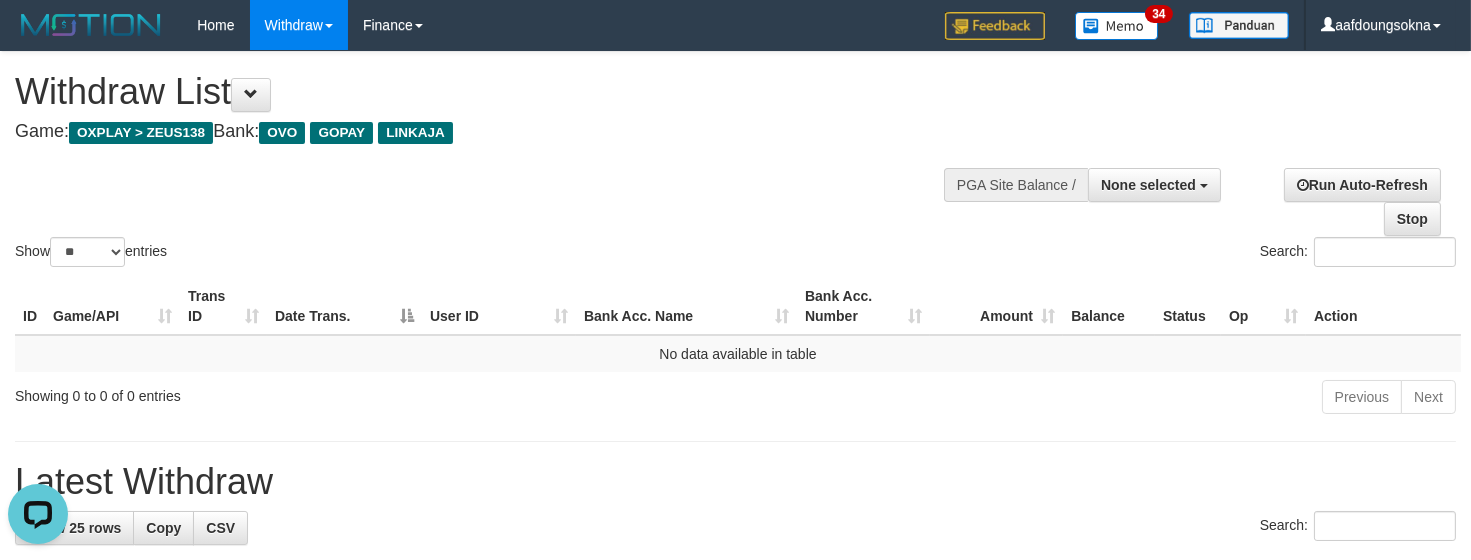 scroll, scrollTop: 0, scrollLeft: 0, axis: both 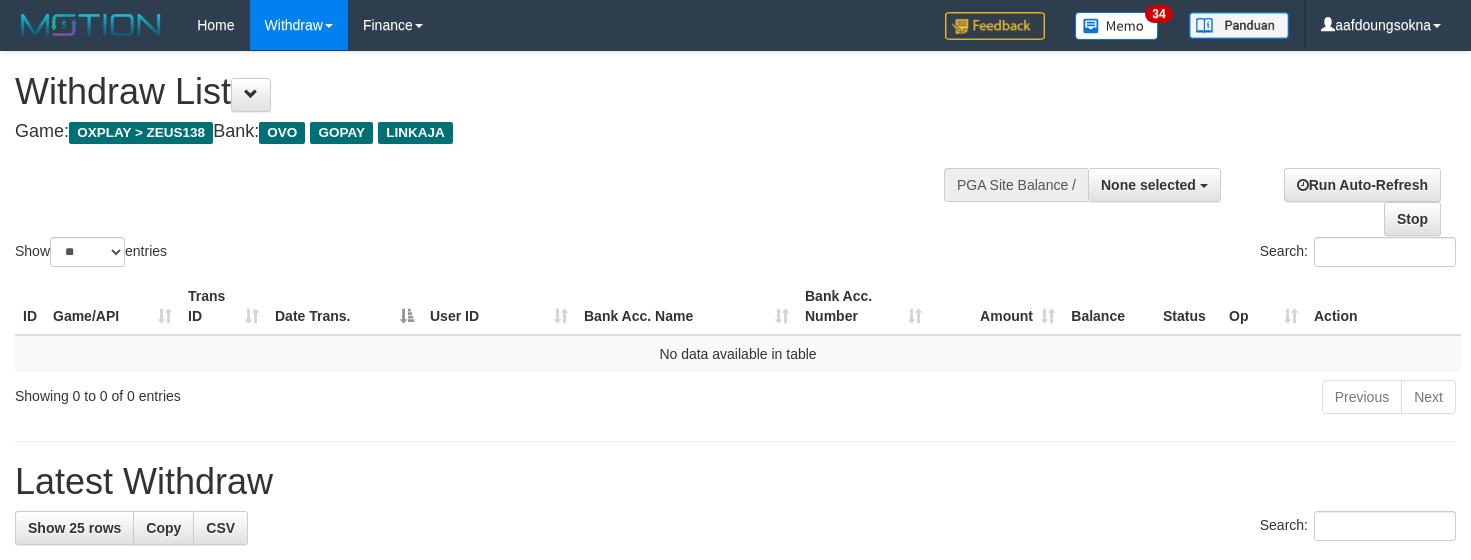 select 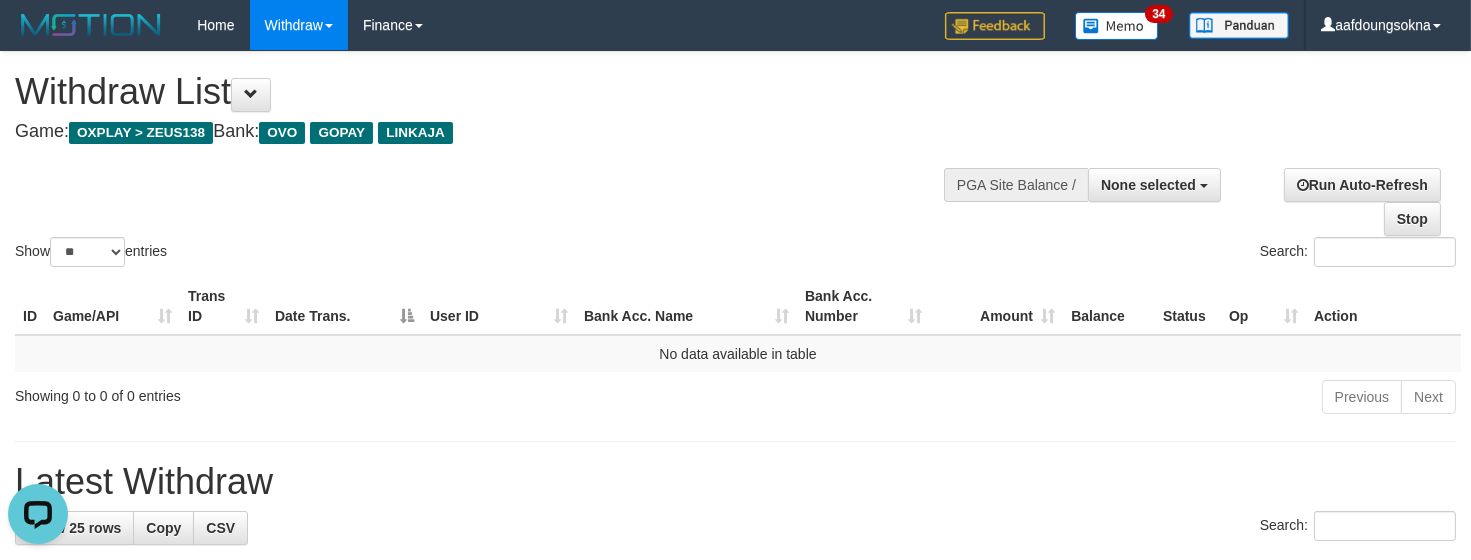 scroll, scrollTop: 0, scrollLeft: 0, axis: both 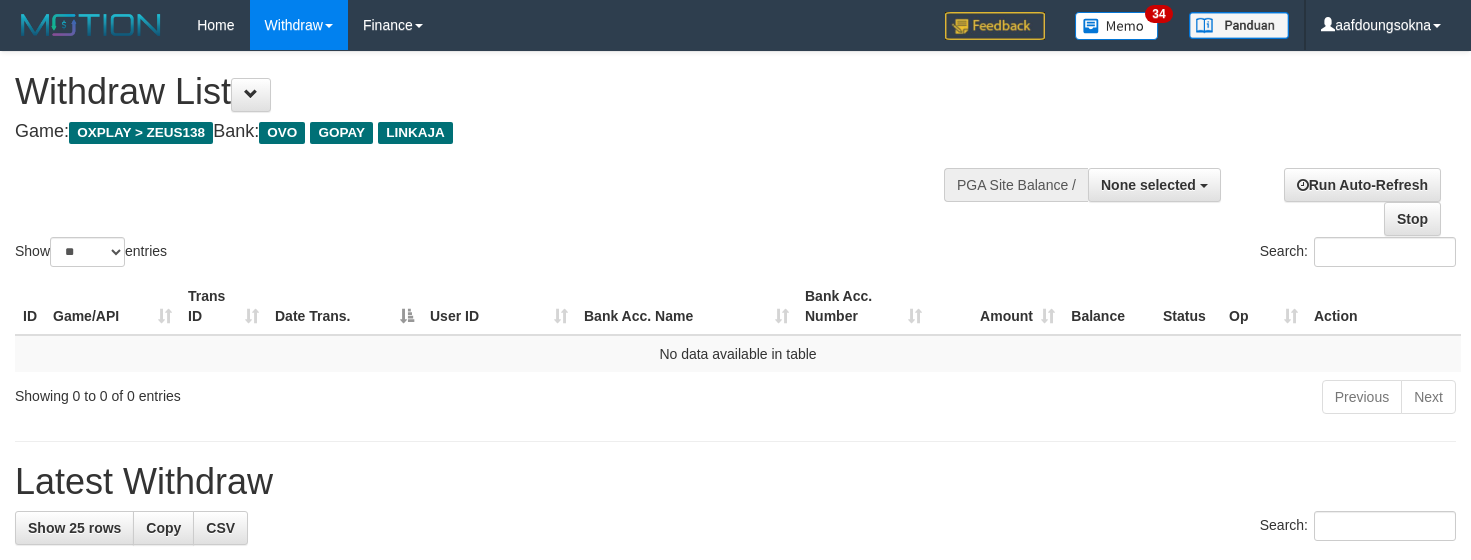 select 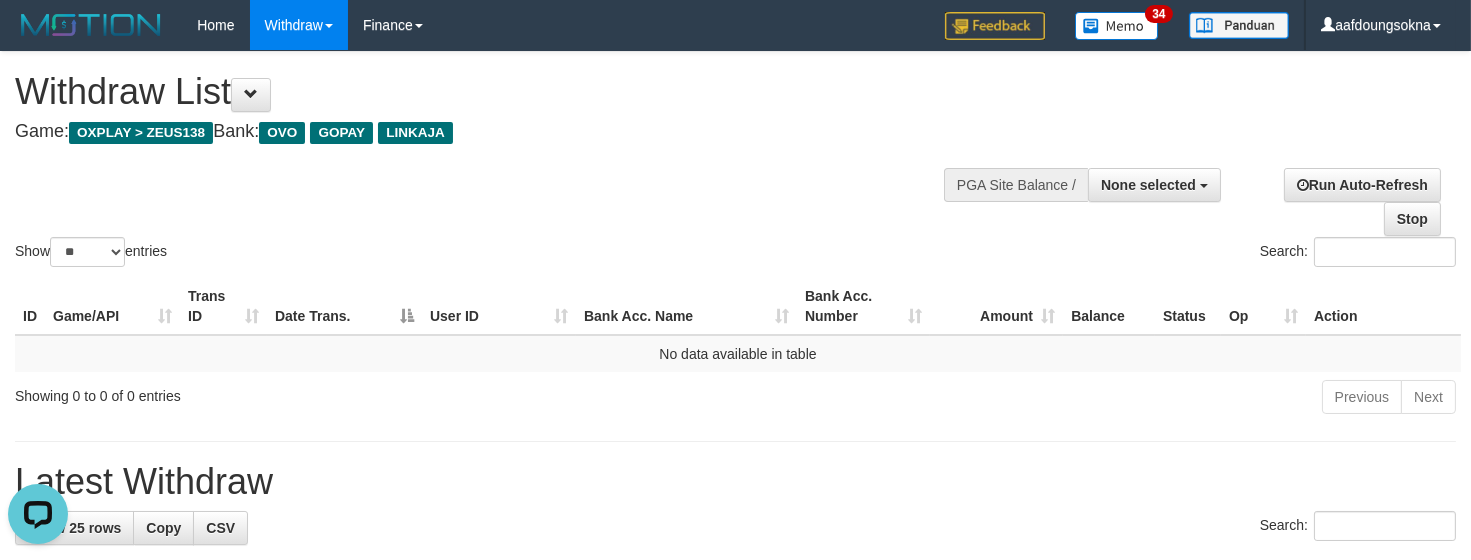 scroll, scrollTop: 0, scrollLeft: 0, axis: both 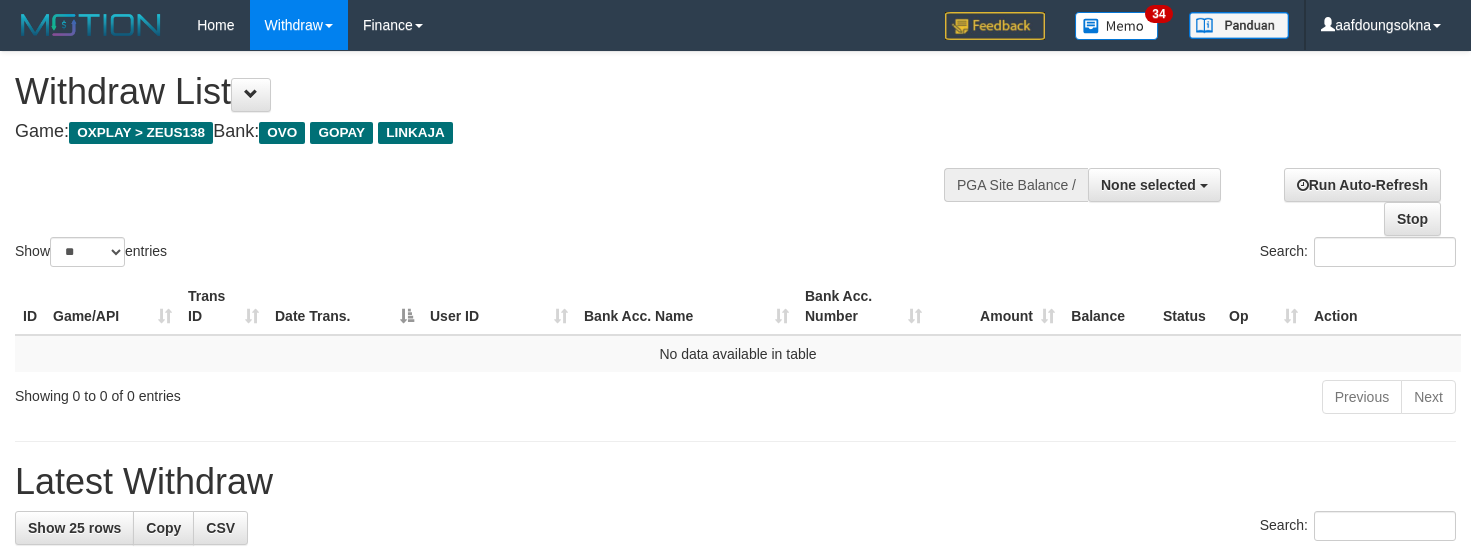 select 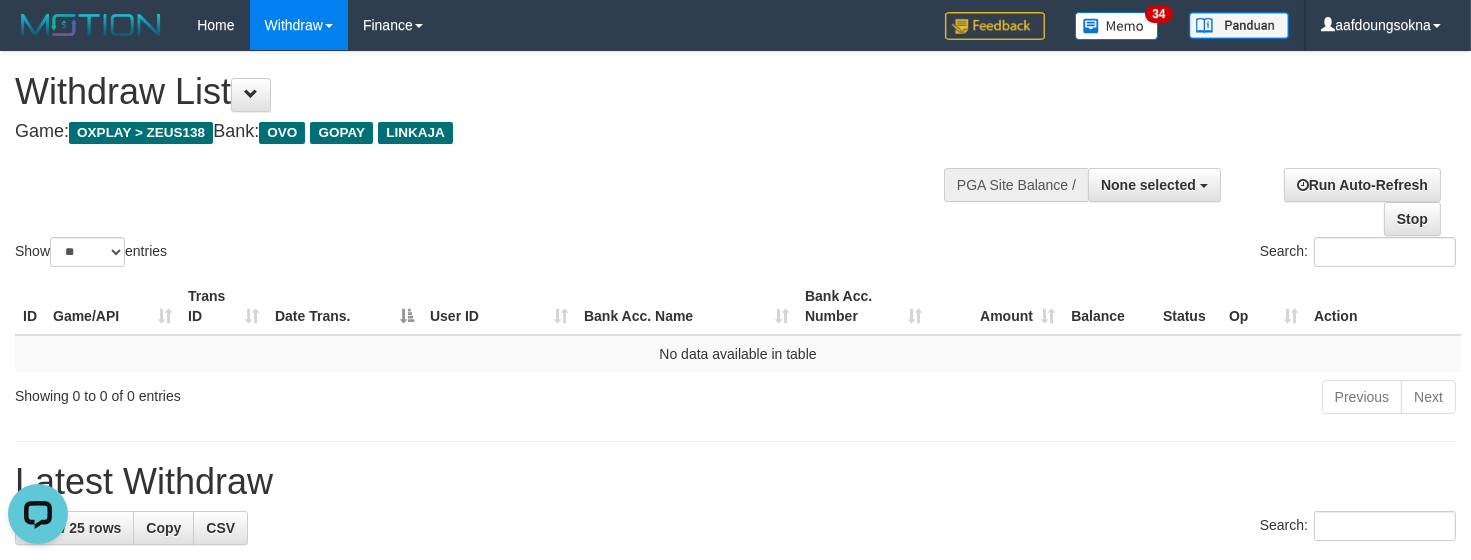 scroll, scrollTop: 0, scrollLeft: 0, axis: both 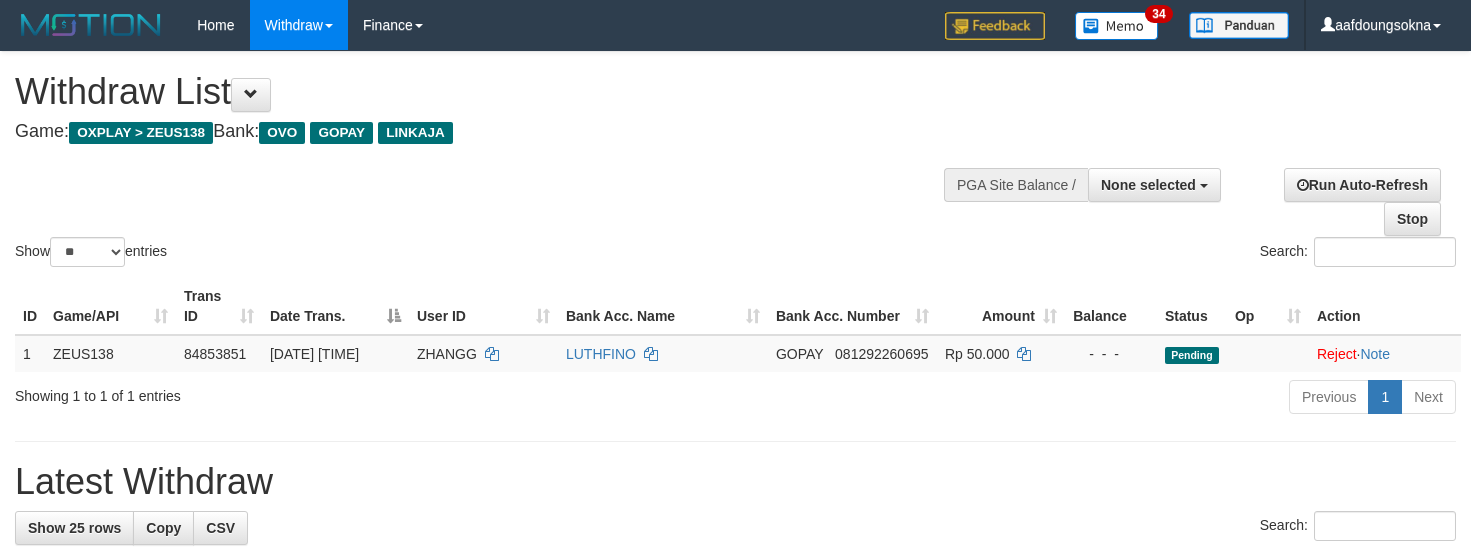 select 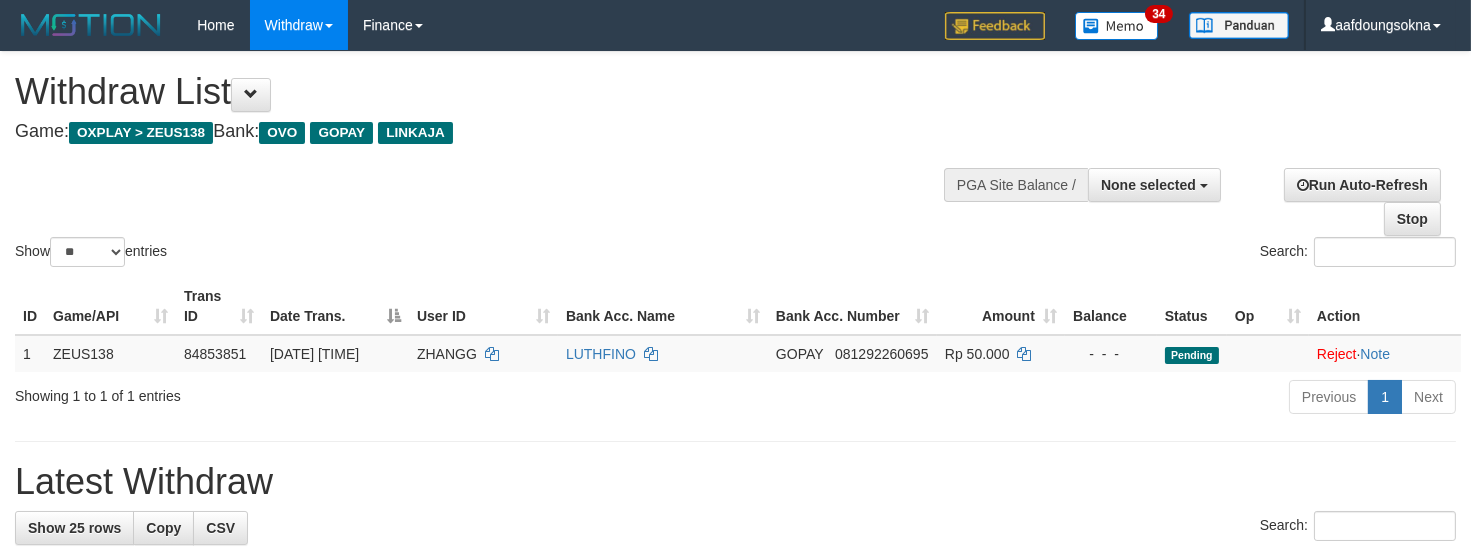 click on "PGA Site Balance /" at bounding box center (1016, 185) 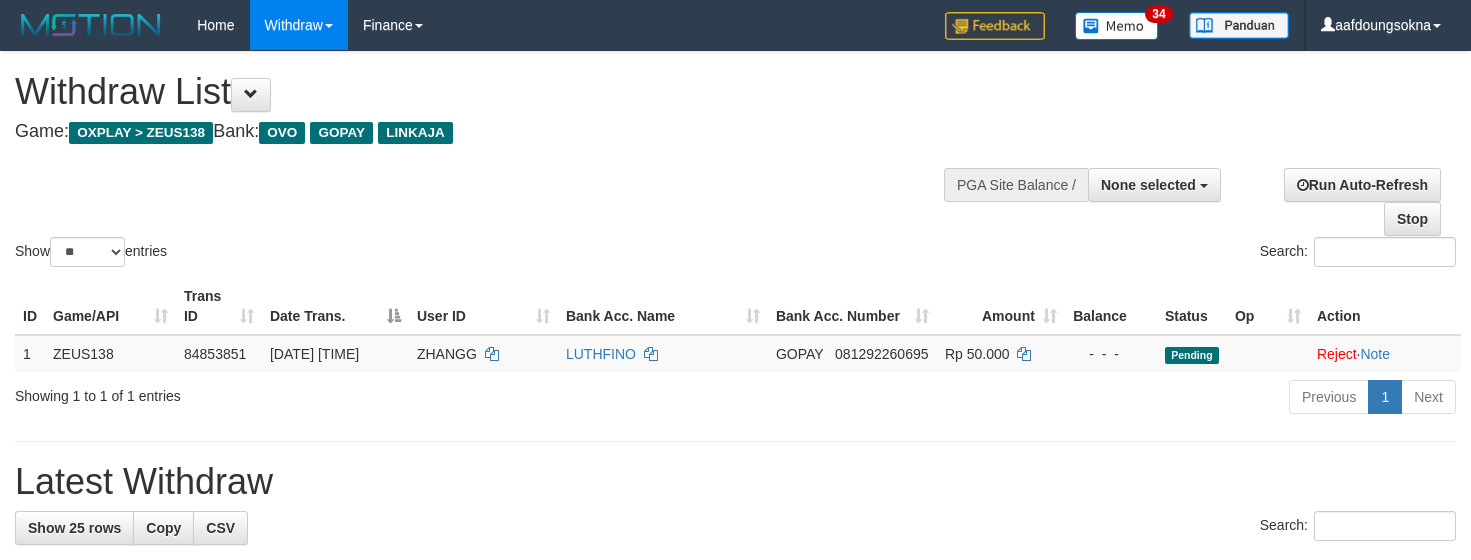 select 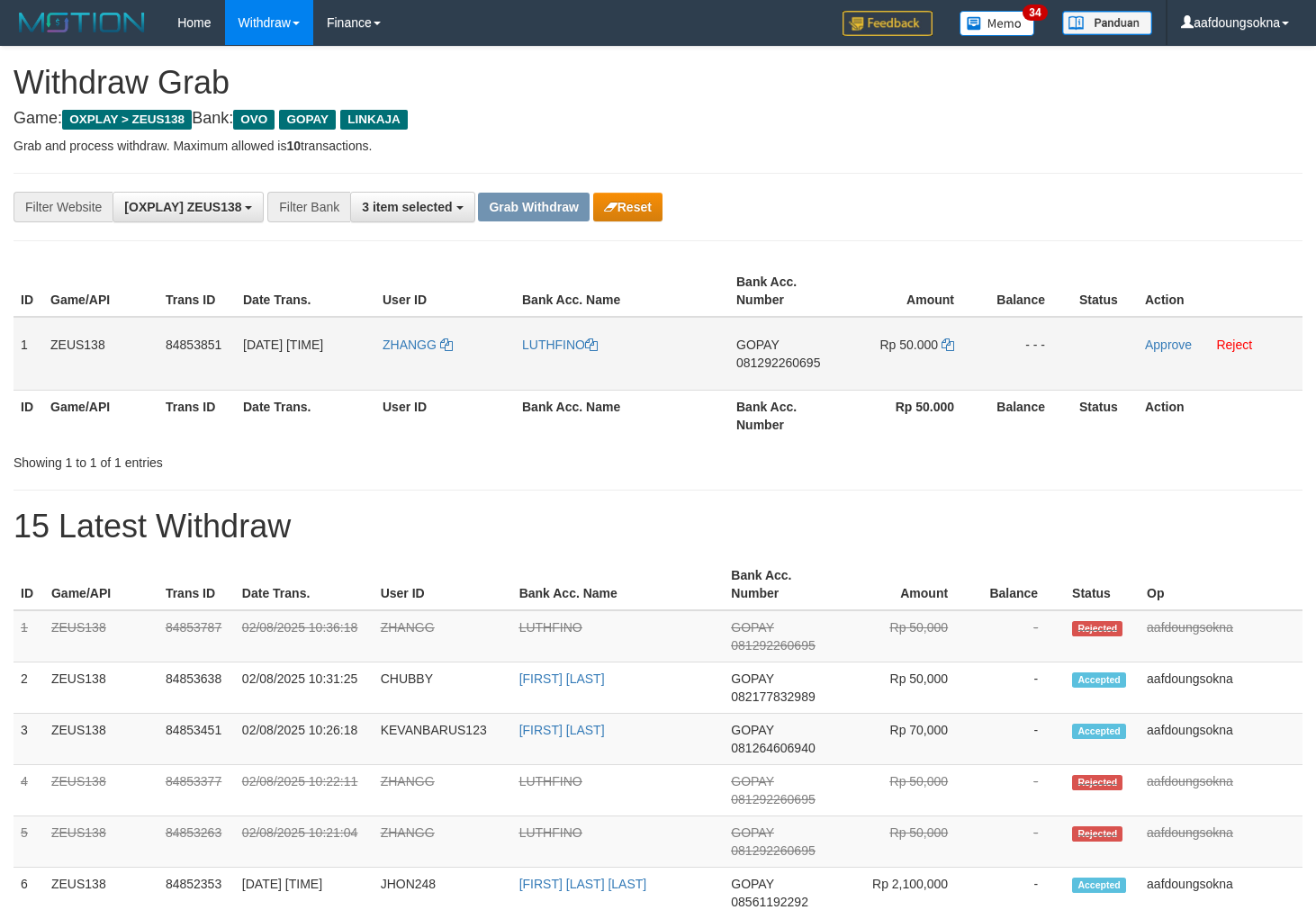 scroll, scrollTop: 0, scrollLeft: 0, axis: both 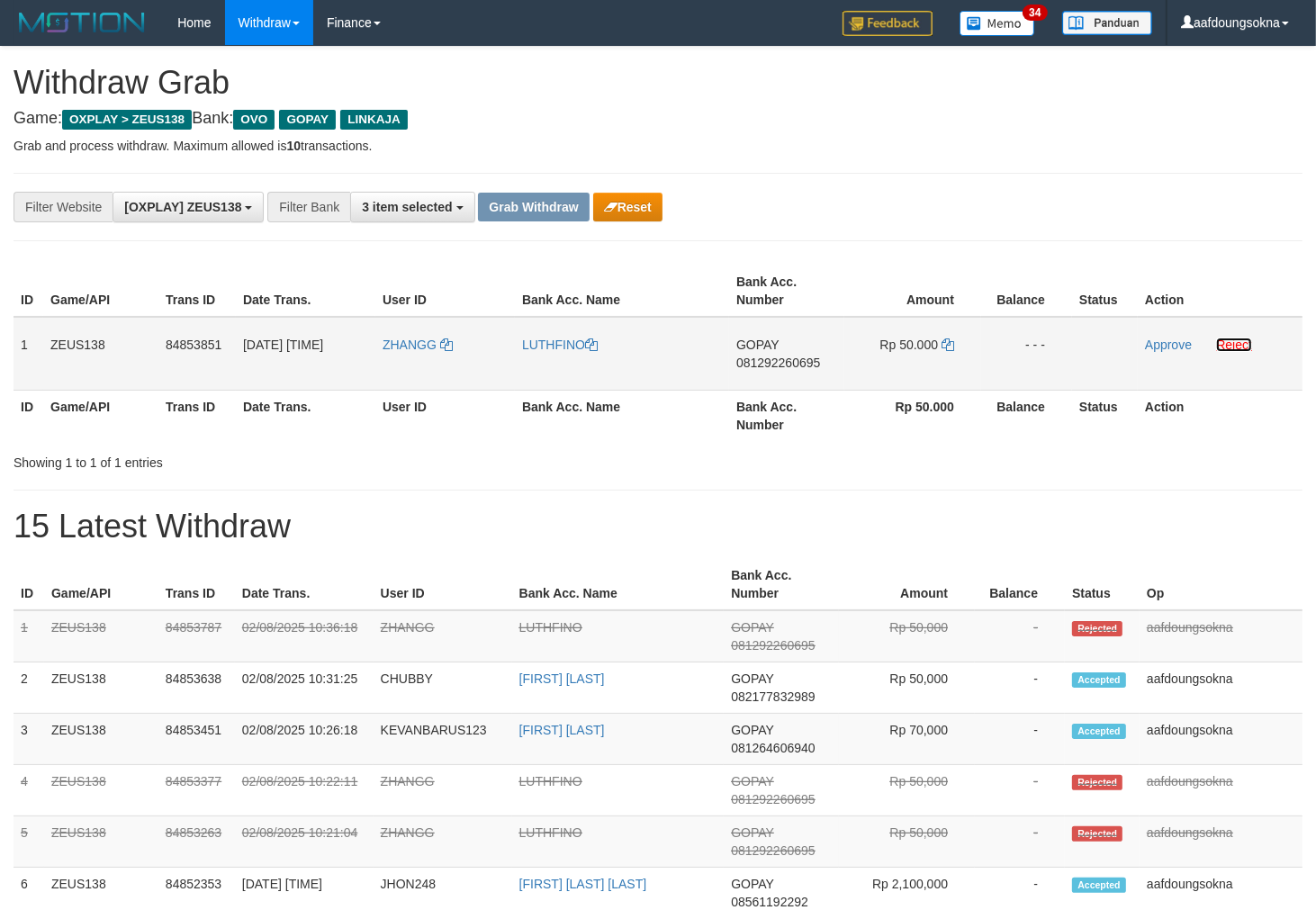 click on "Reject" at bounding box center [1234, 345] 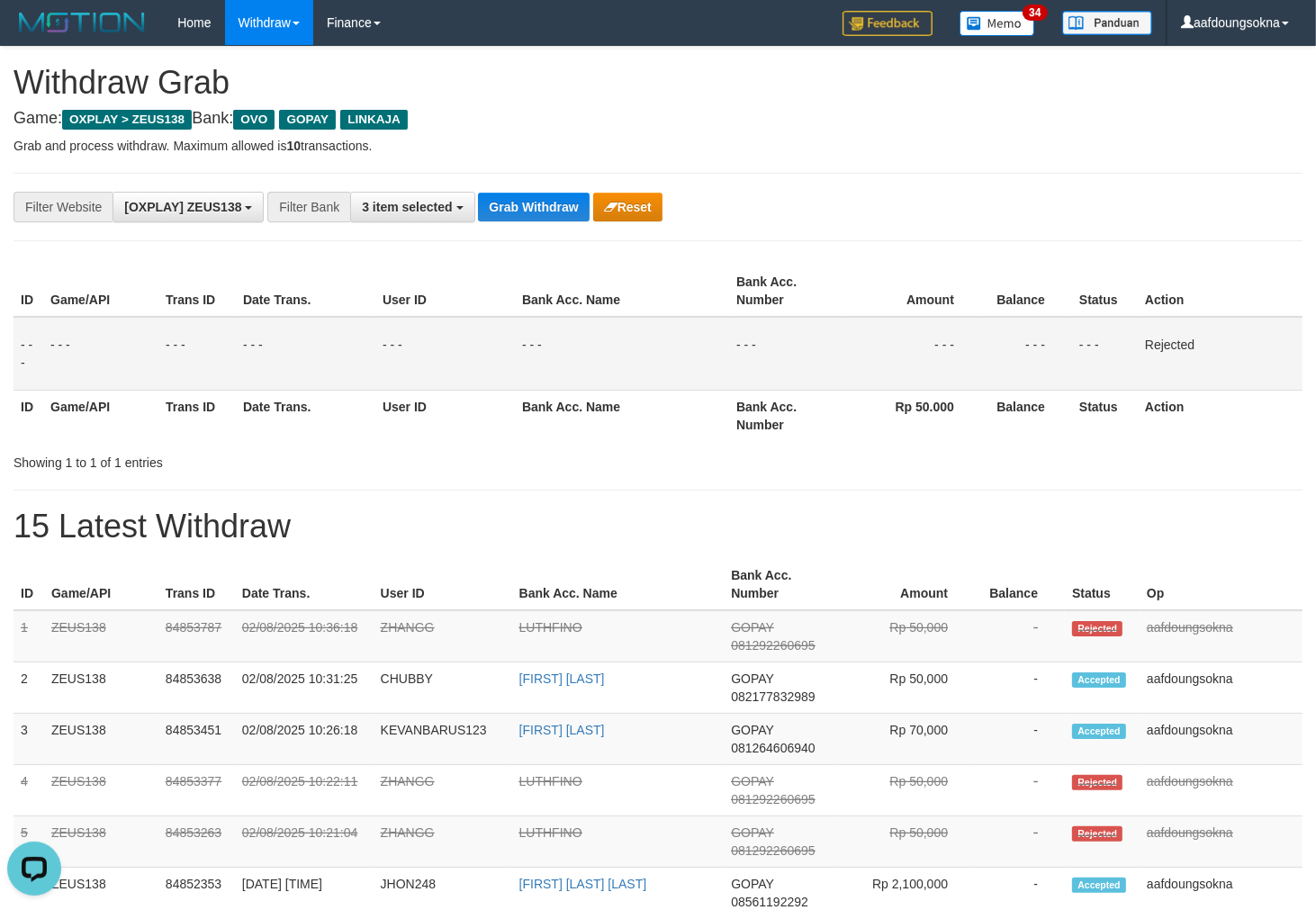 scroll, scrollTop: 0, scrollLeft: 0, axis: both 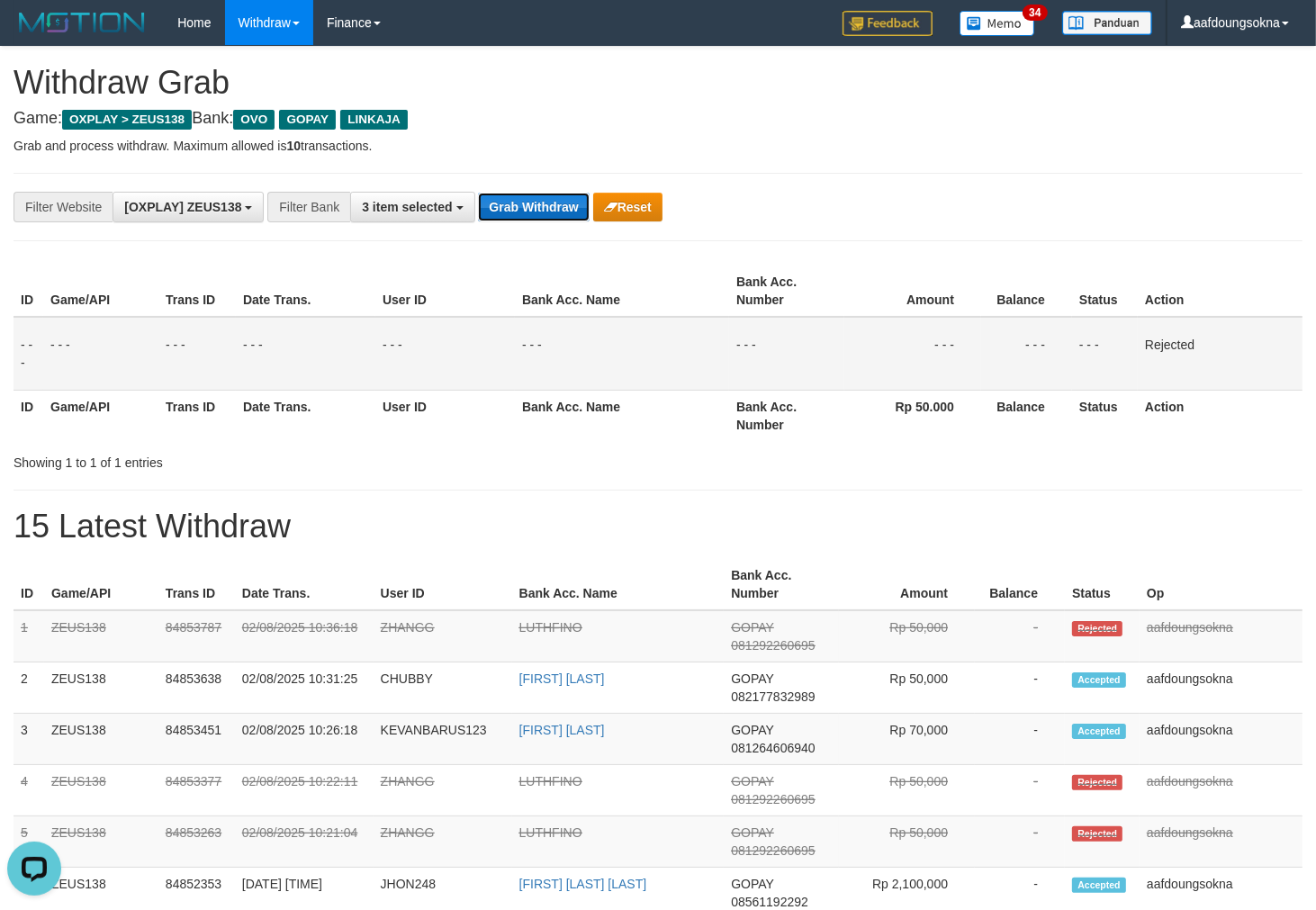 click on "Grab Withdraw" at bounding box center [533, 207] 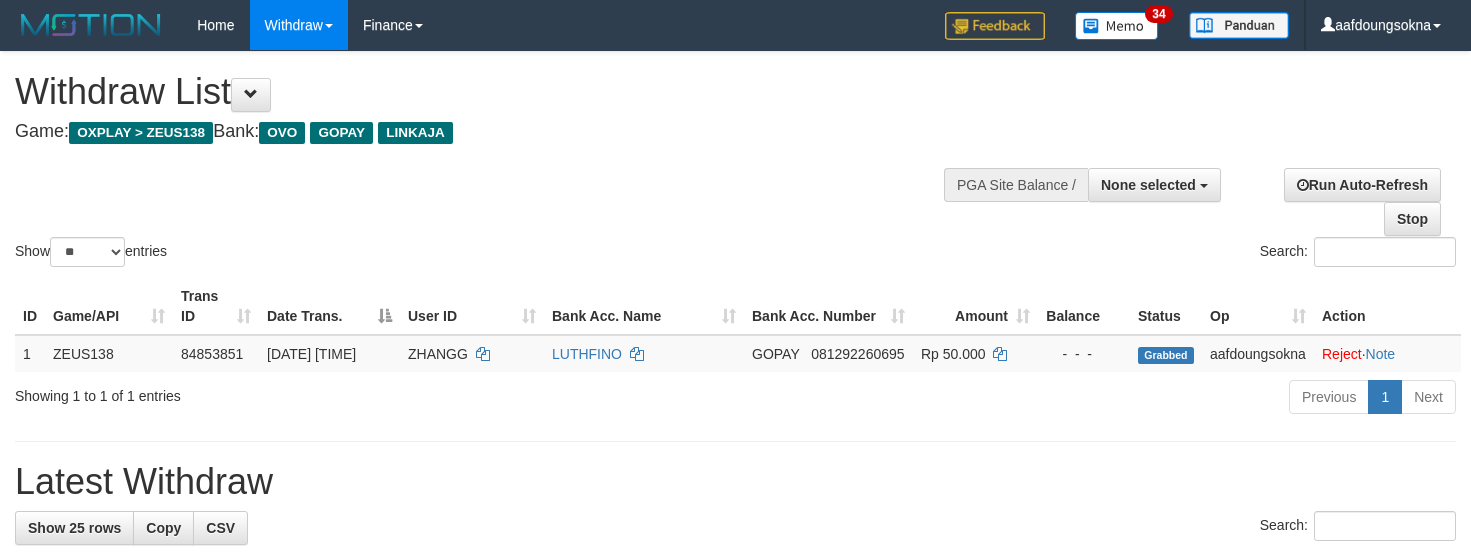 select 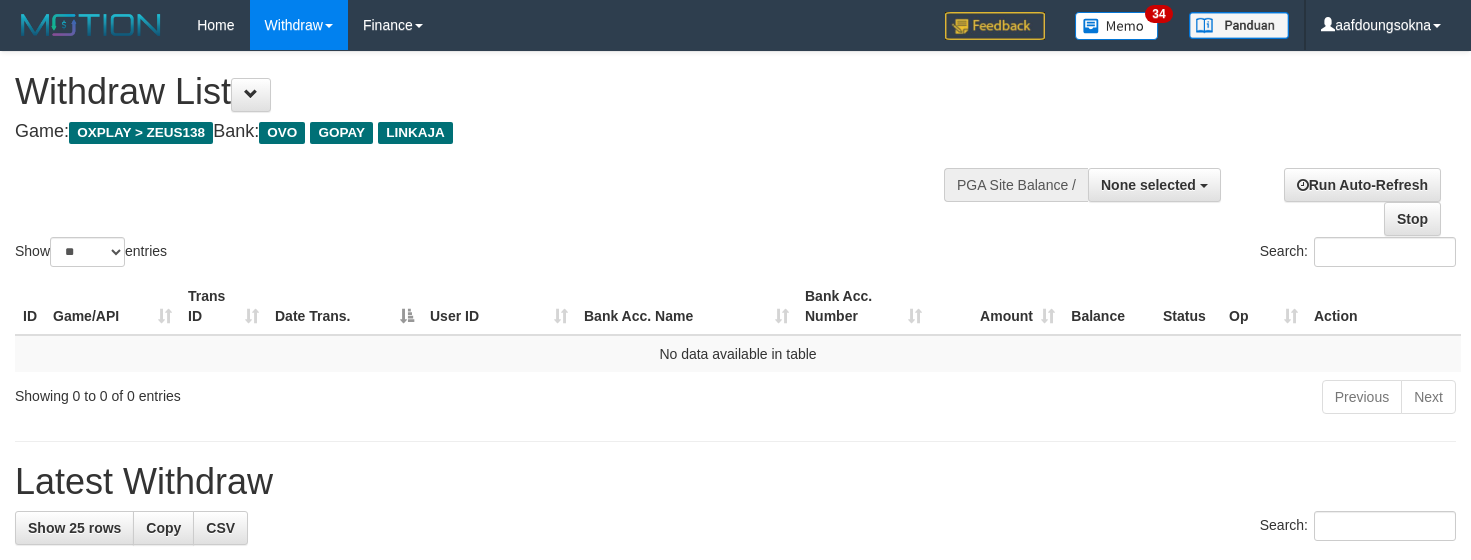 select 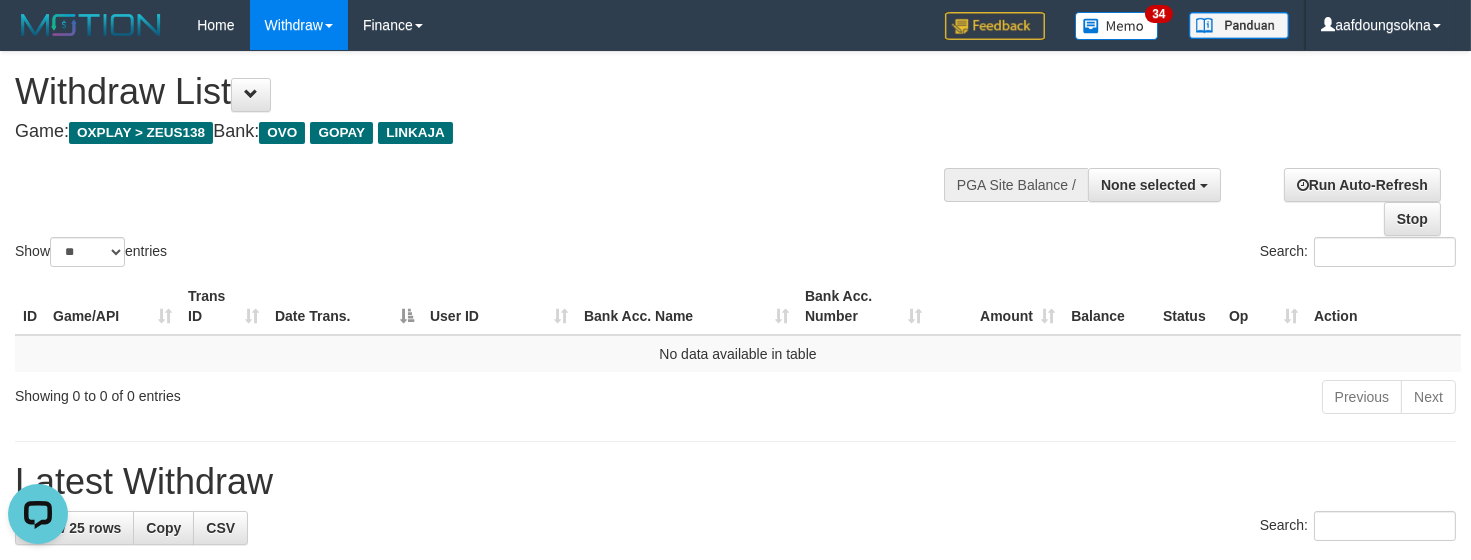 scroll, scrollTop: 0, scrollLeft: 0, axis: both 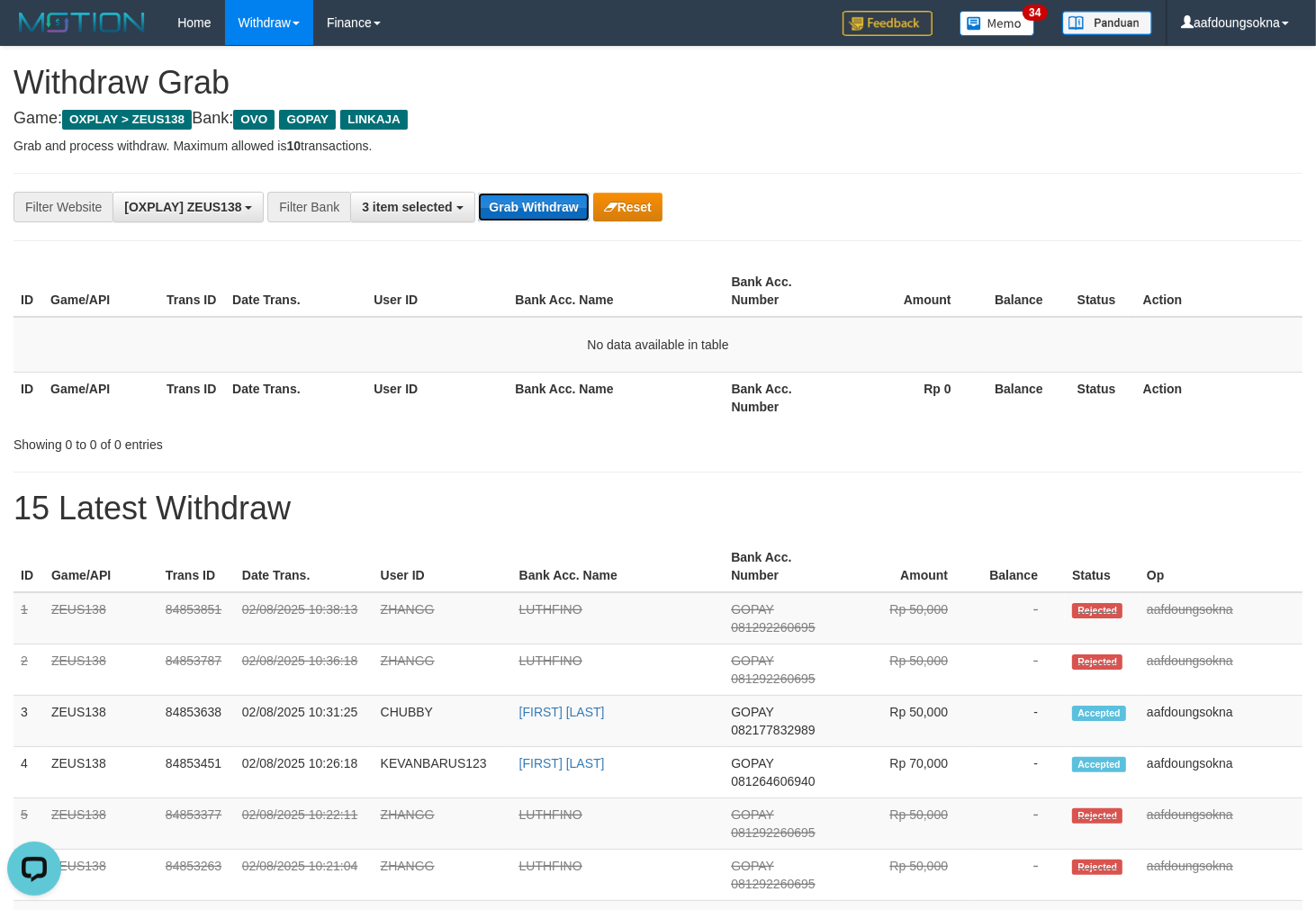 click on "Grab Withdraw" at bounding box center (533, 207) 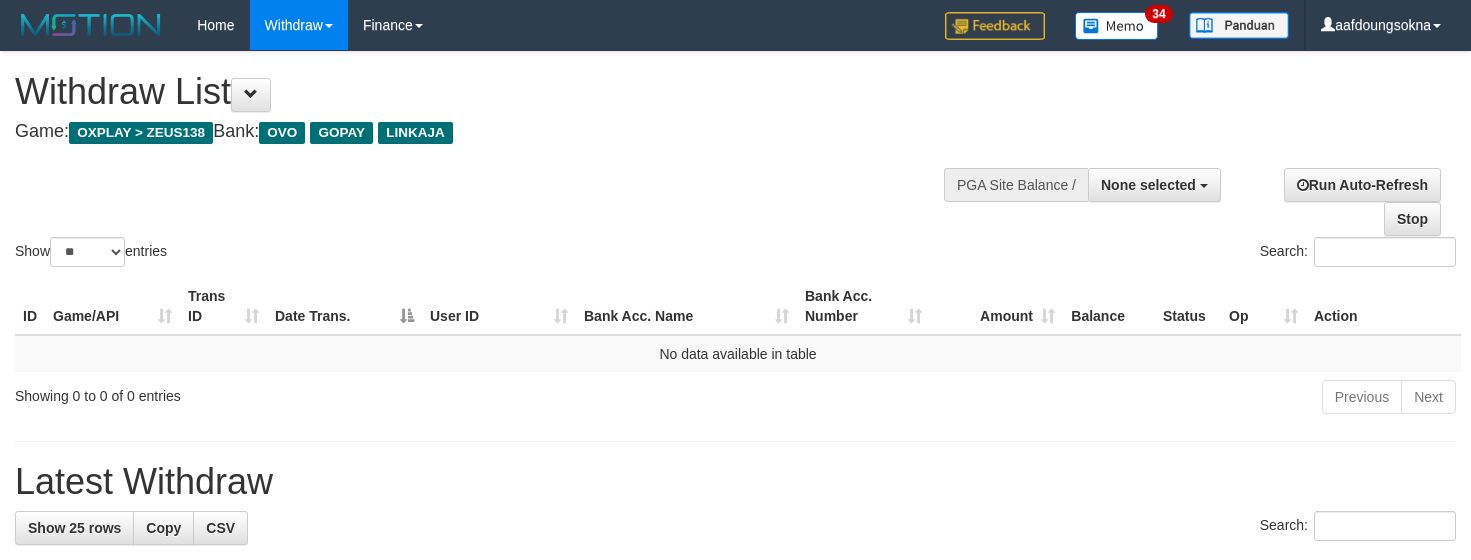 select 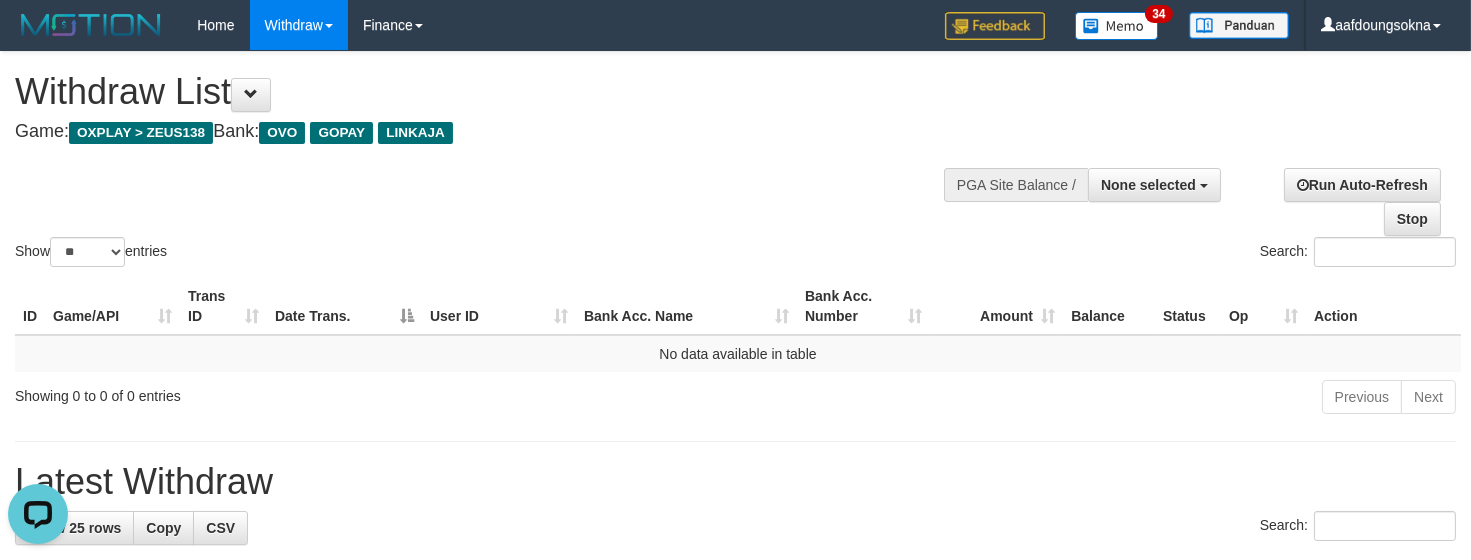 scroll, scrollTop: 0, scrollLeft: 0, axis: both 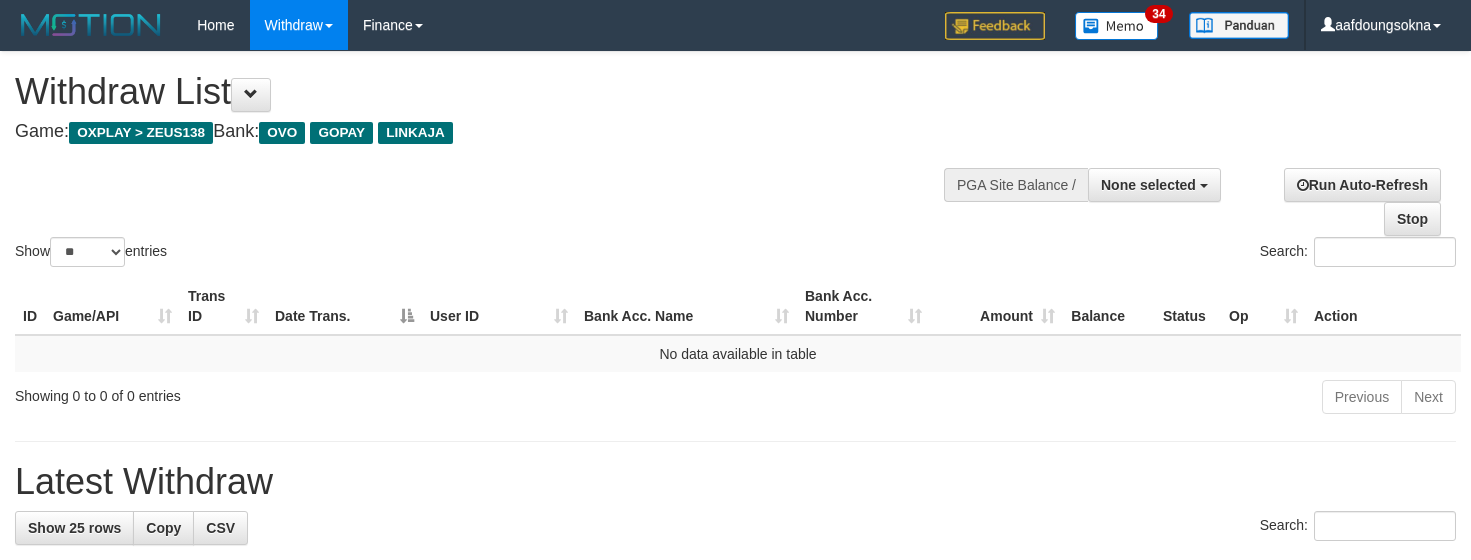 select 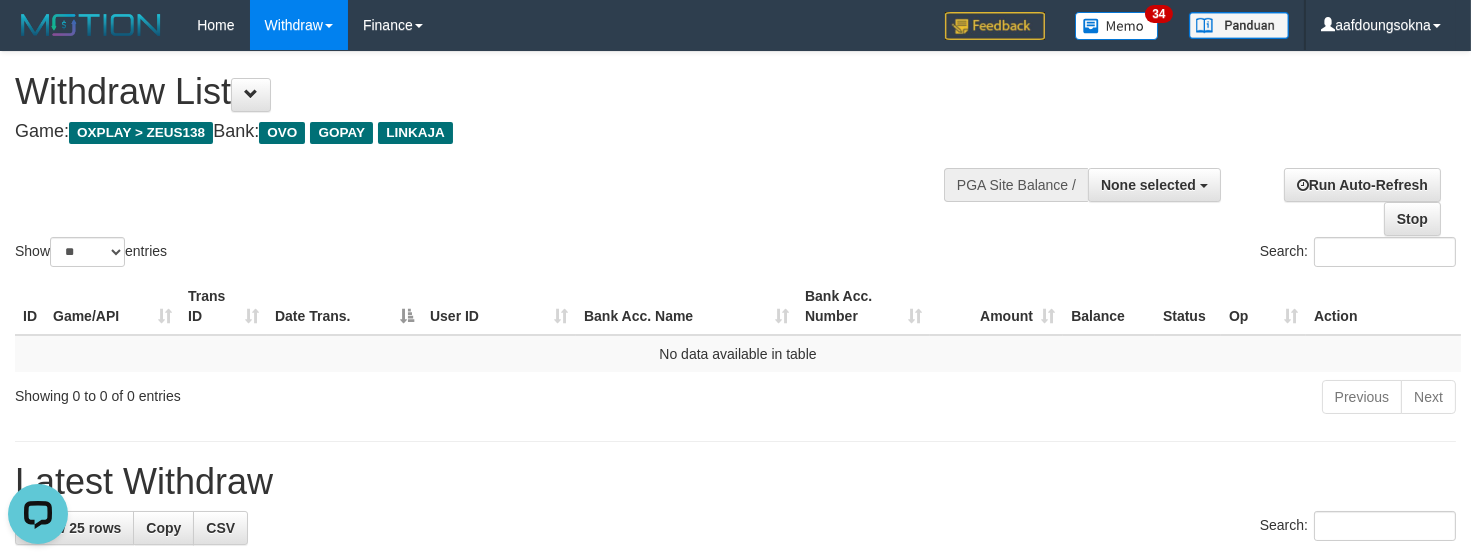 scroll, scrollTop: 0, scrollLeft: 0, axis: both 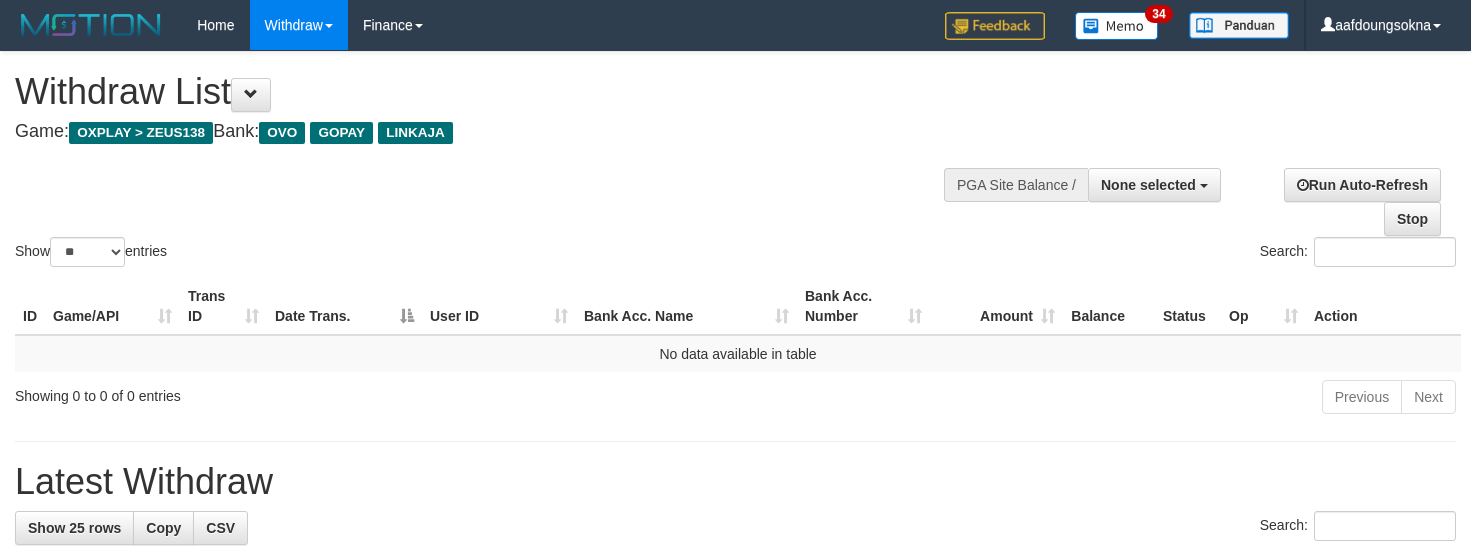 select 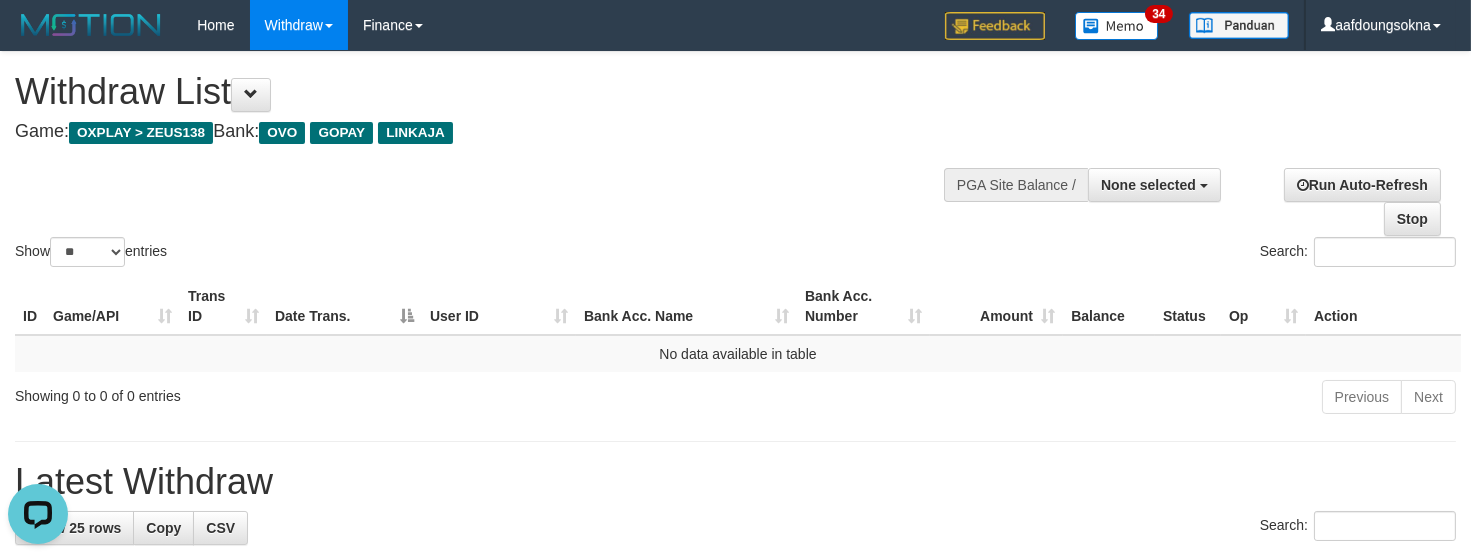 scroll, scrollTop: 0, scrollLeft: 0, axis: both 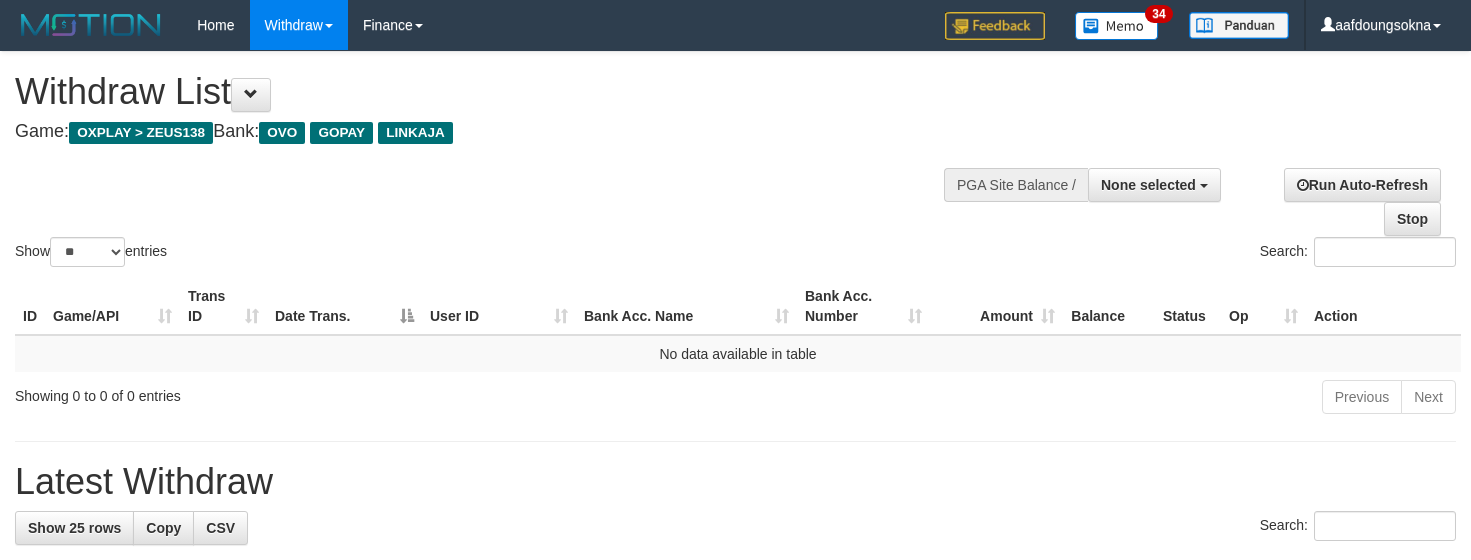 select 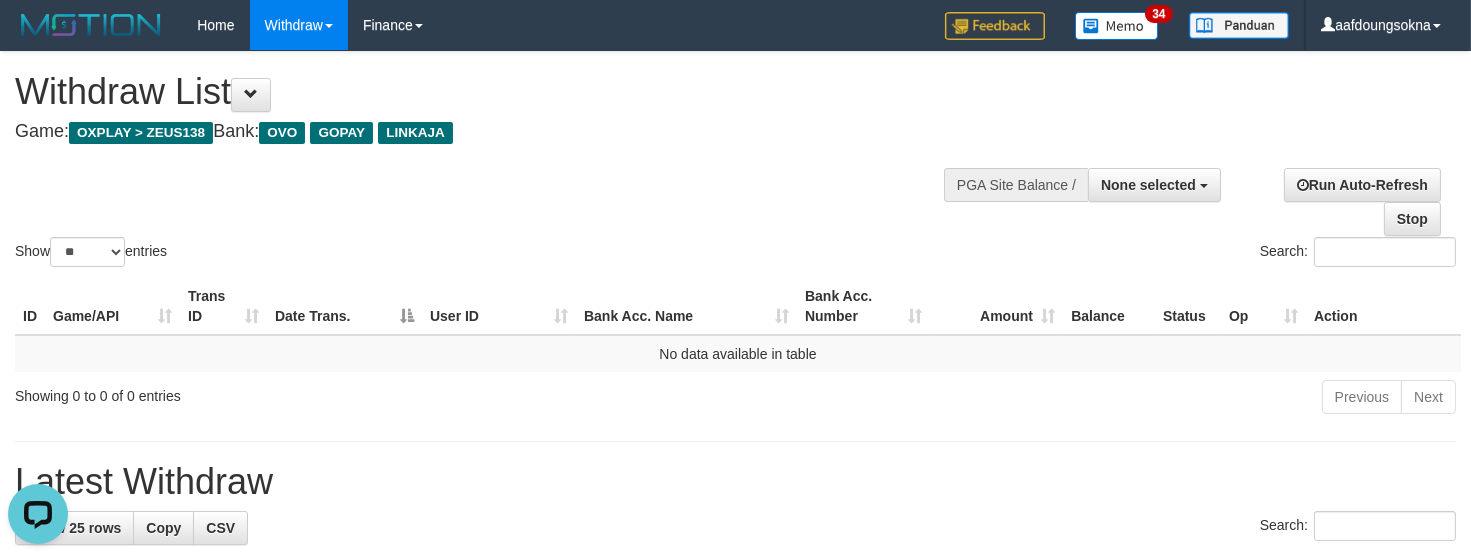 scroll, scrollTop: 0, scrollLeft: 0, axis: both 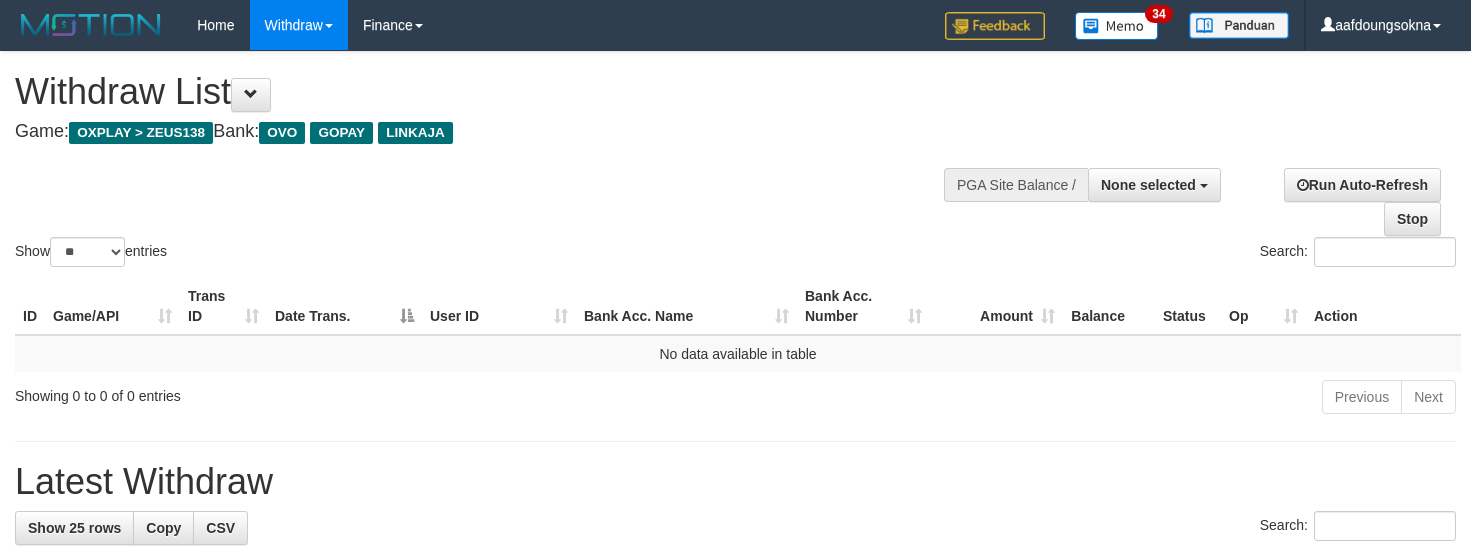select 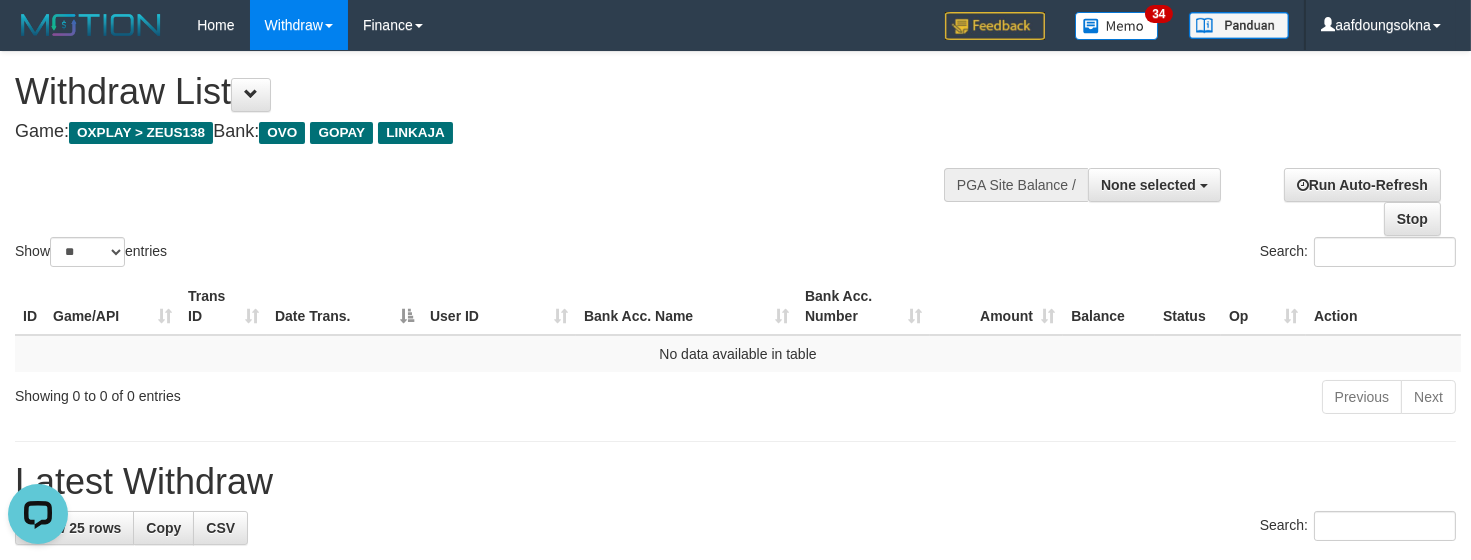 scroll, scrollTop: 0, scrollLeft: 0, axis: both 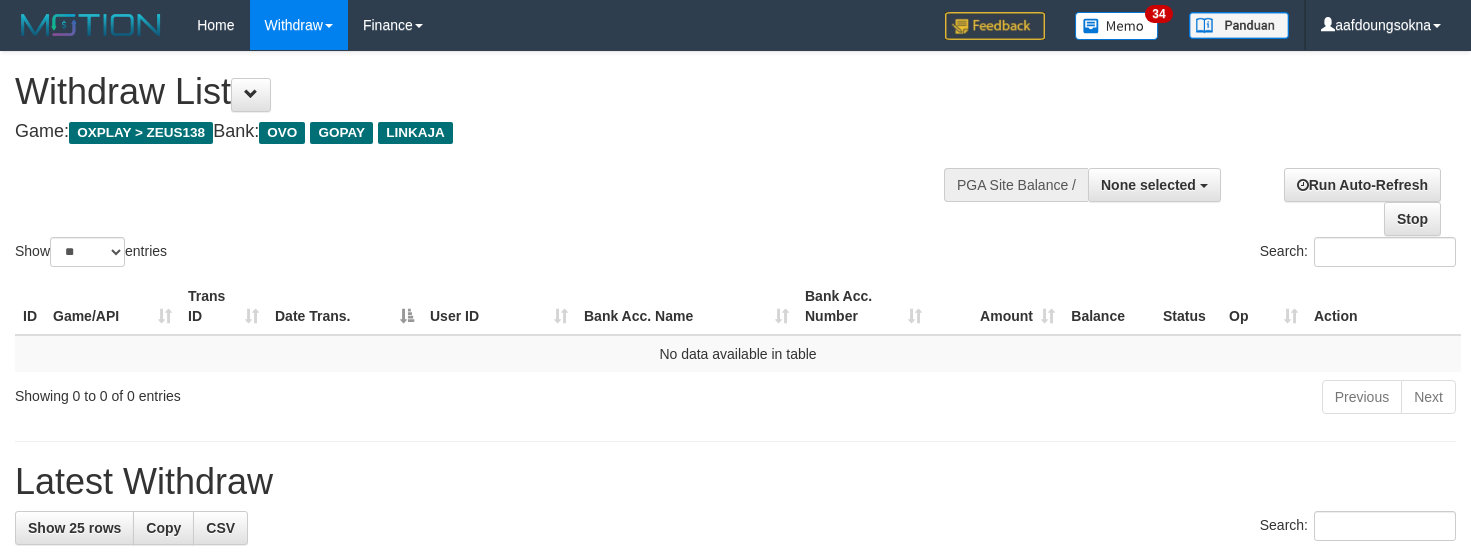 select 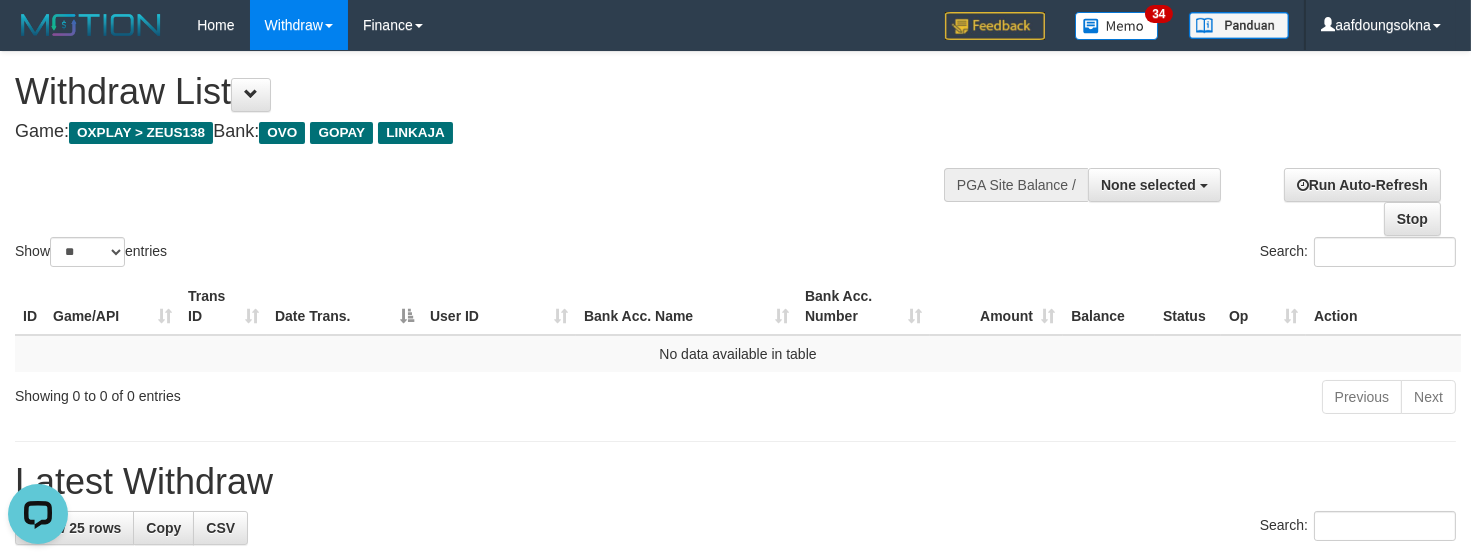 scroll, scrollTop: 0, scrollLeft: 0, axis: both 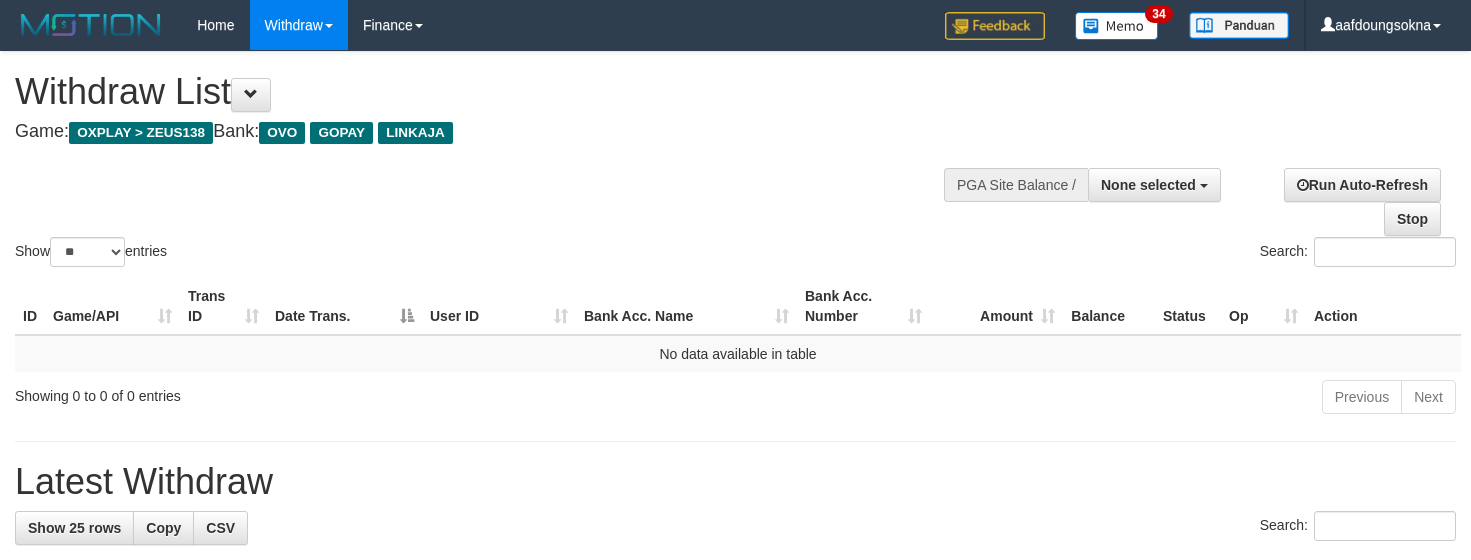 select 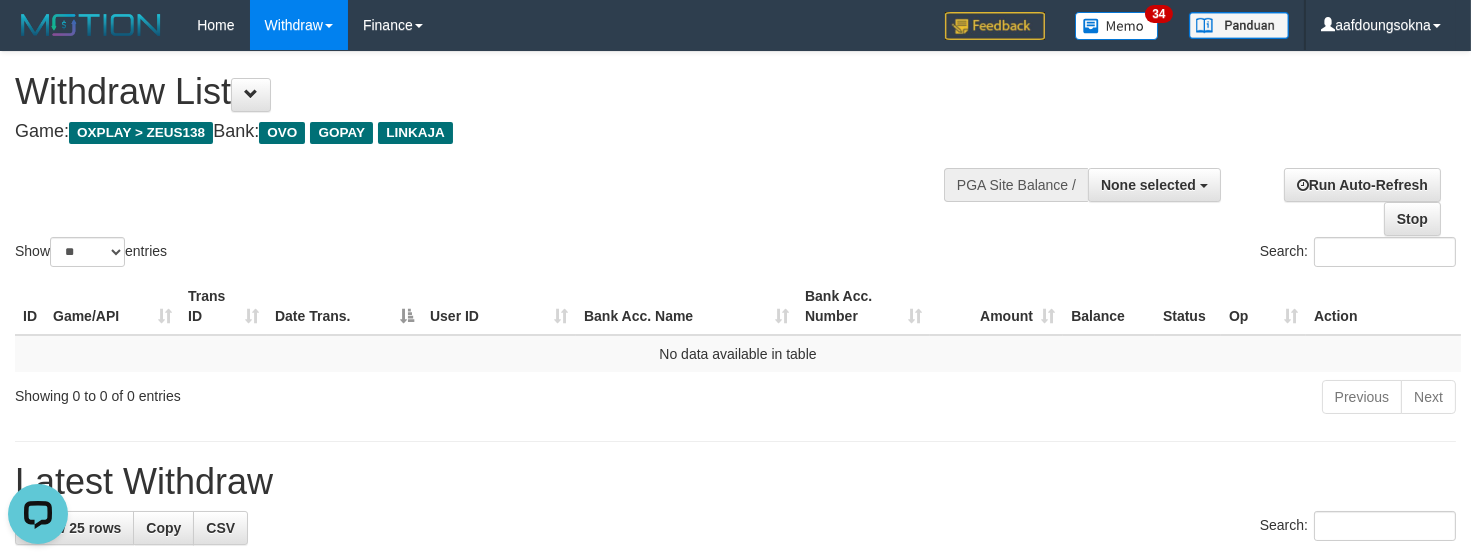 scroll, scrollTop: 0, scrollLeft: 0, axis: both 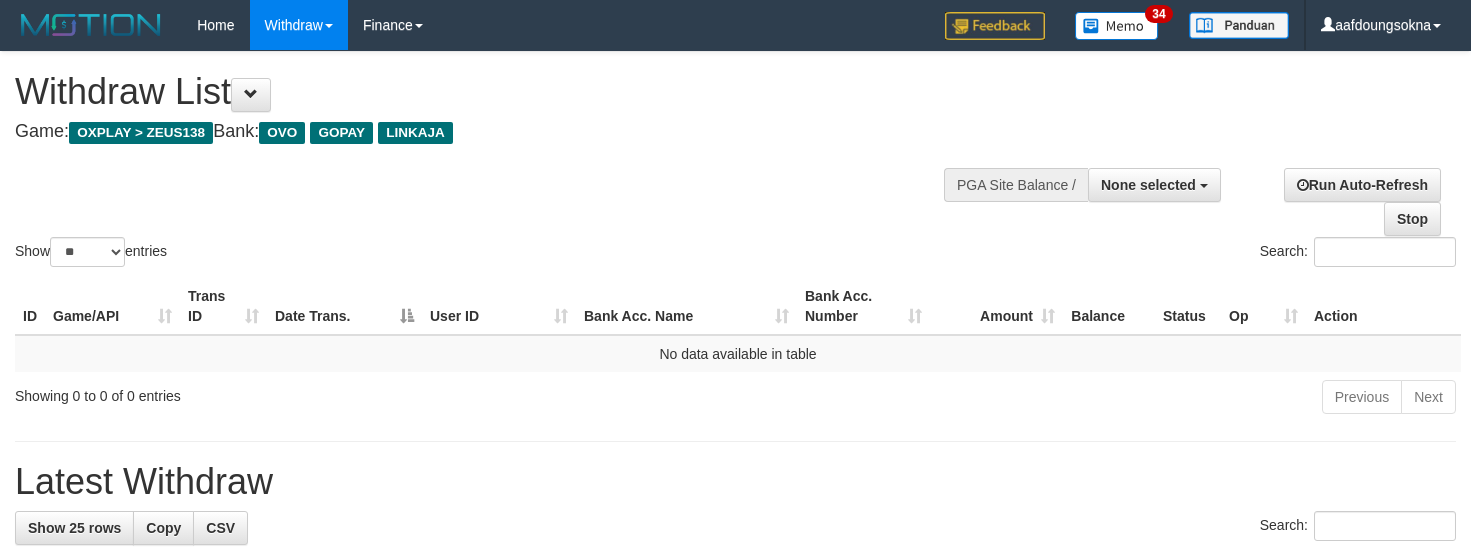 select 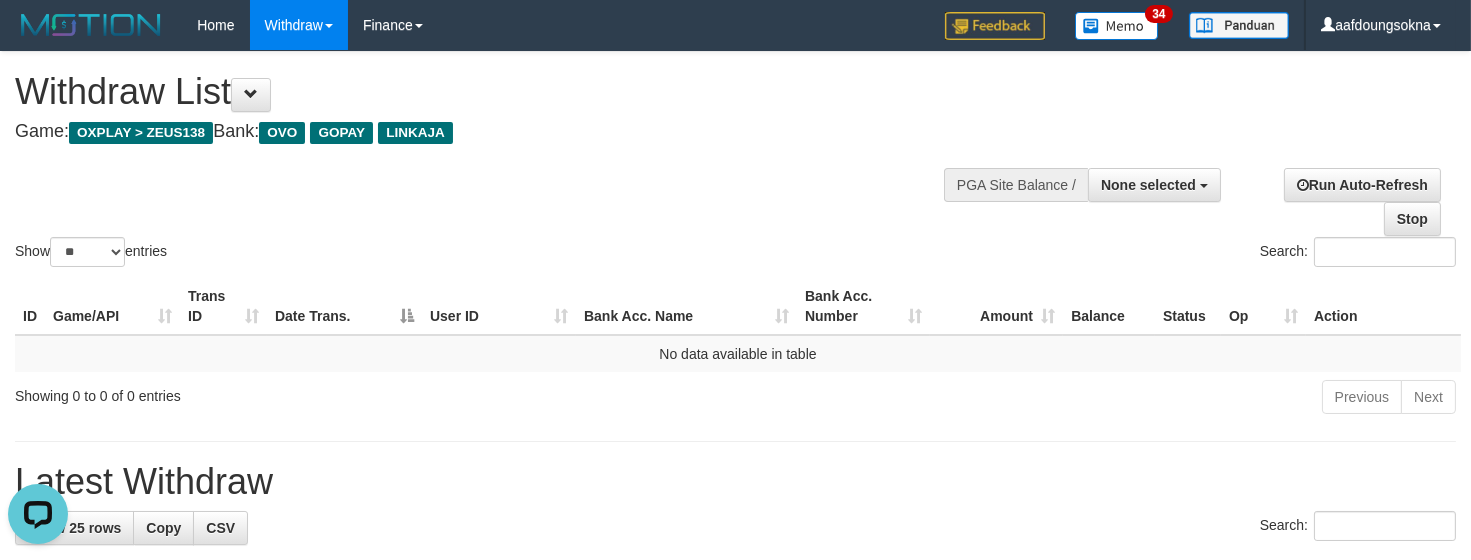 scroll, scrollTop: 0, scrollLeft: 0, axis: both 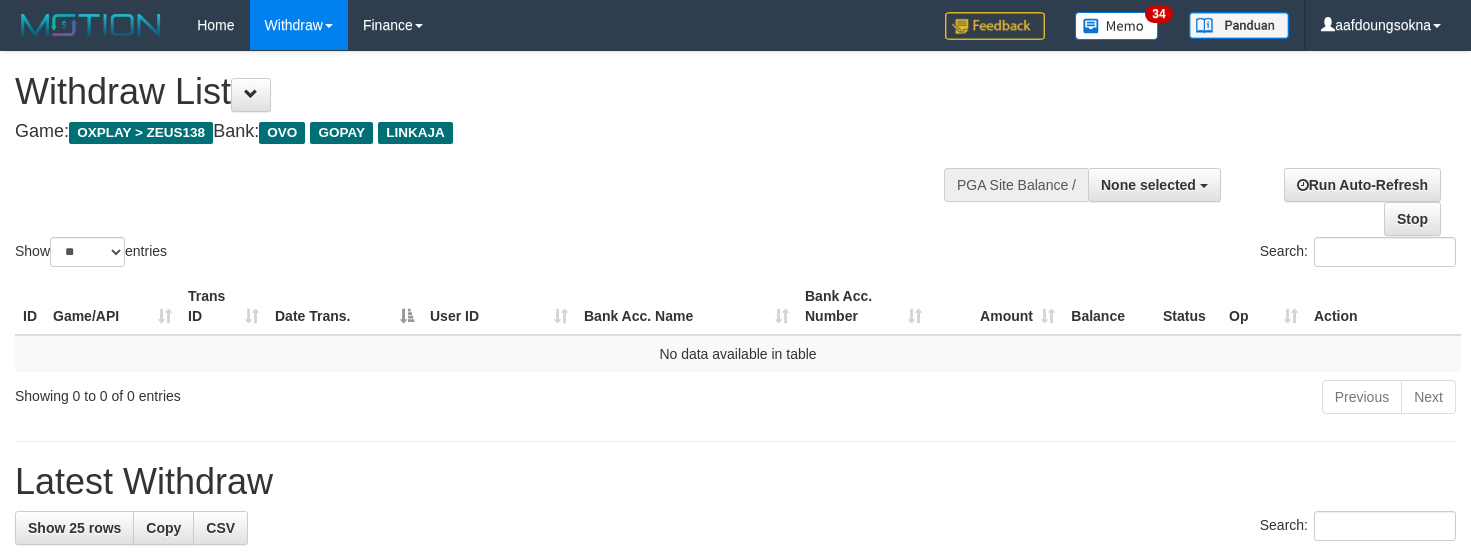 select 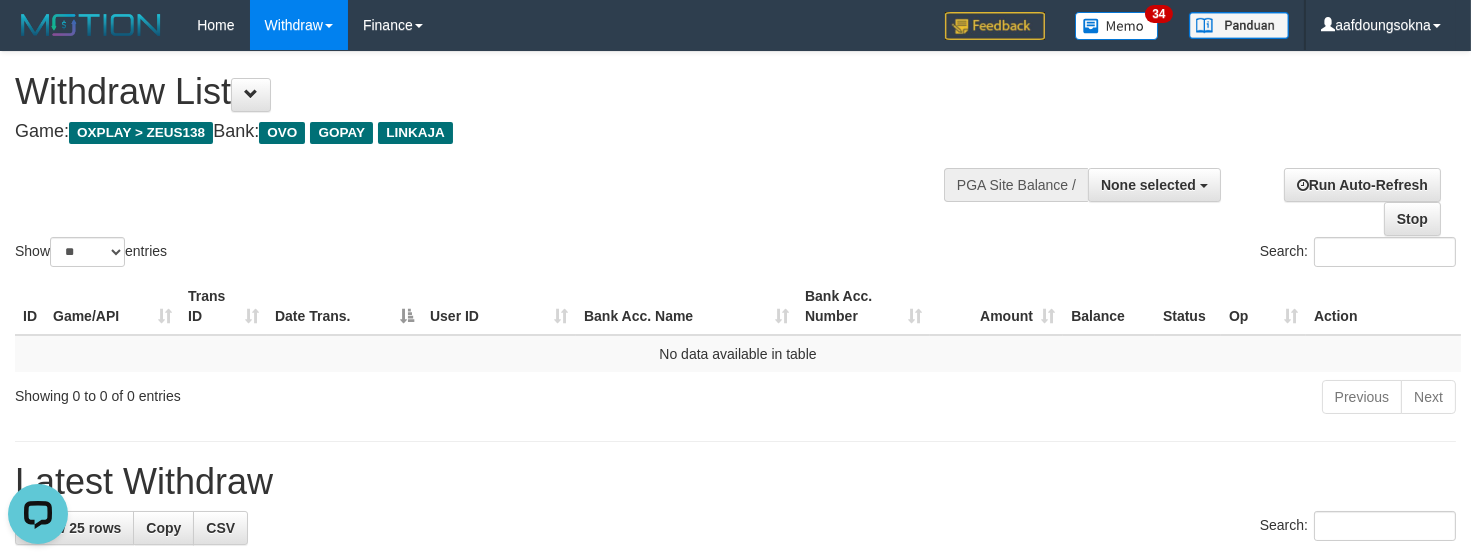 scroll, scrollTop: 0, scrollLeft: 0, axis: both 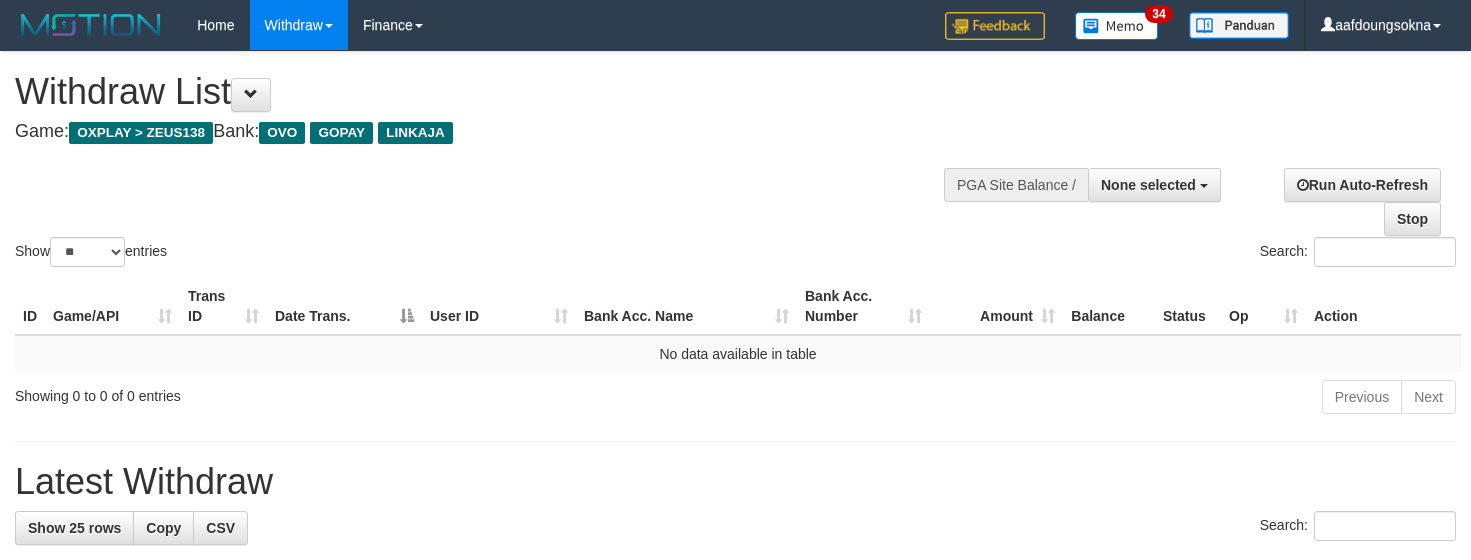 select 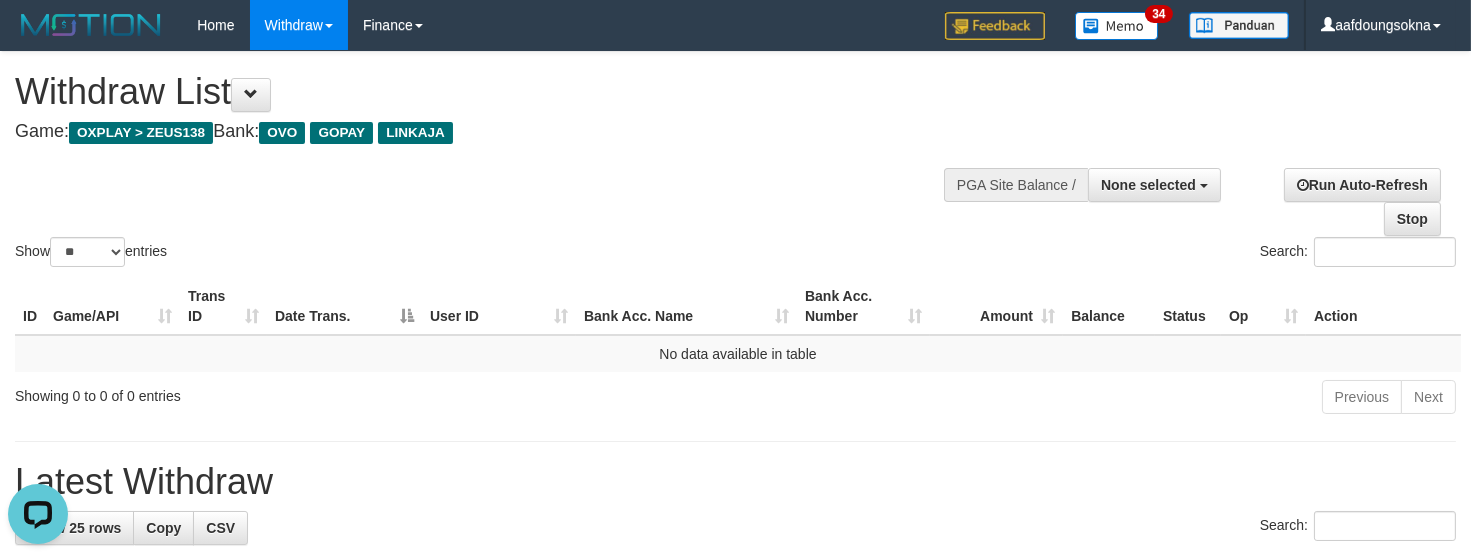 scroll, scrollTop: 0, scrollLeft: 0, axis: both 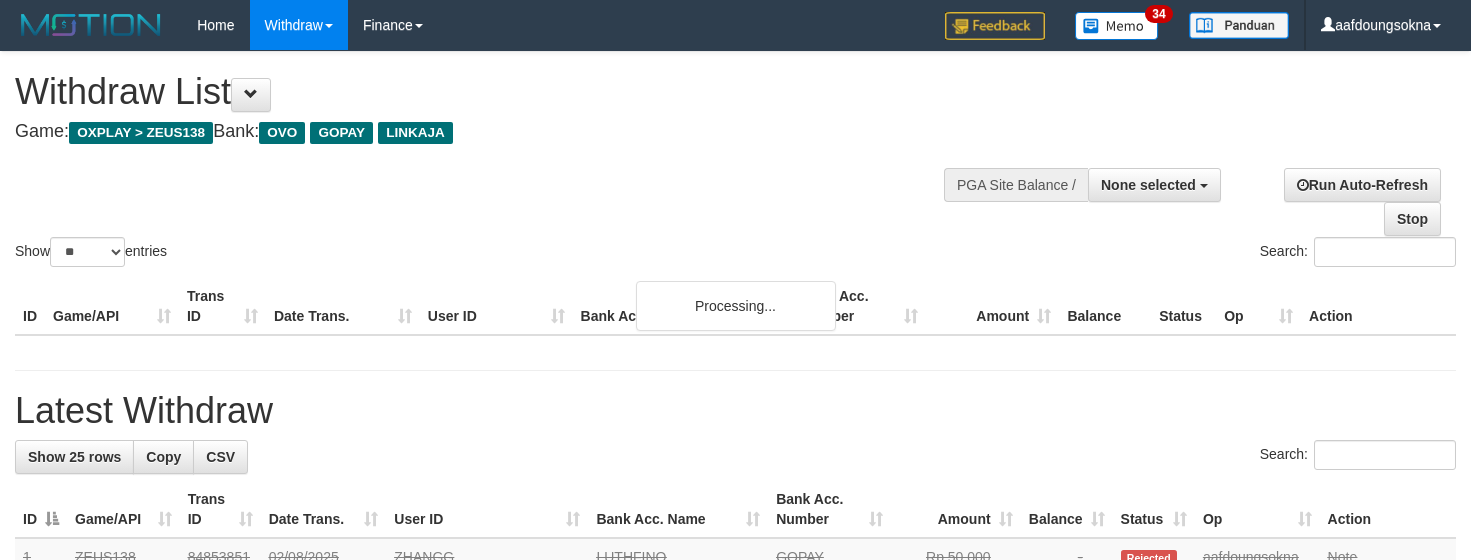select 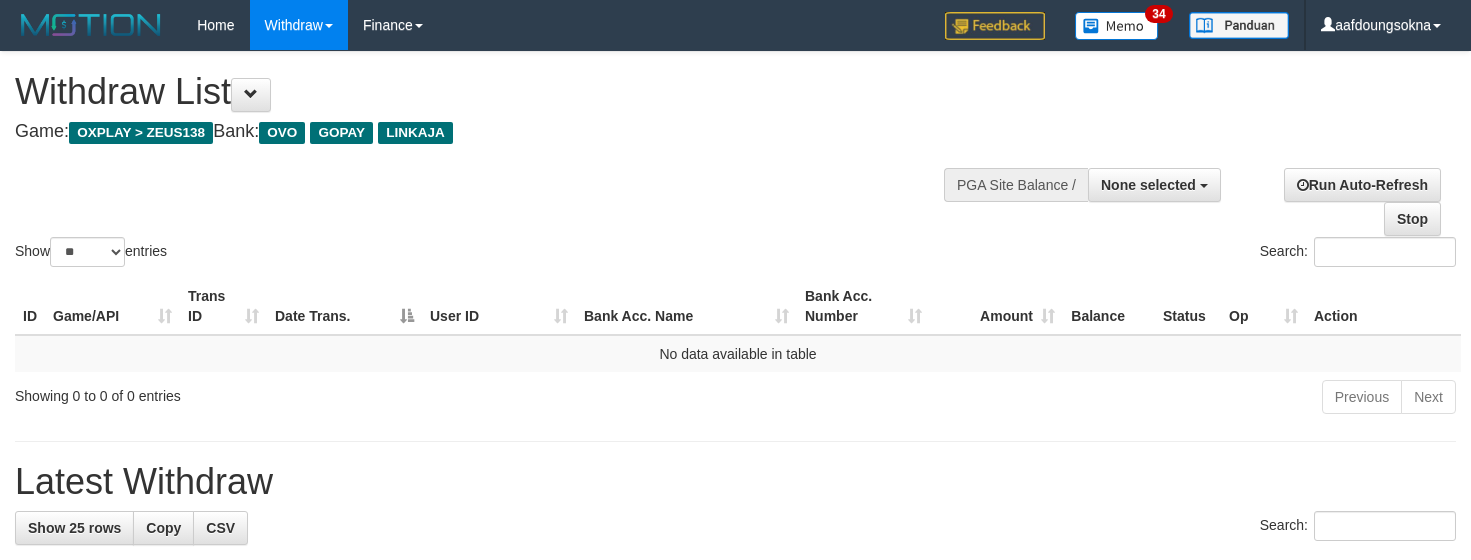select 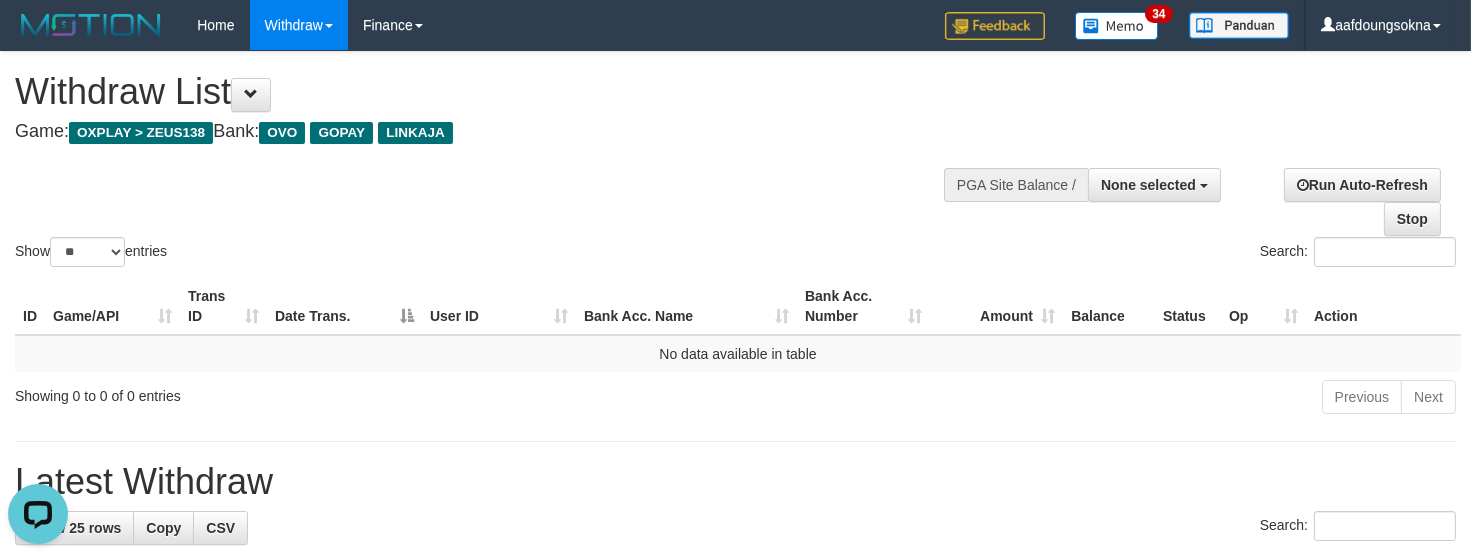 scroll, scrollTop: 0, scrollLeft: 0, axis: both 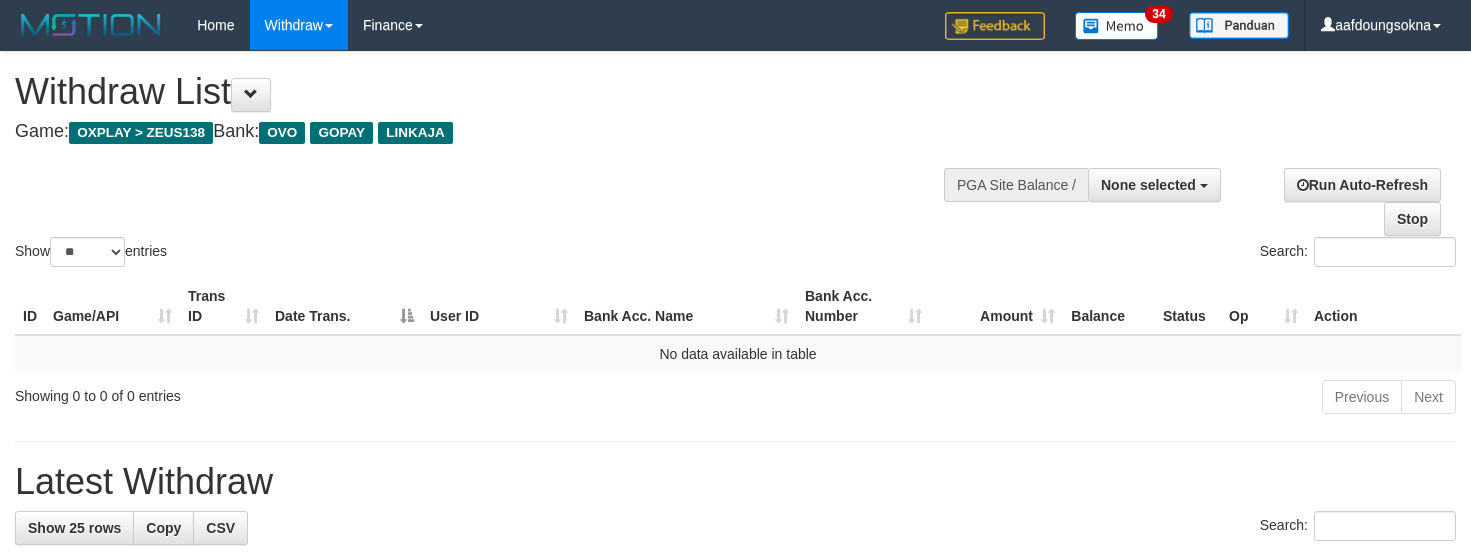select 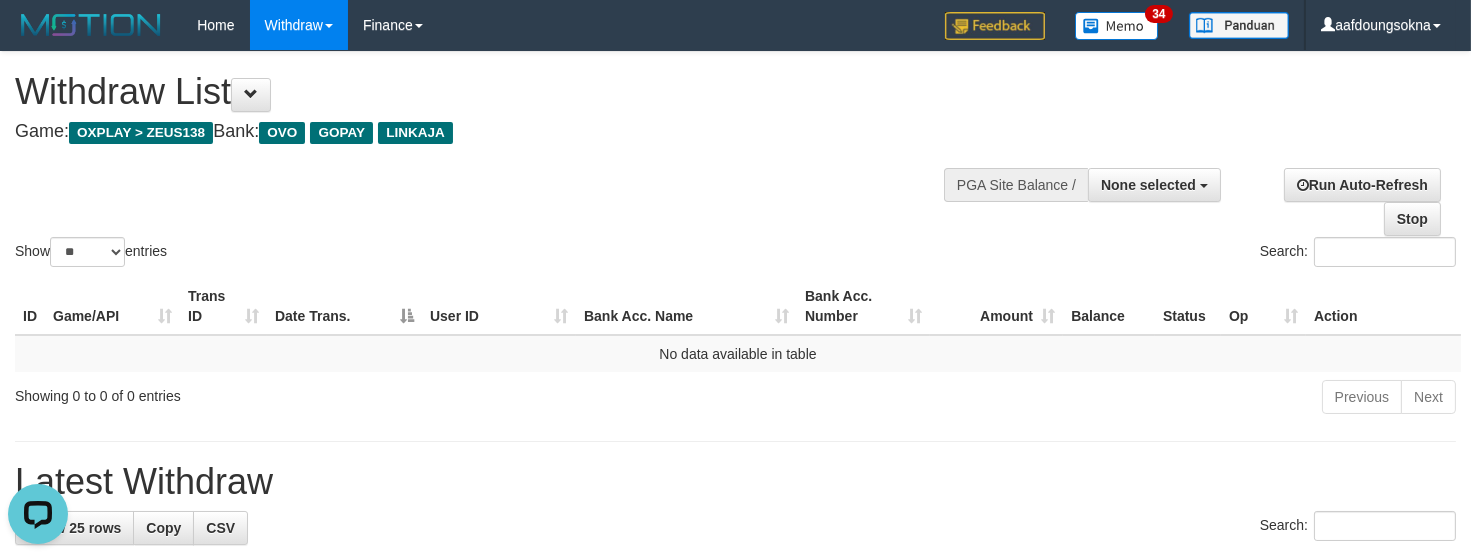 scroll, scrollTop: 0, scrollLeft: 0, axis: both 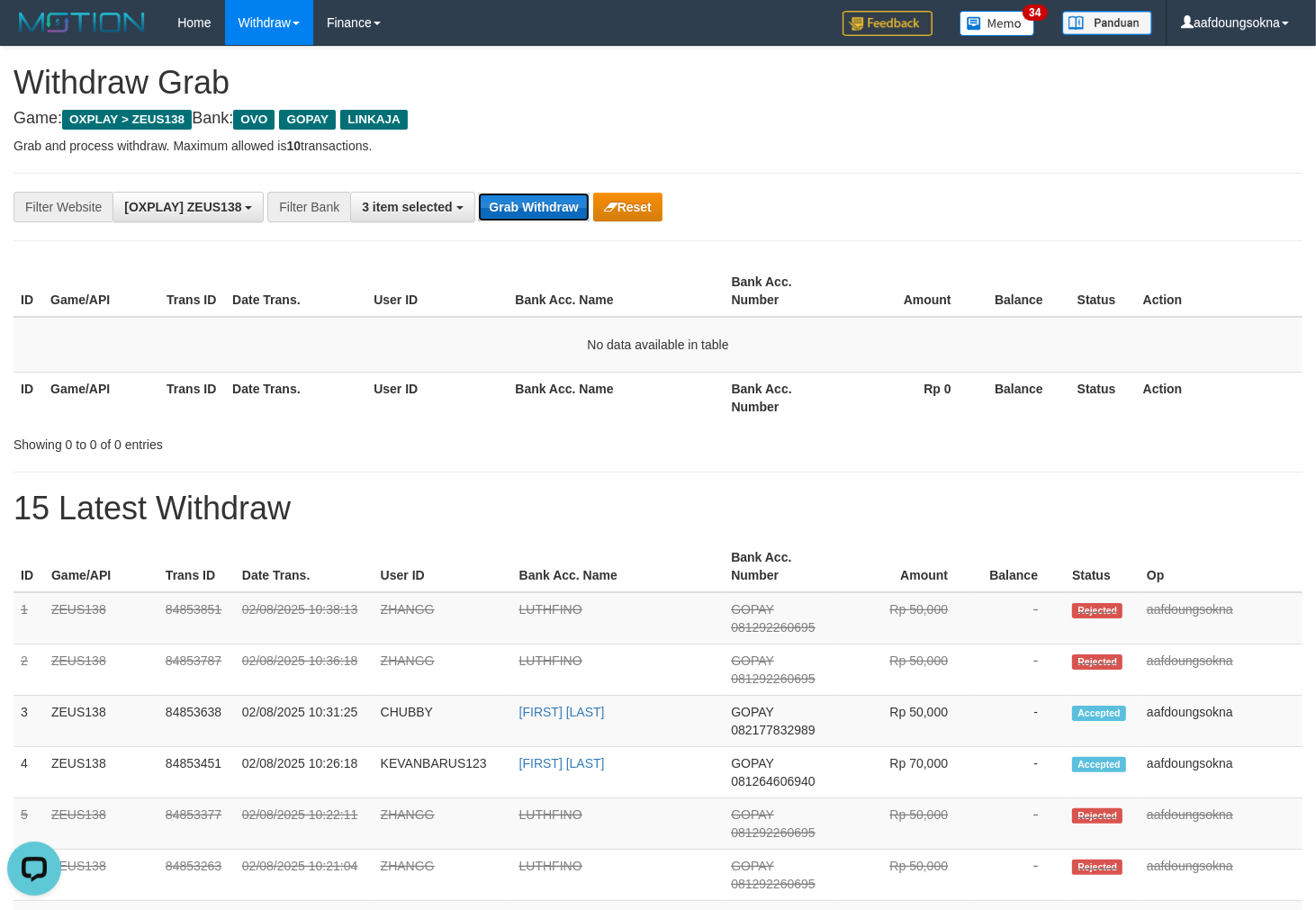 click on "Grab Withdraw" at bounding box center [533, 207] 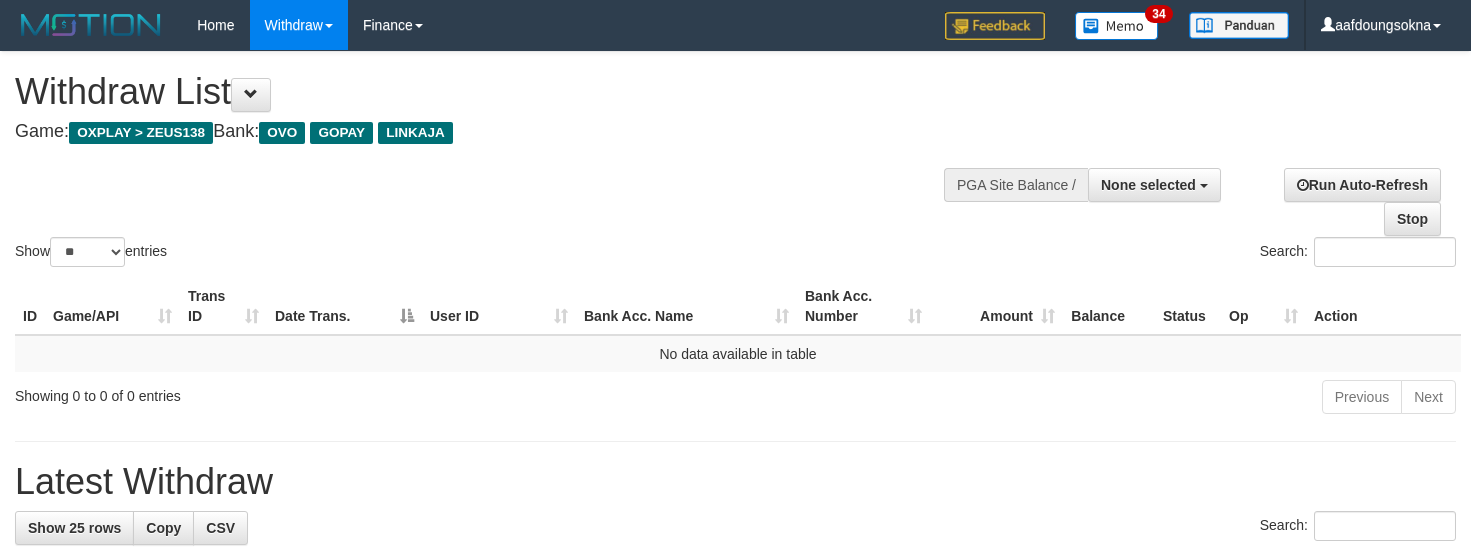 select 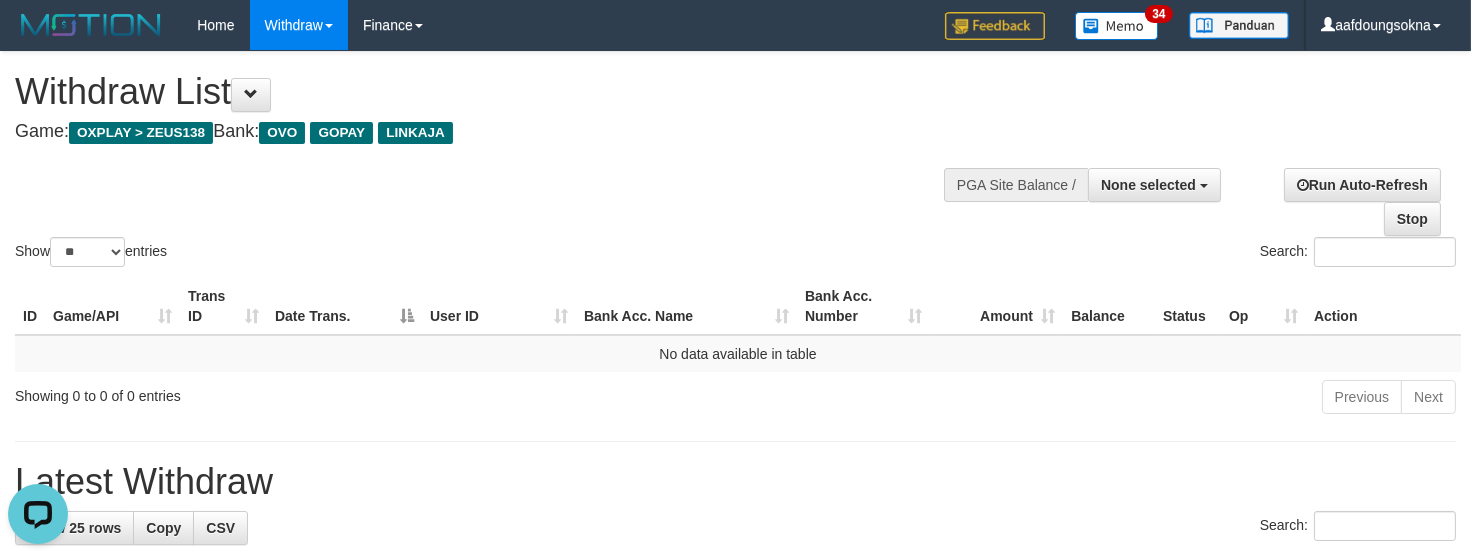scroll, scrollTop: 0, scrollLeft: 0, axis: both 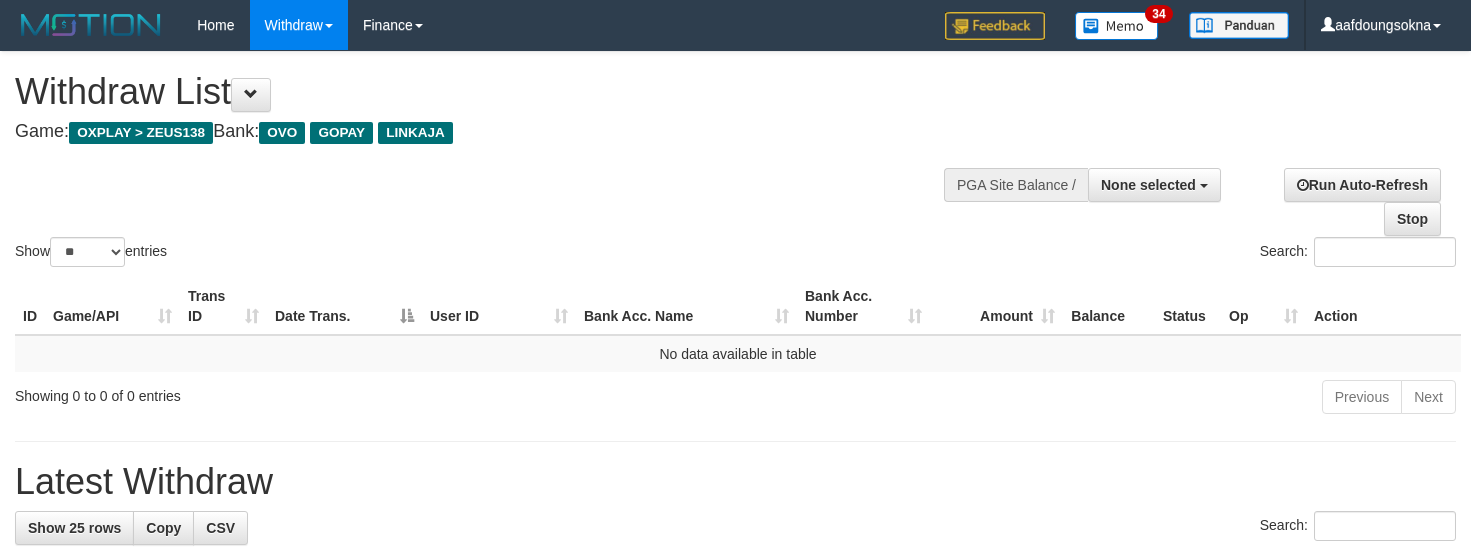 select 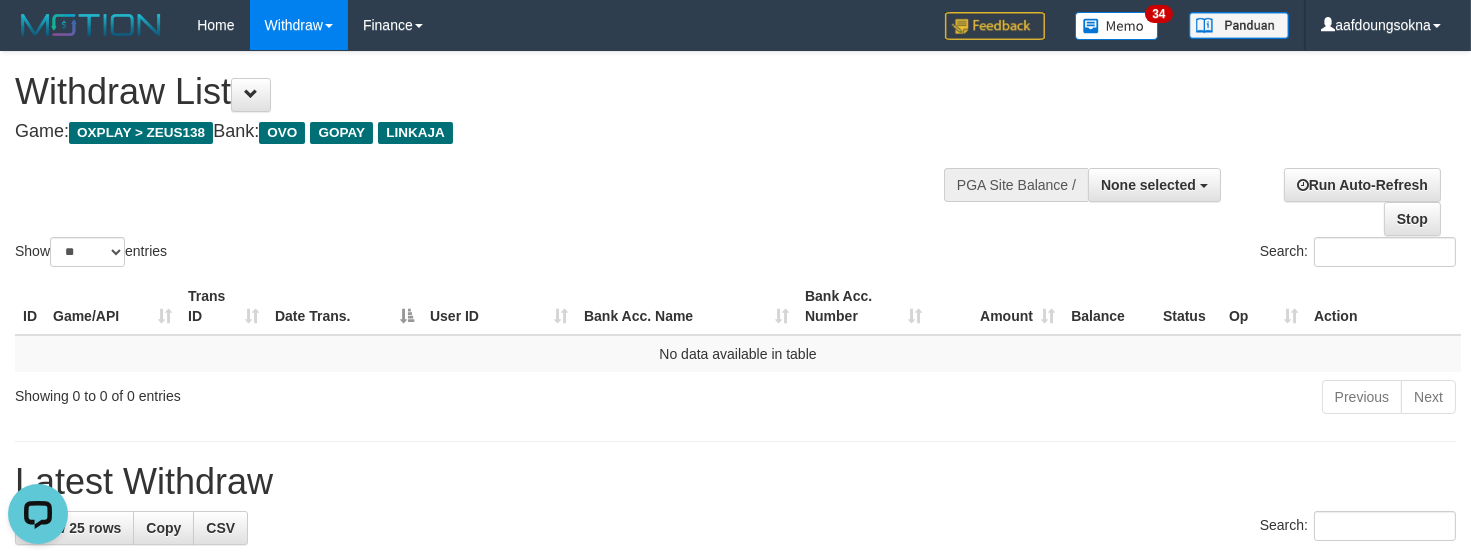 scroll, scrollTop: 0, scrollLeft: 0, axis: both 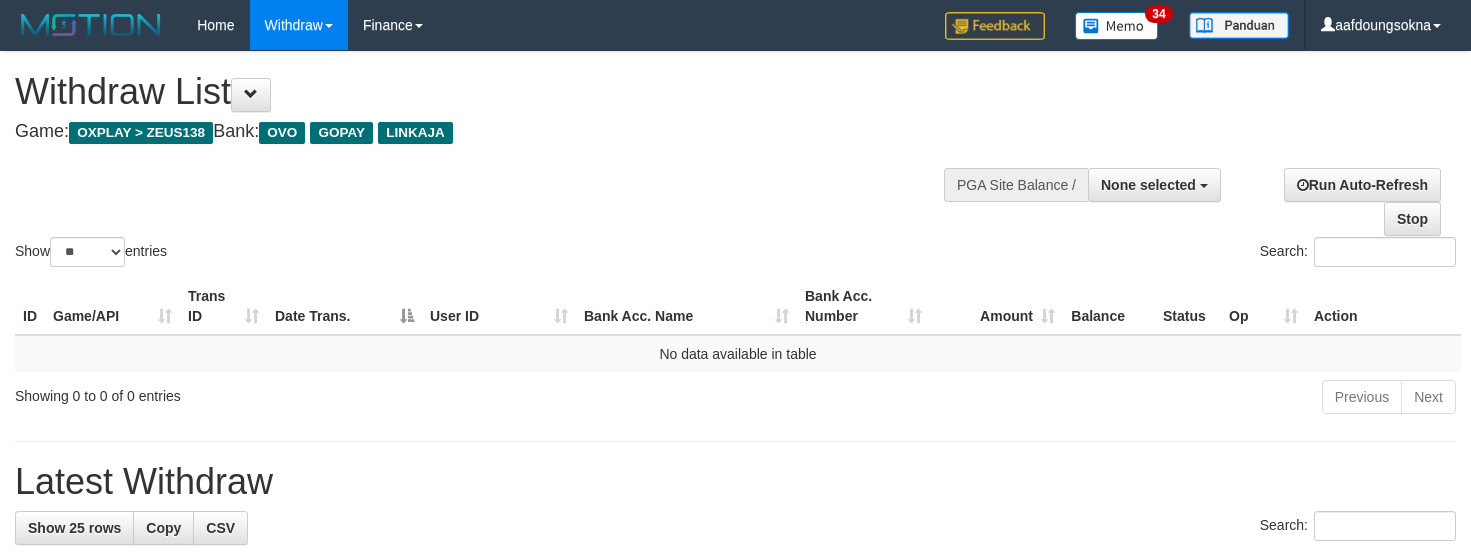 select 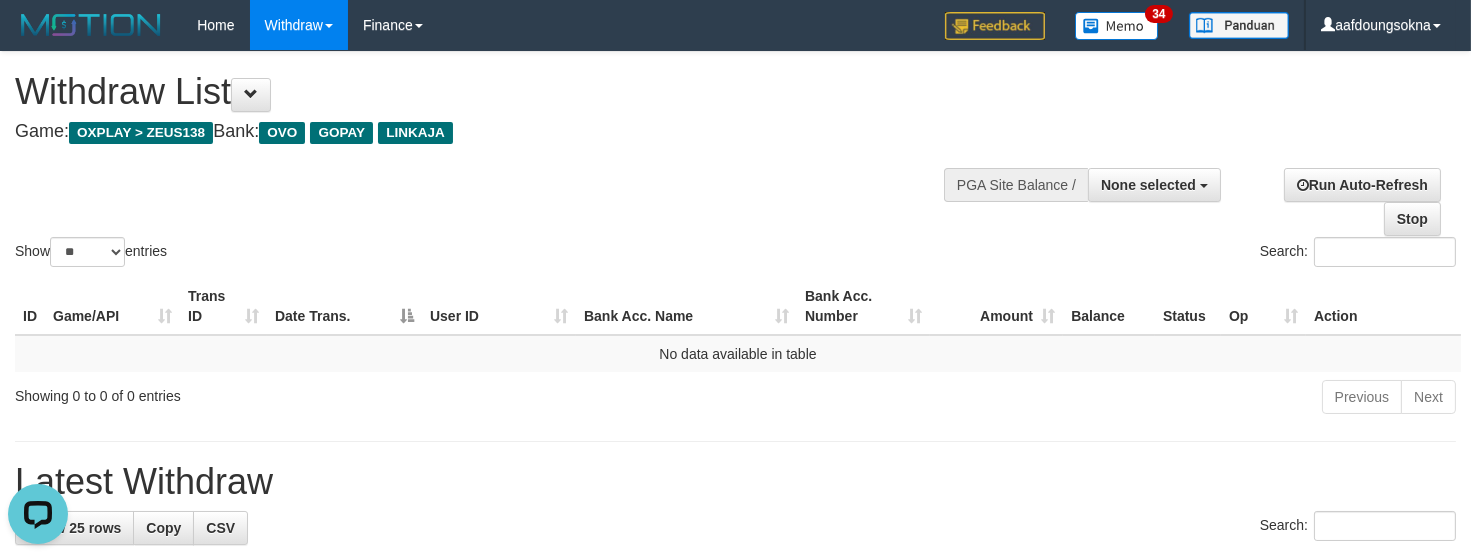 scroll, scrollTop: 0, scrollLeft: 0, axis: both 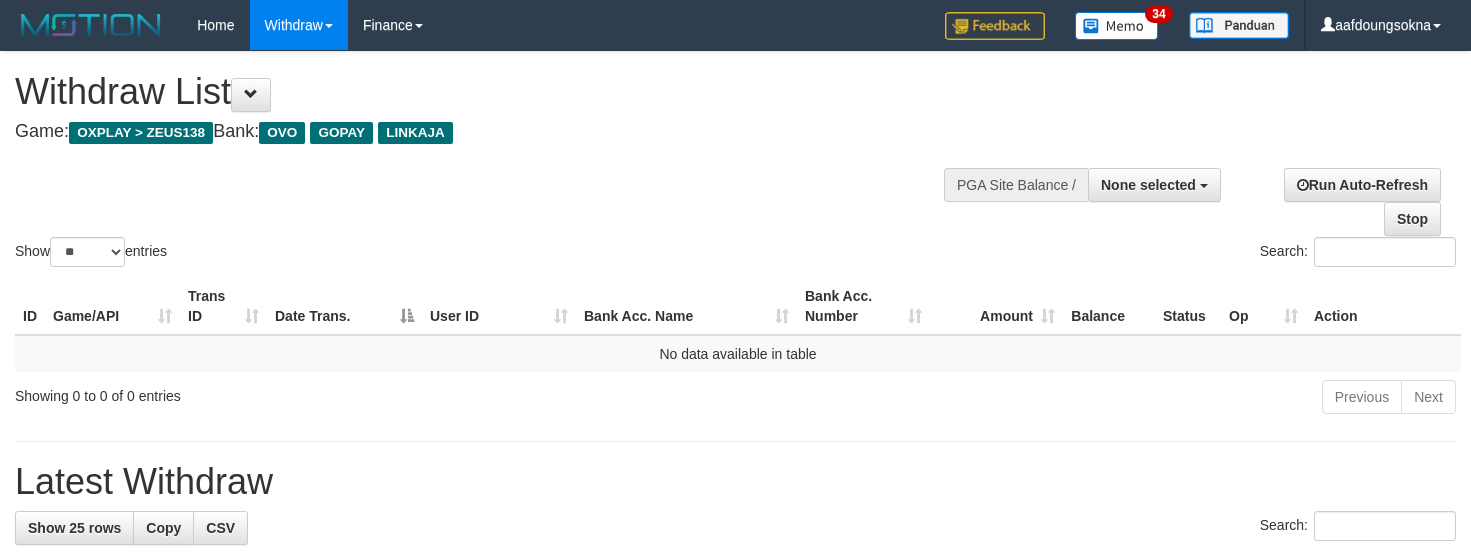 select 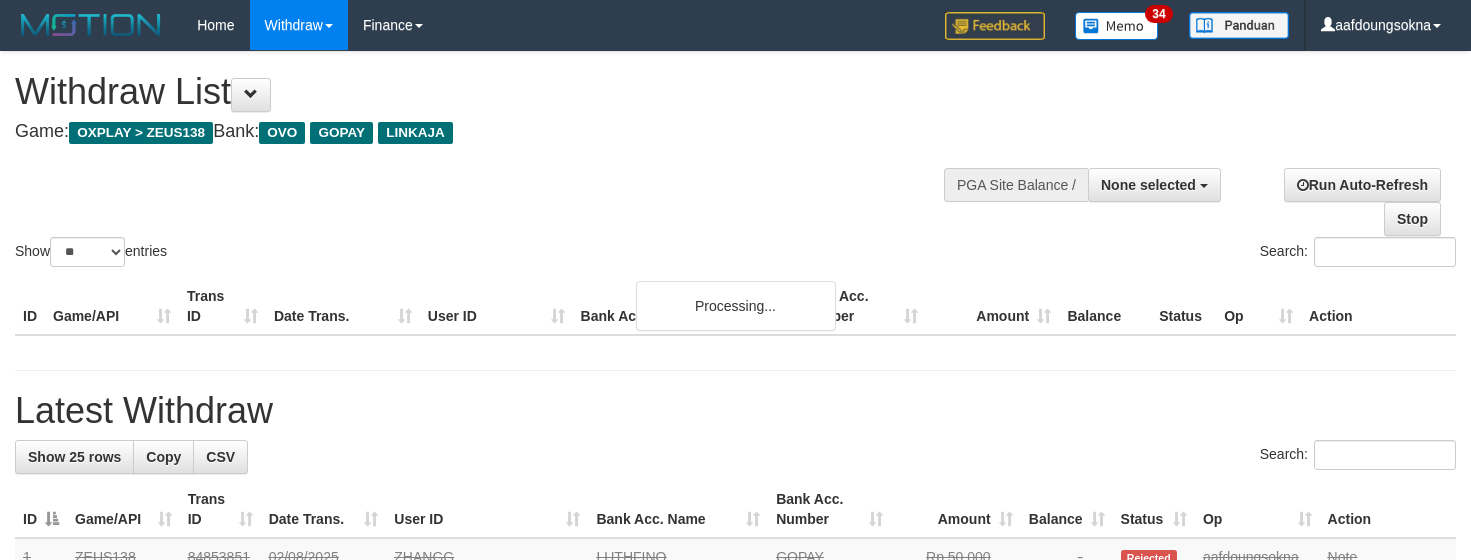 select 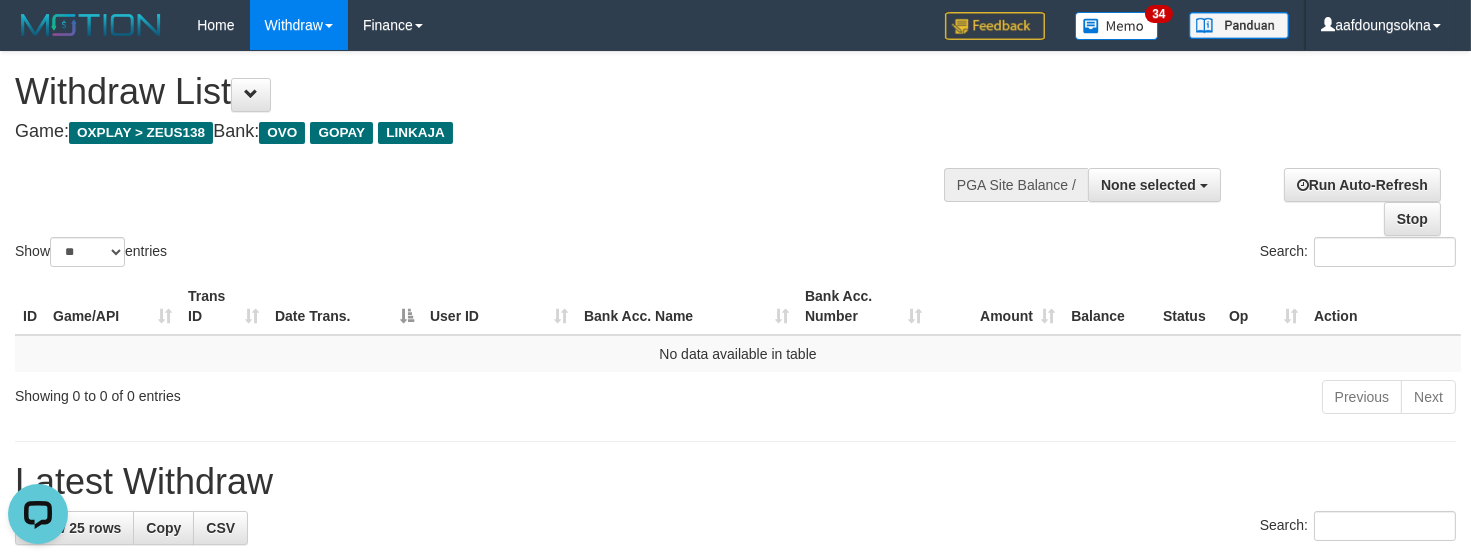 scroll, scrollTop: 0, scrollLeft: 0, axis: both 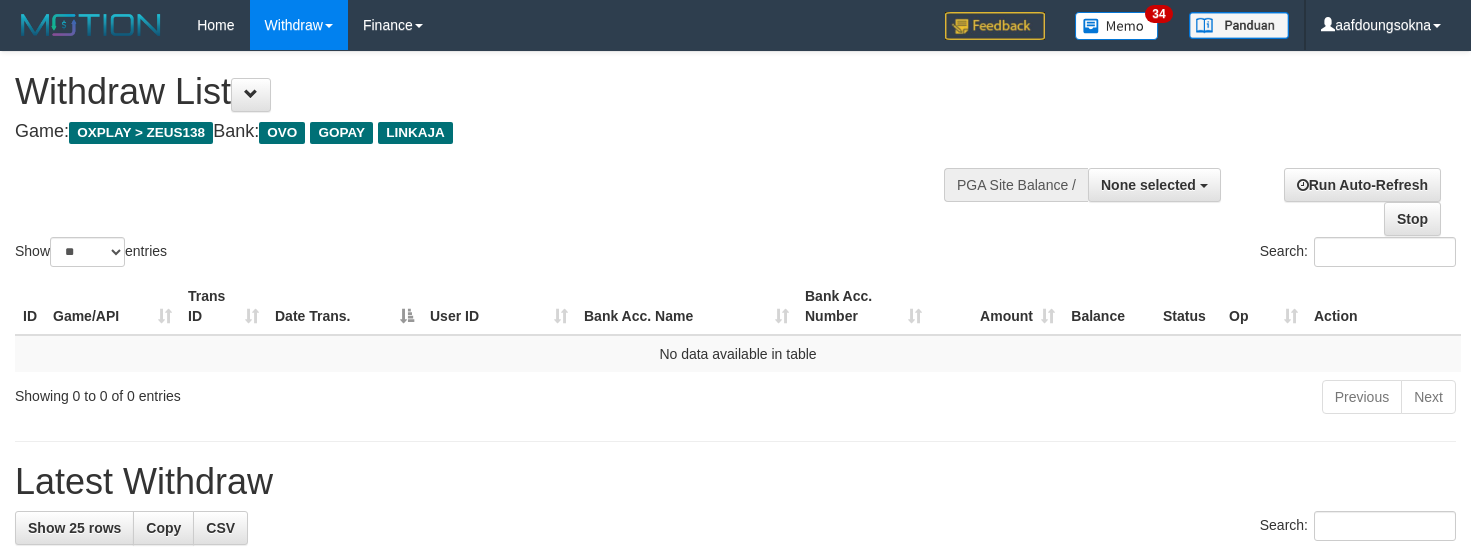select 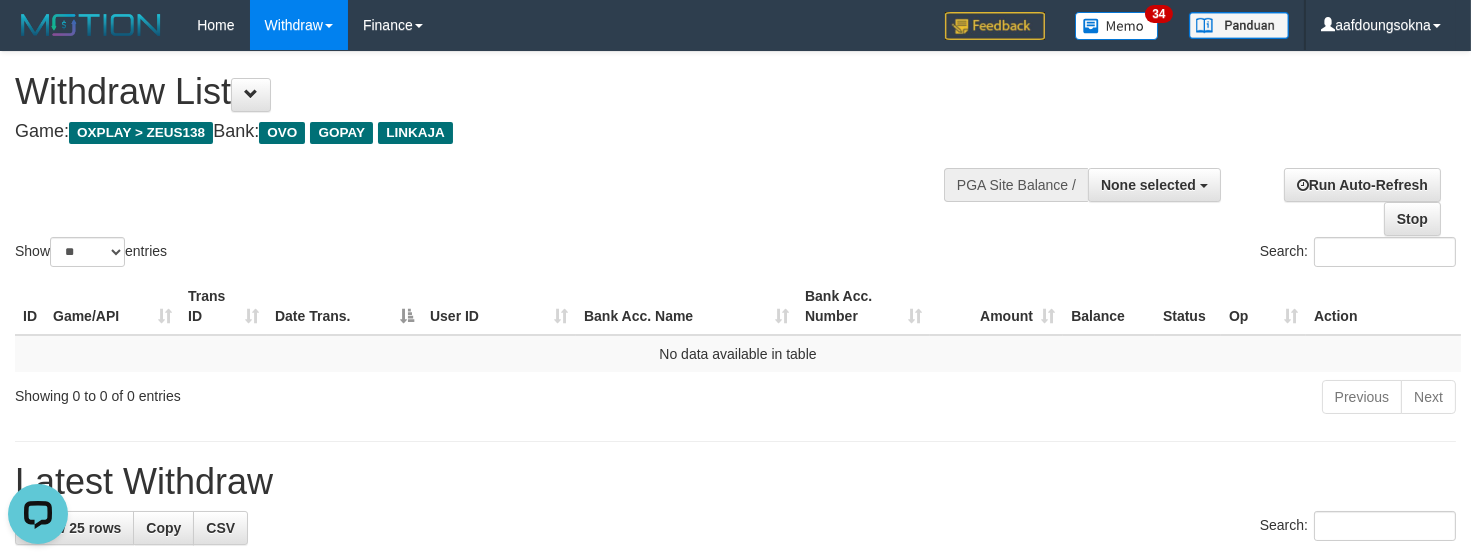 scroll, scrollTop: 0, scrollLeft: 0, axis: both 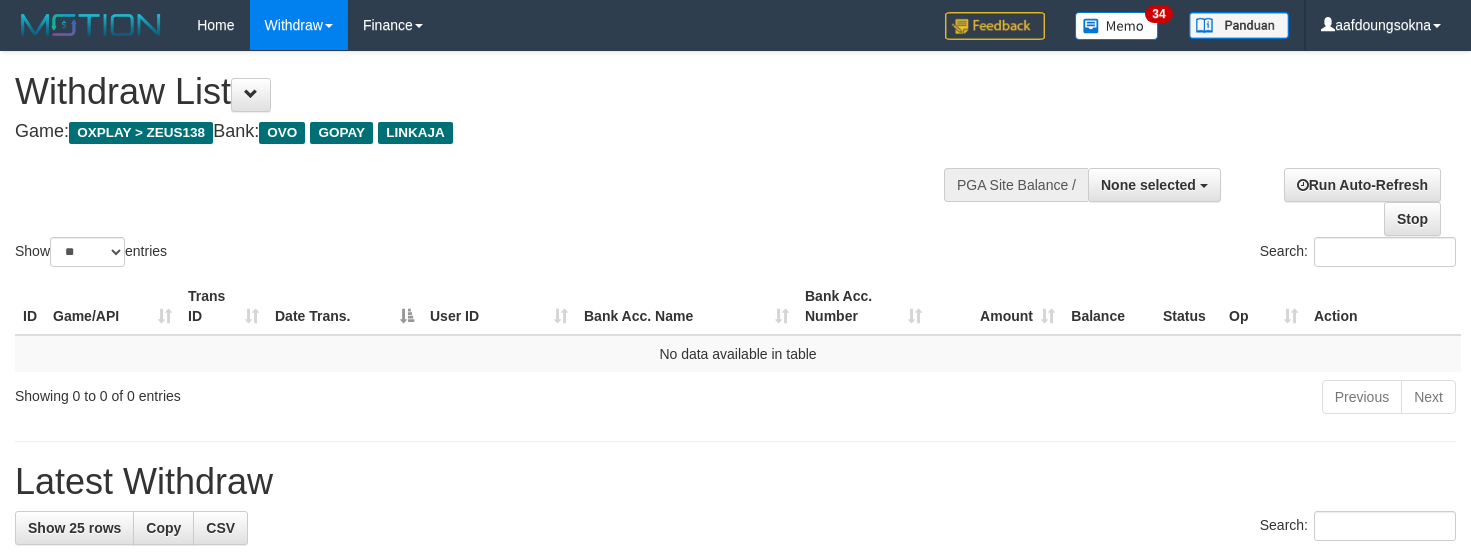 select 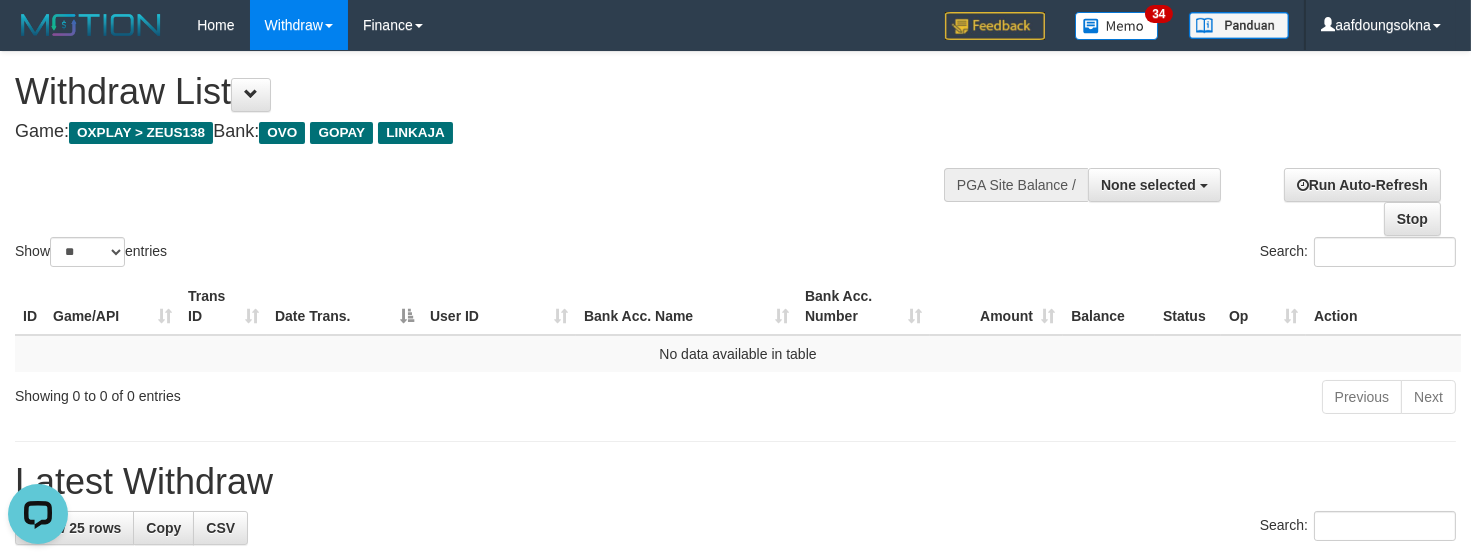 scroll, scrollTop: 0, scrollLeft: 0, axis: both 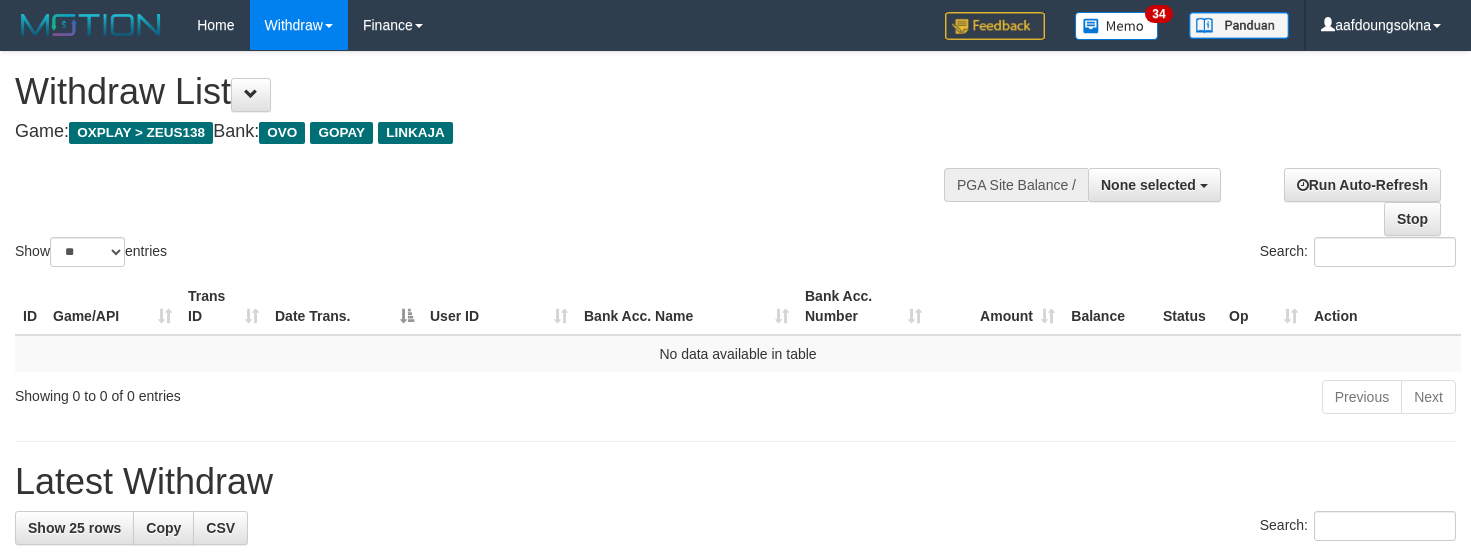 select 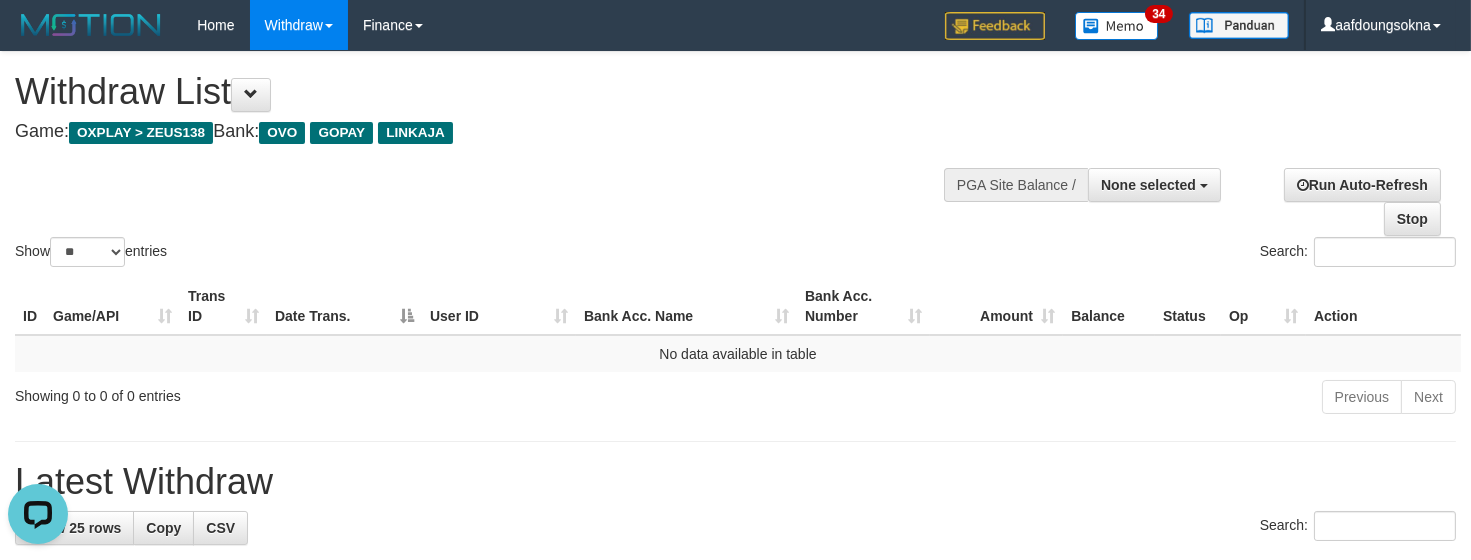 scroll, scrollTop: 0, scrollLeft: 0, axis: both 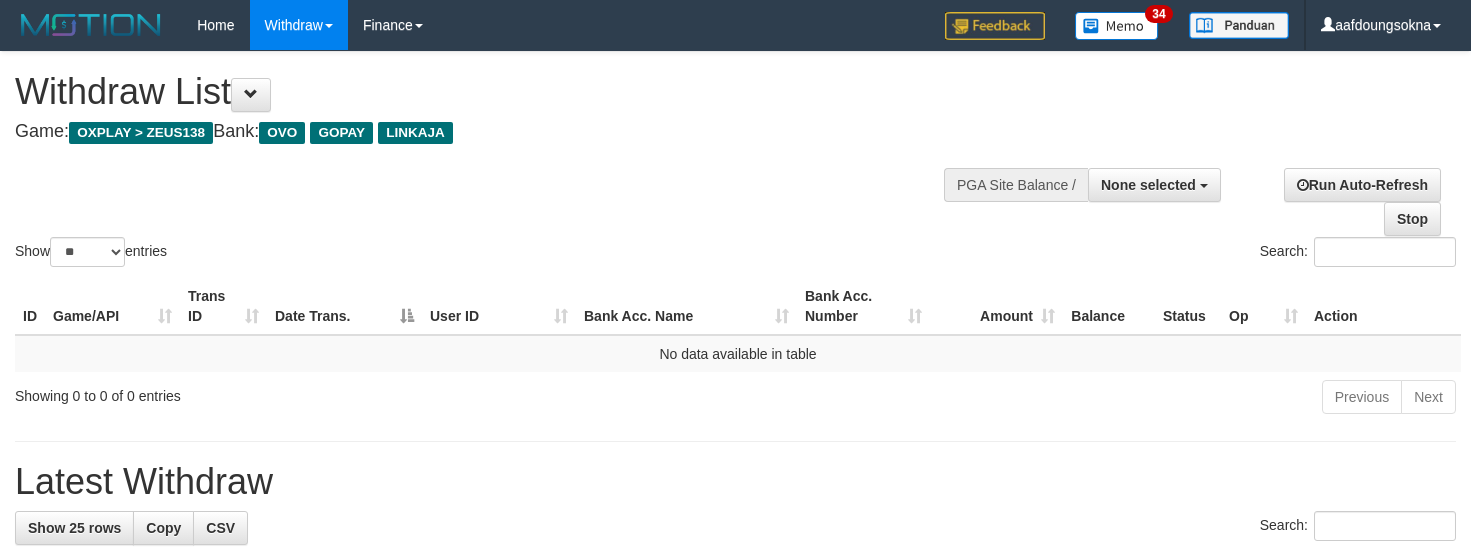 select 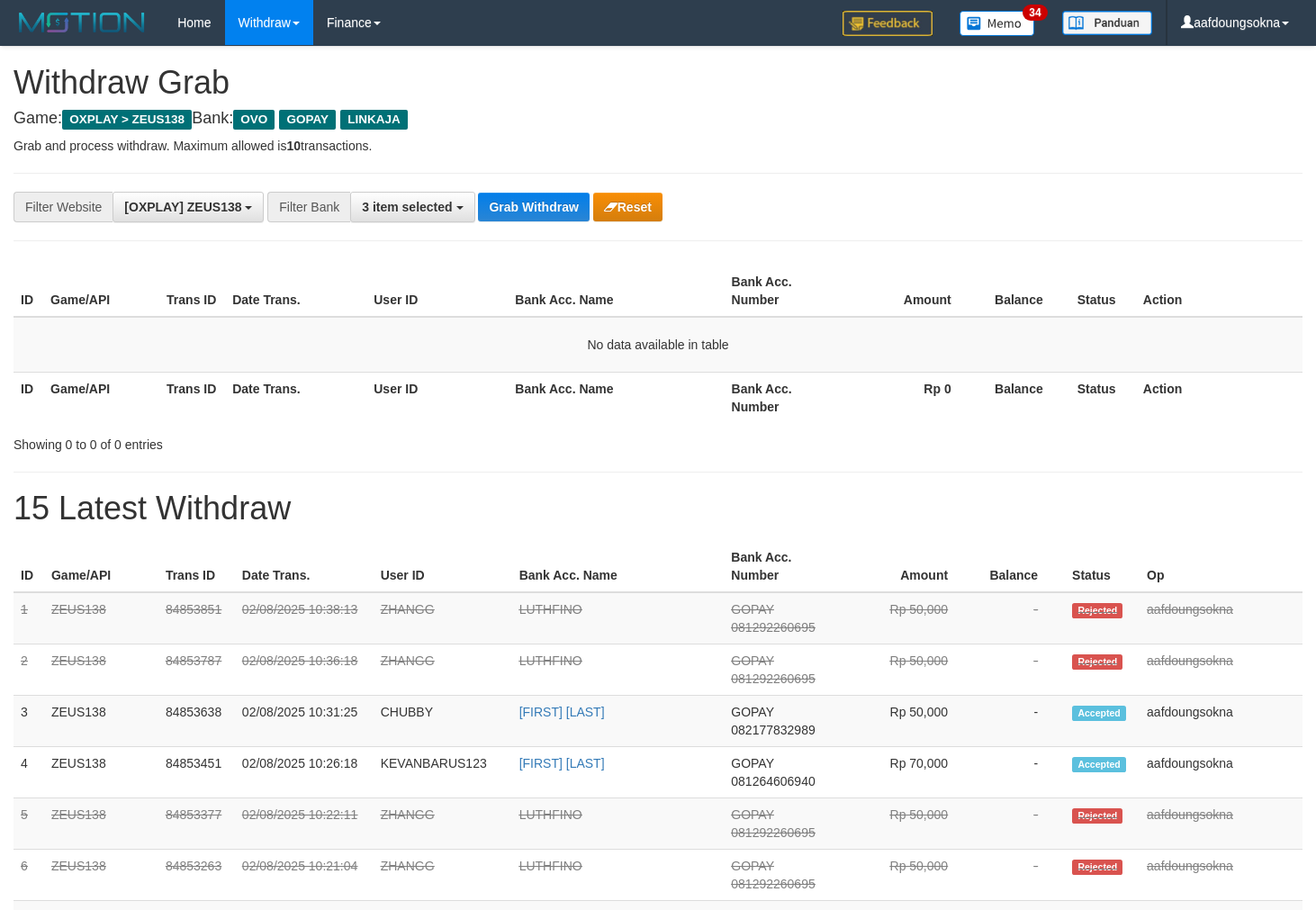 scroll, scrollTop: 0, scrollLeft: 0, axis: both 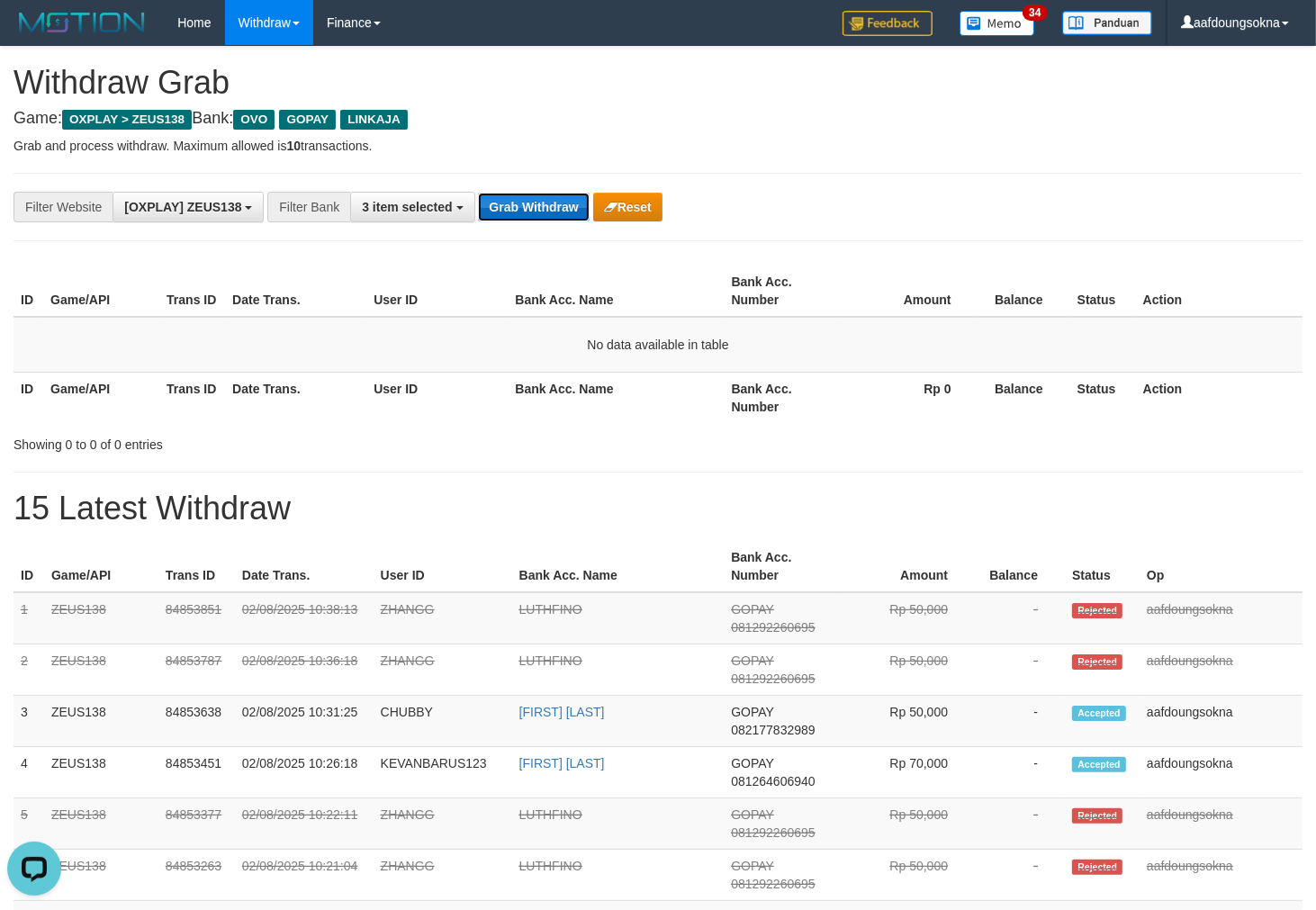 click on "Grab Withdraw" at bounding box center [533, 207] 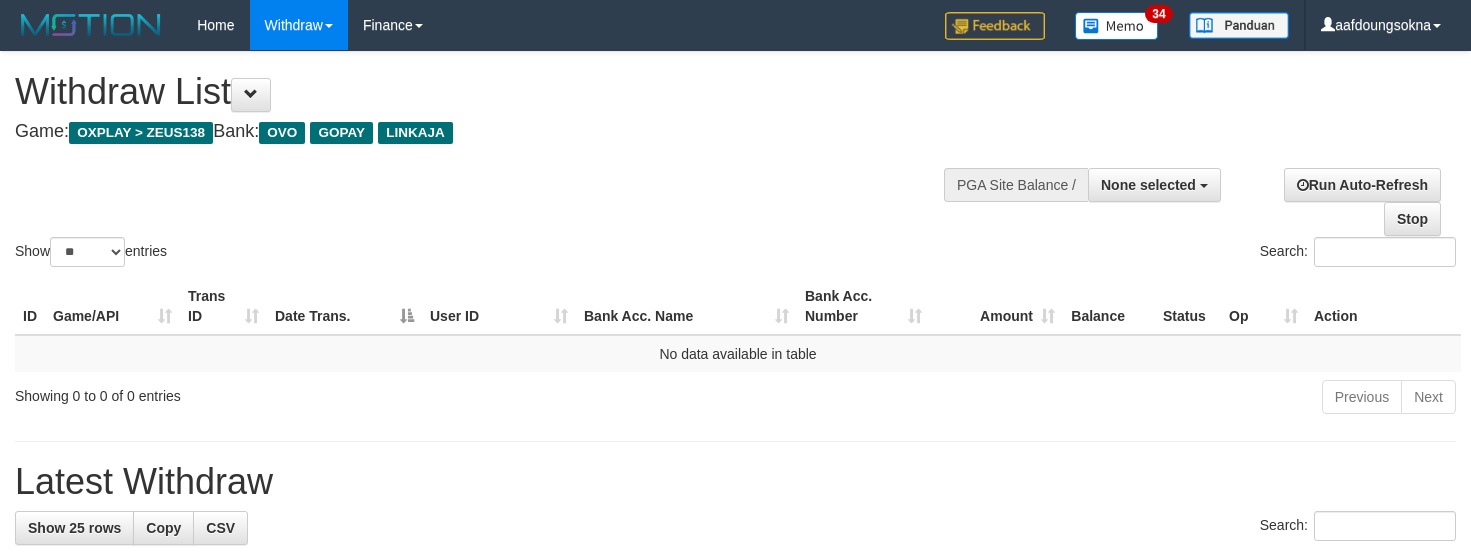 select 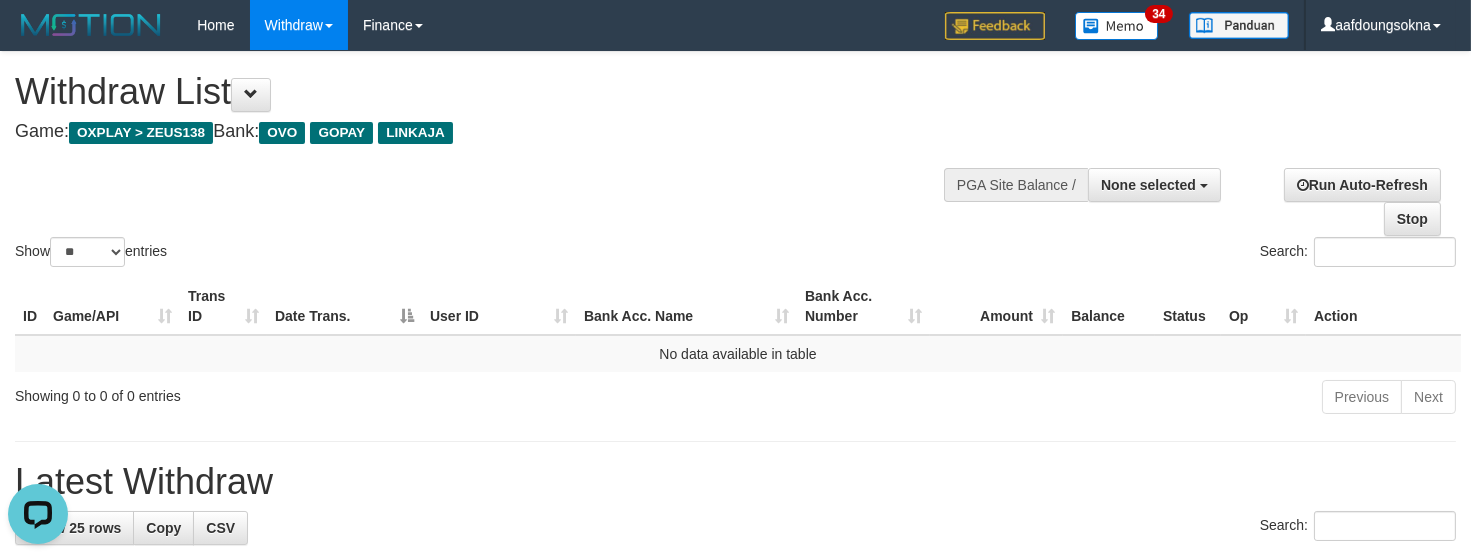 scroll, scrollTop: 0, scrollLeft: 0, axis: both 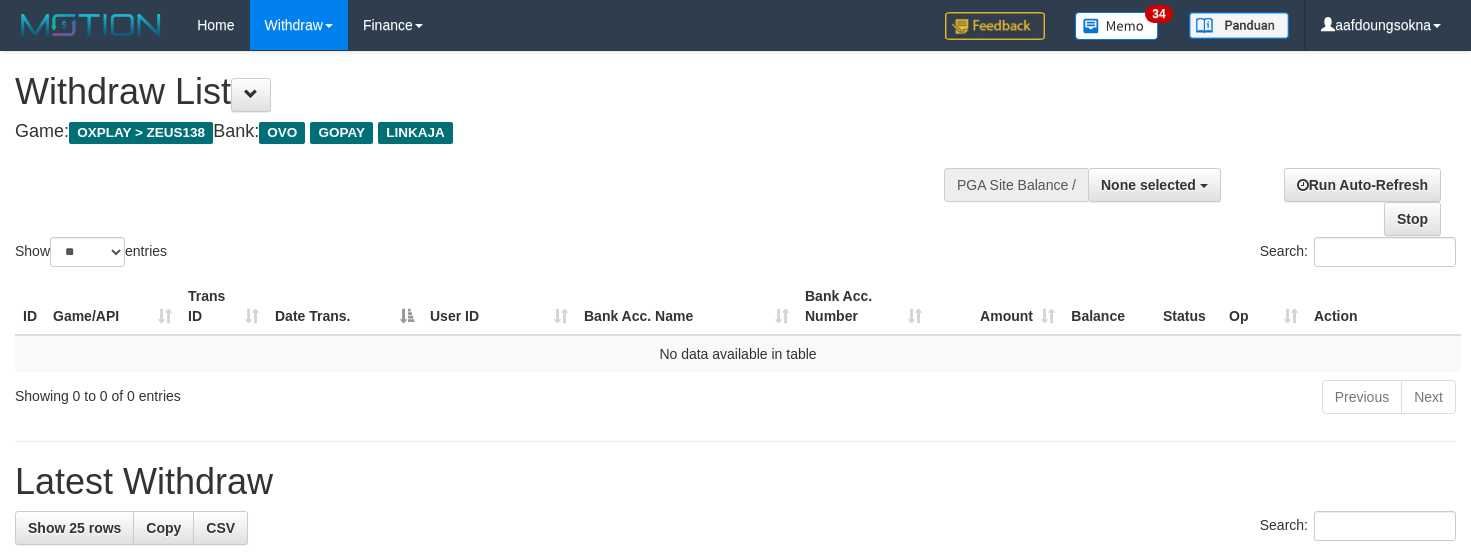 select 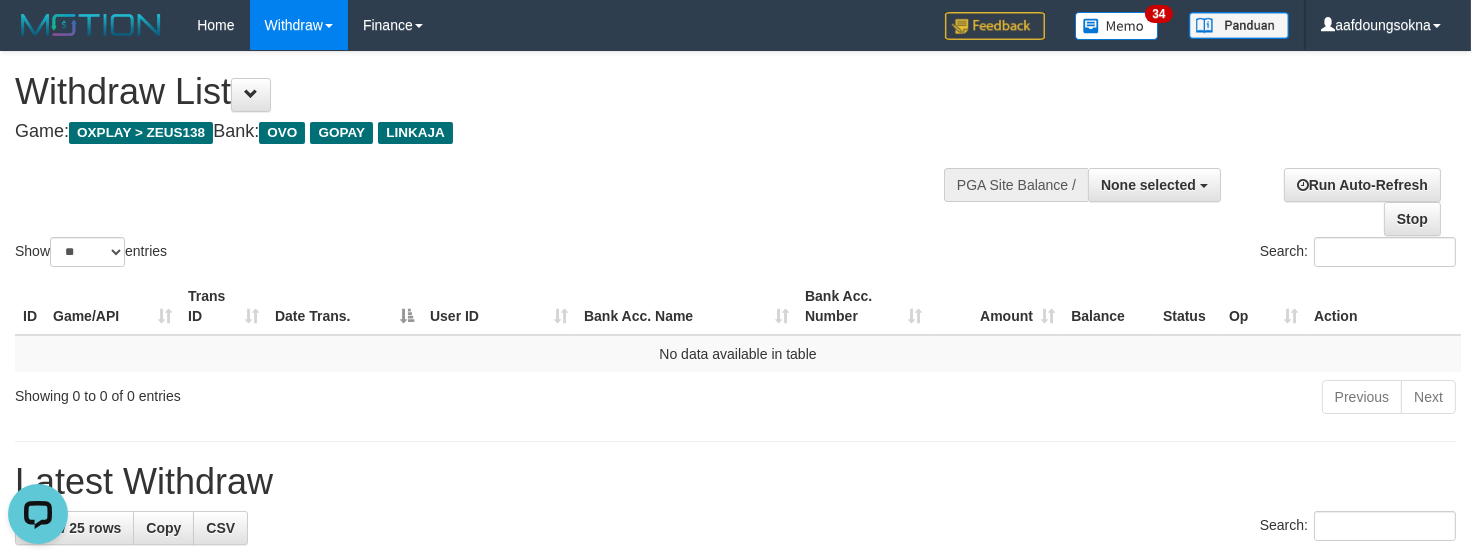 scroll, scrollTop: 0, scrollLeft: 0, axis: both 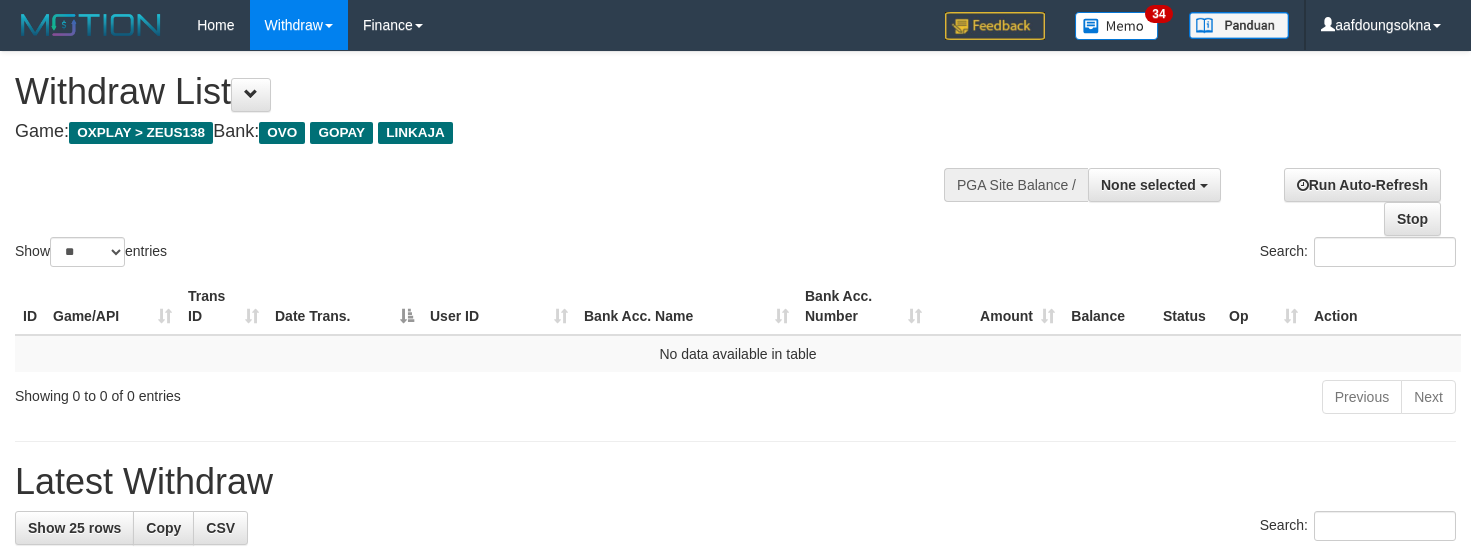select 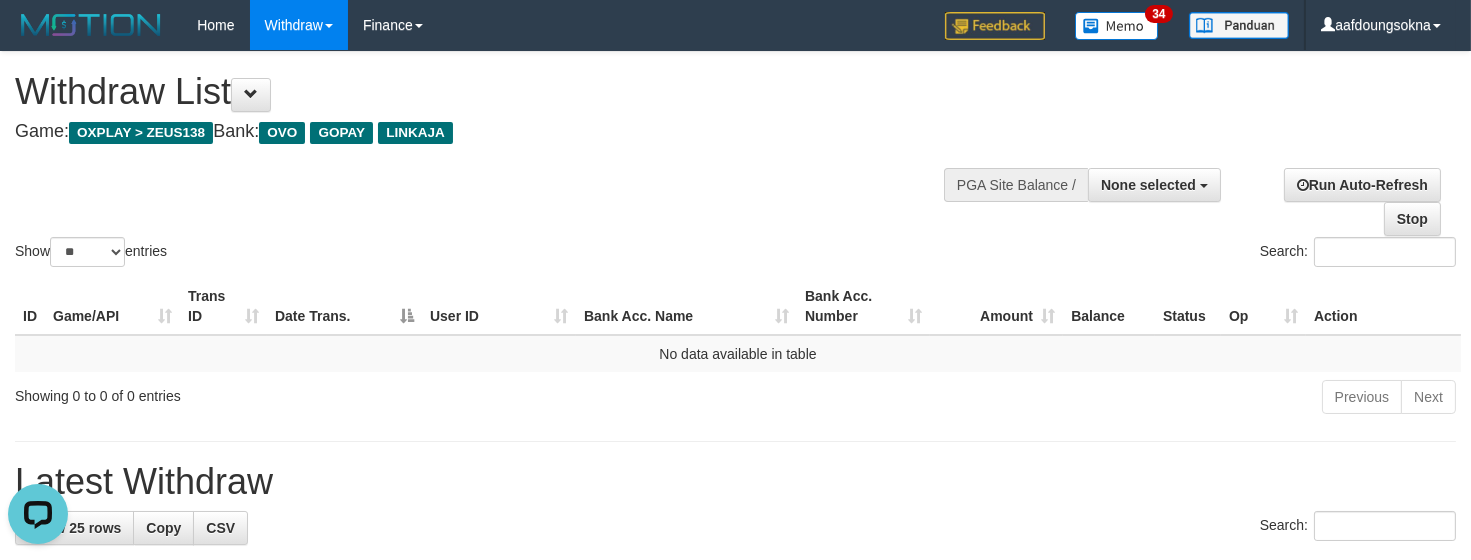 scroll, scrollTop: 0, scrollLeft: 0, axis: both 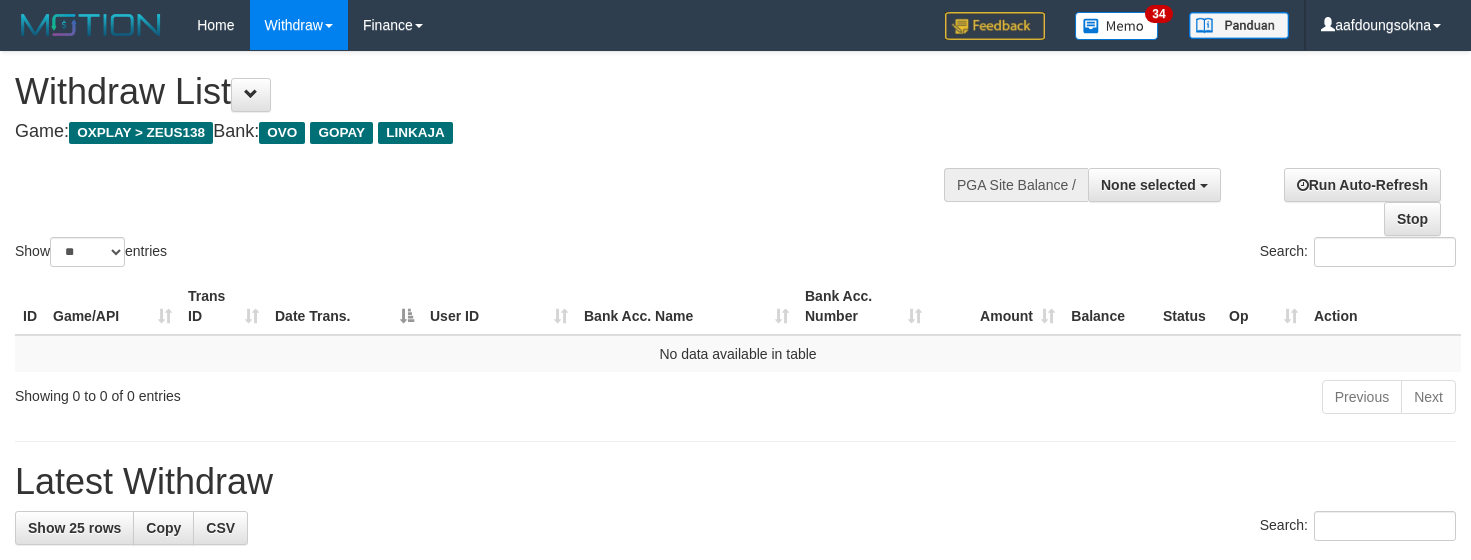 select 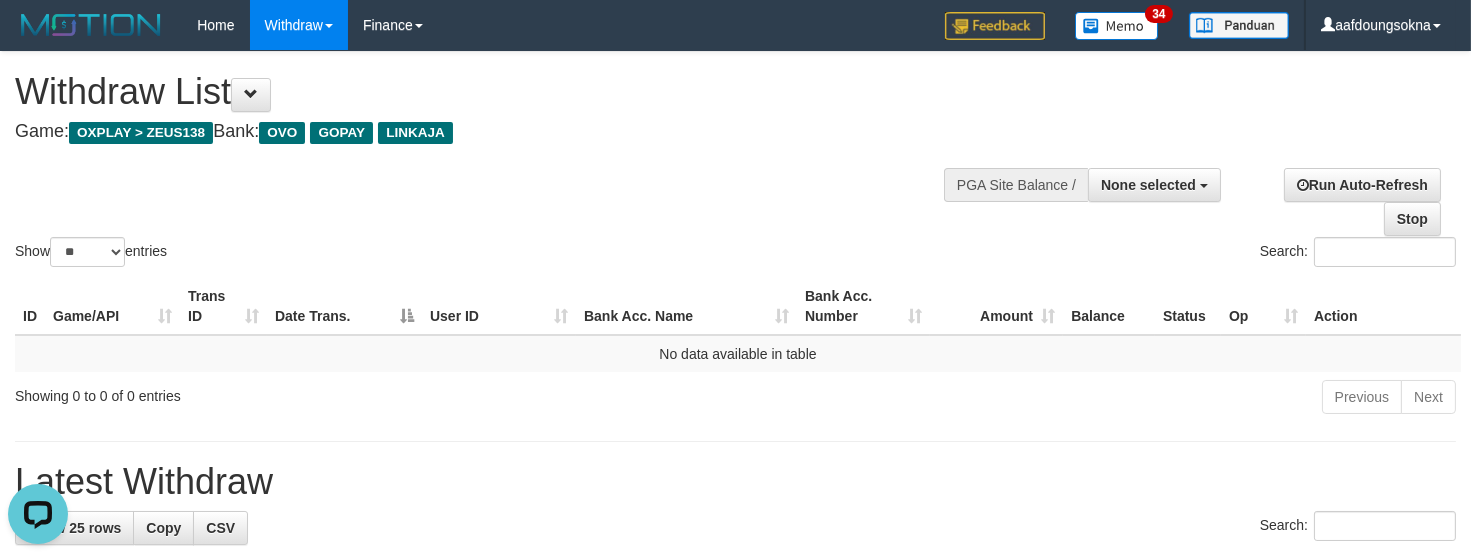 scroll, scrollTop: 0, scrollLeft: 0, axis: both 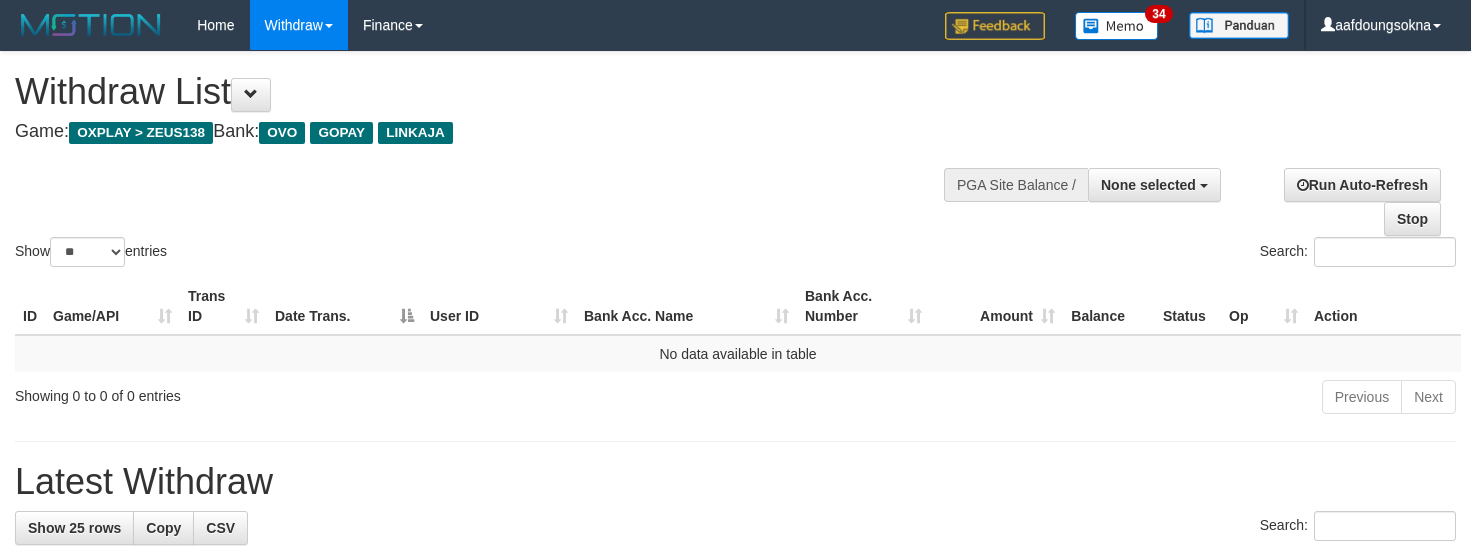 select 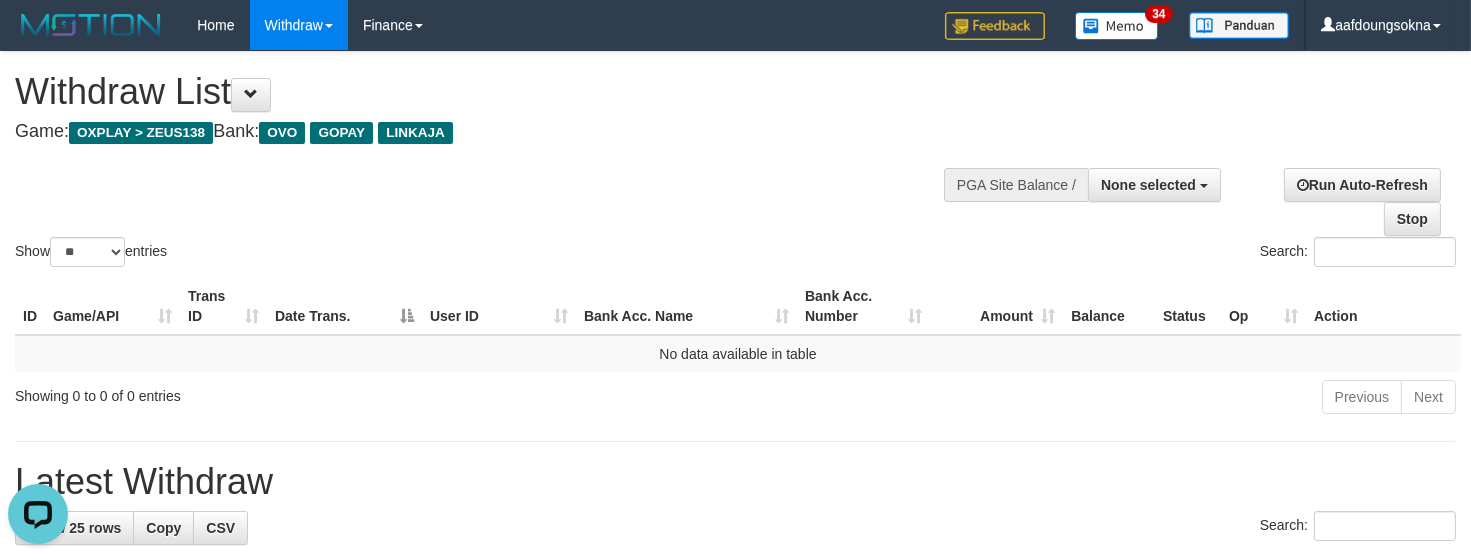 scroll, scrollTop: 0, scrollLeft: 0, axis: both 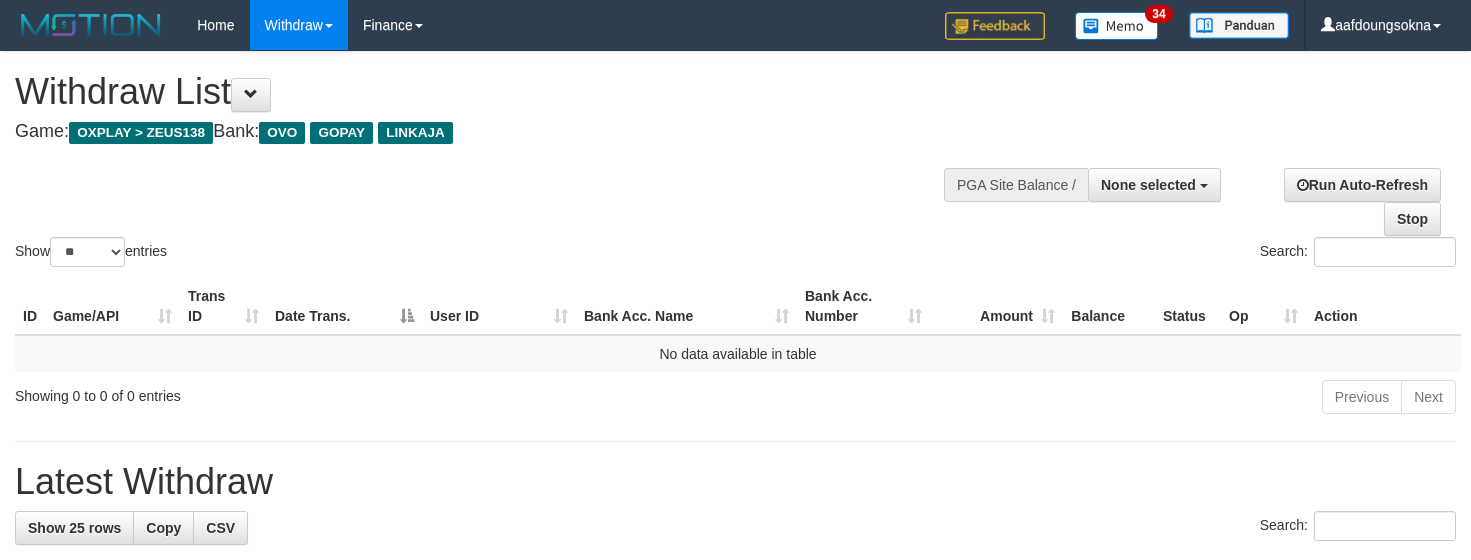 select 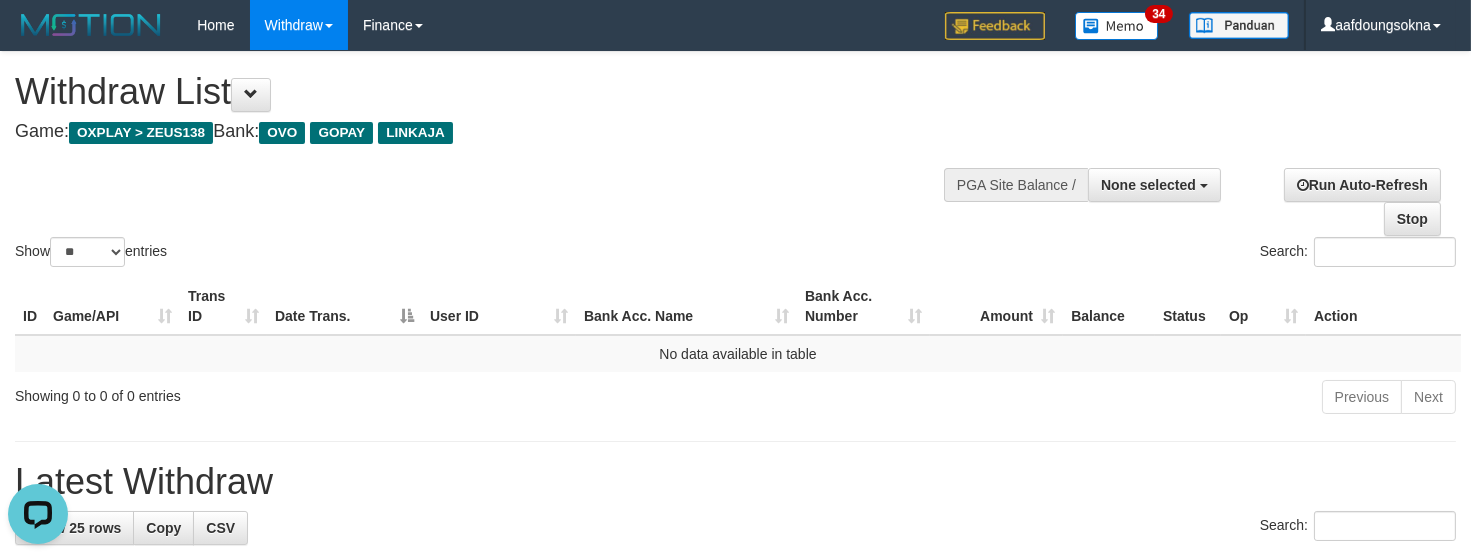 scroll, scrollTop: 0, scrollLeft: 0, axis: both 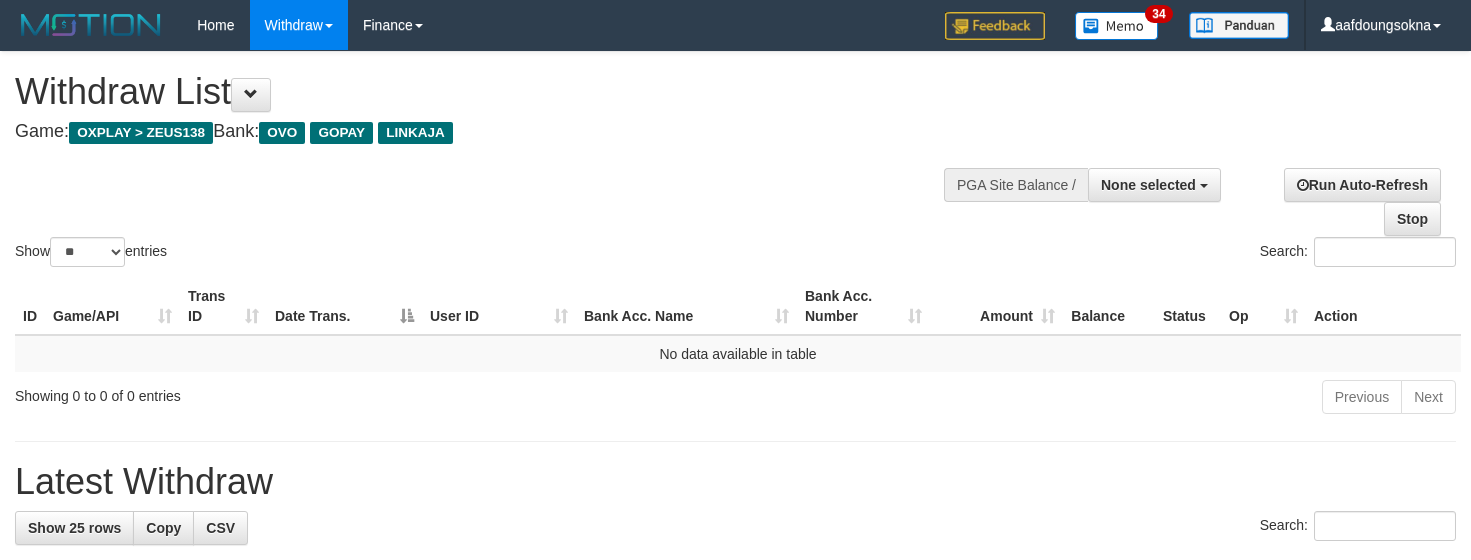 select 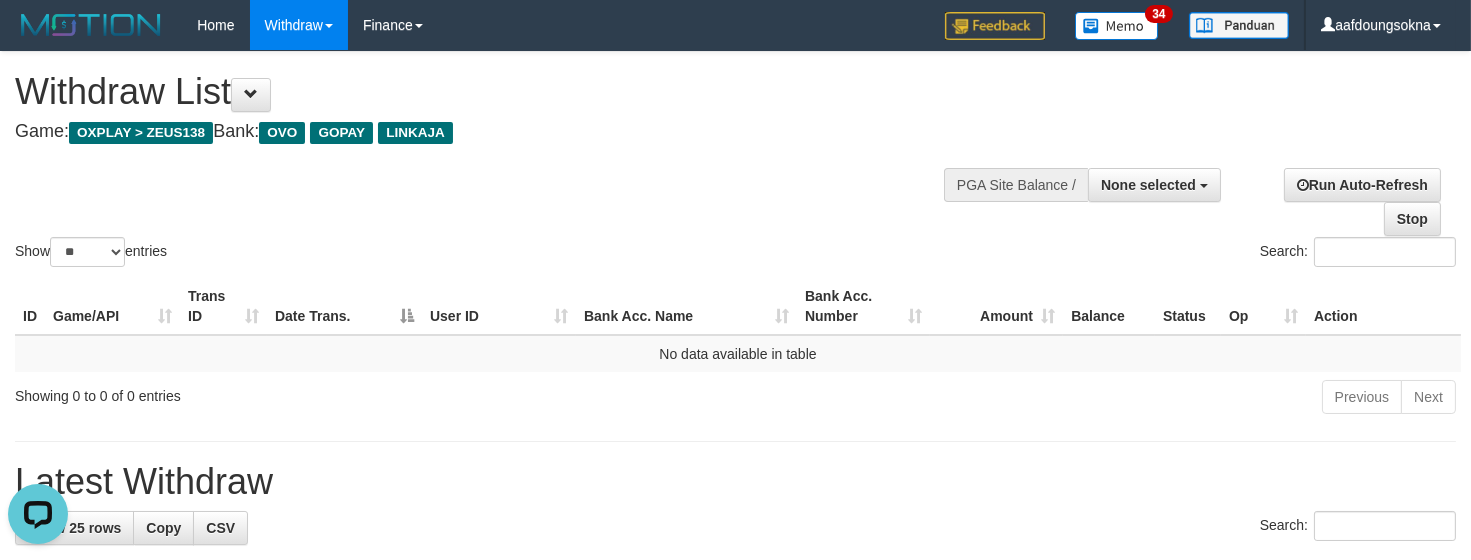 scroll, scrollTop: 0, scrollLeft: 0, axis: both 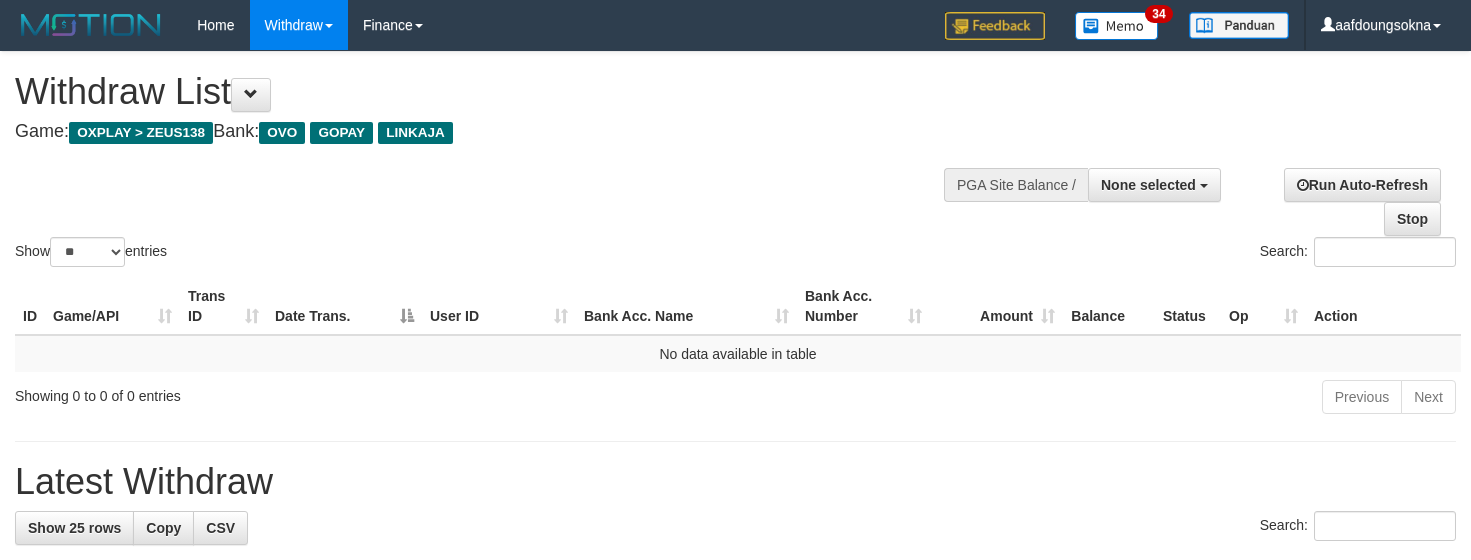select 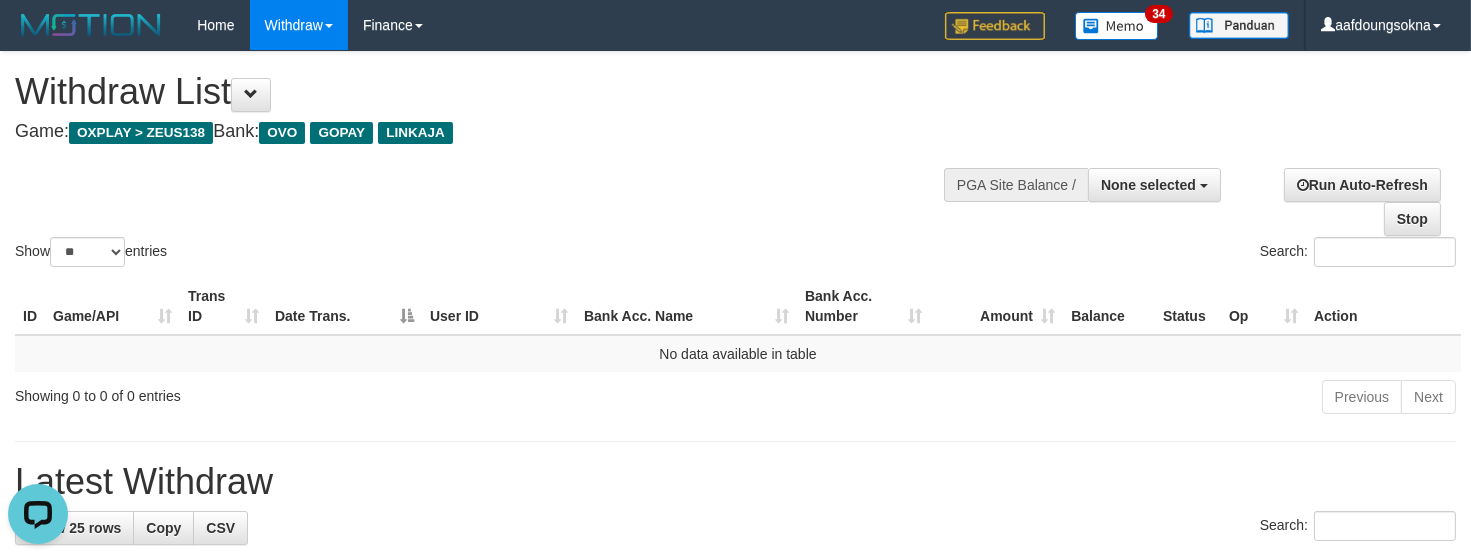 scroll, scrollTop: 0, scrollLeft: 0, axis: both 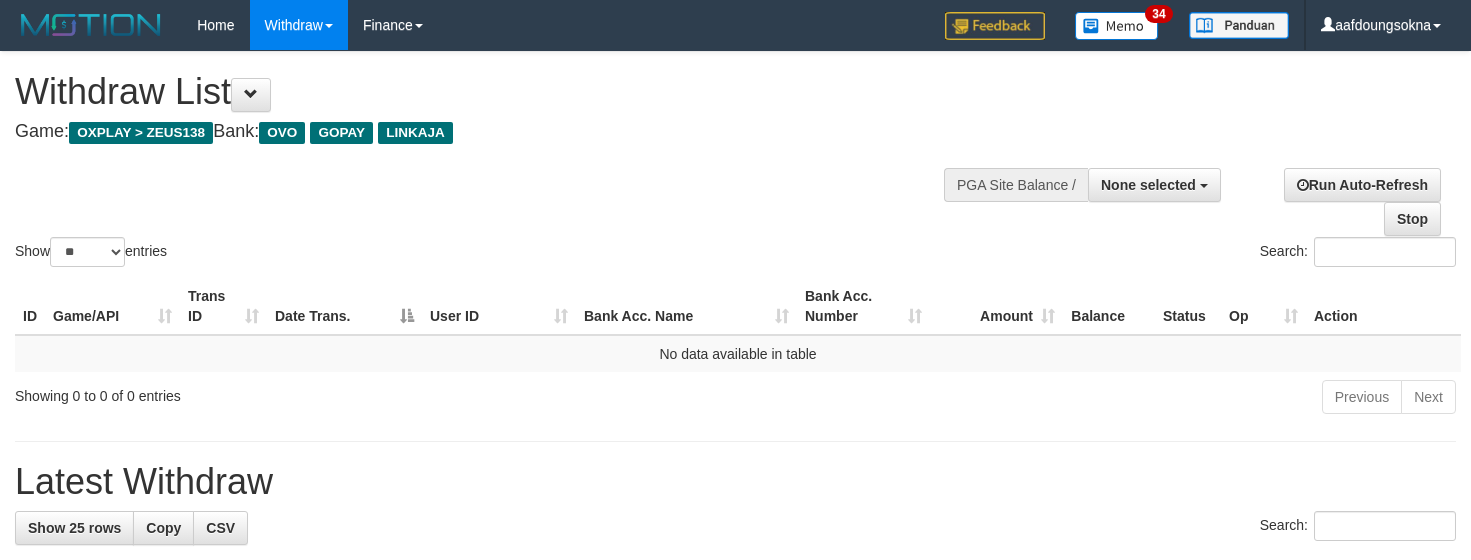 select 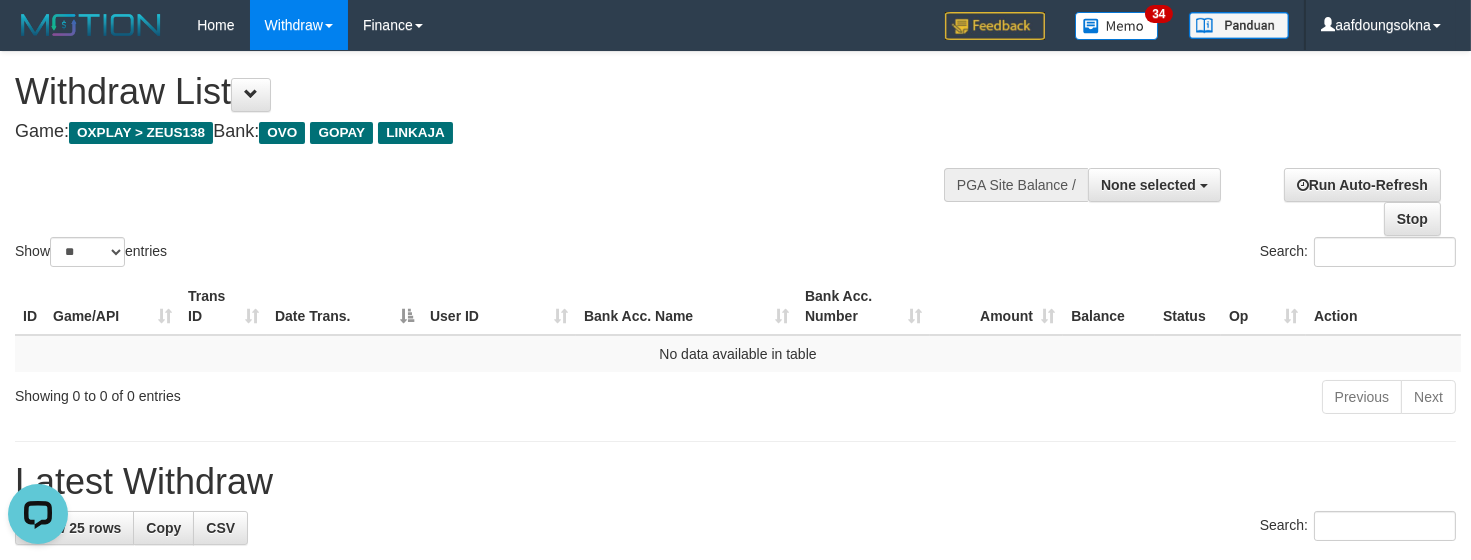 scroll, scrollTop: 0, scrollLeft: 0, axis: both 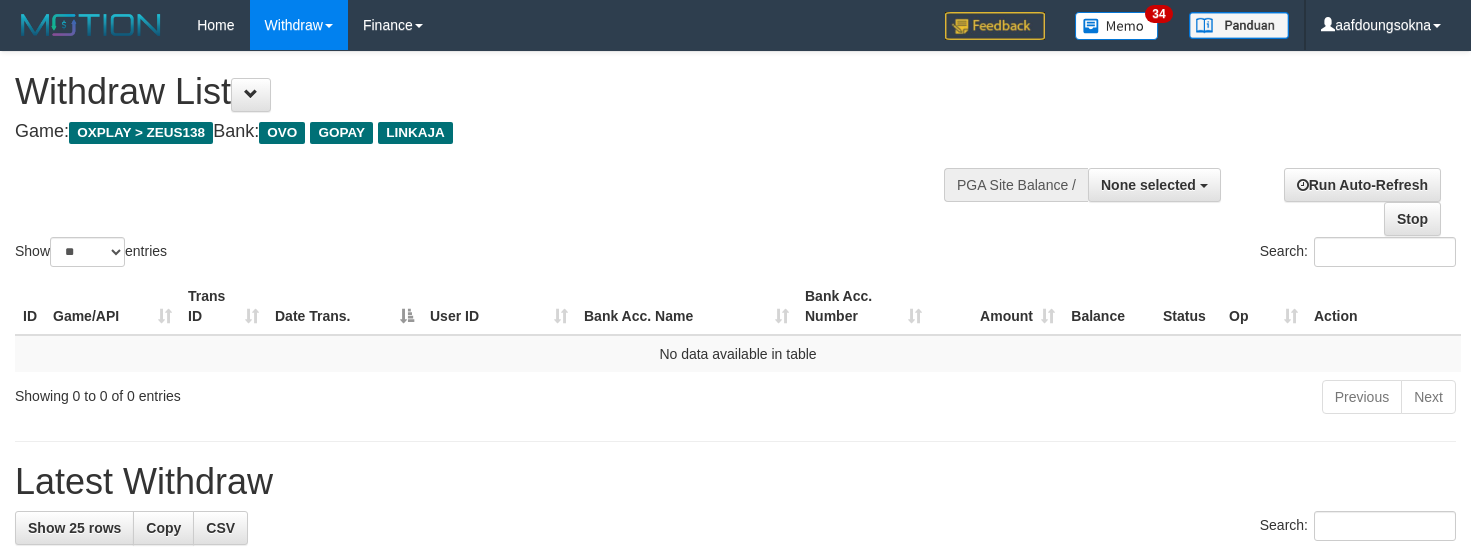 select 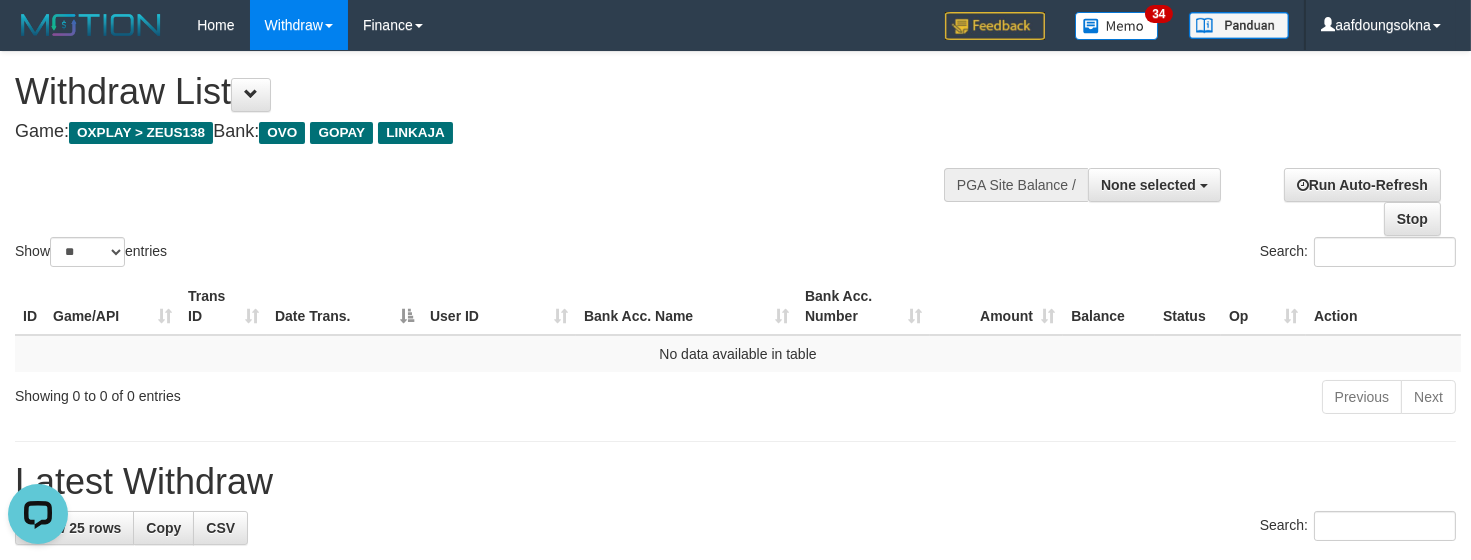 scroll, scrollTop: 0, scrollLeft: 0, axis: both 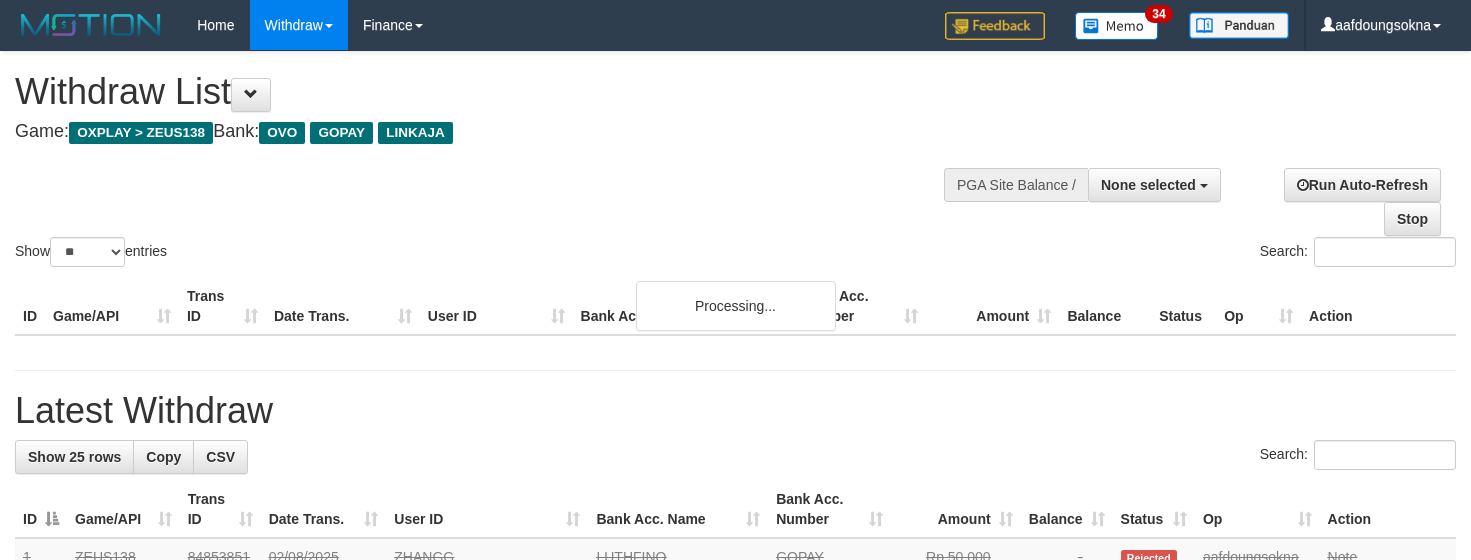 select 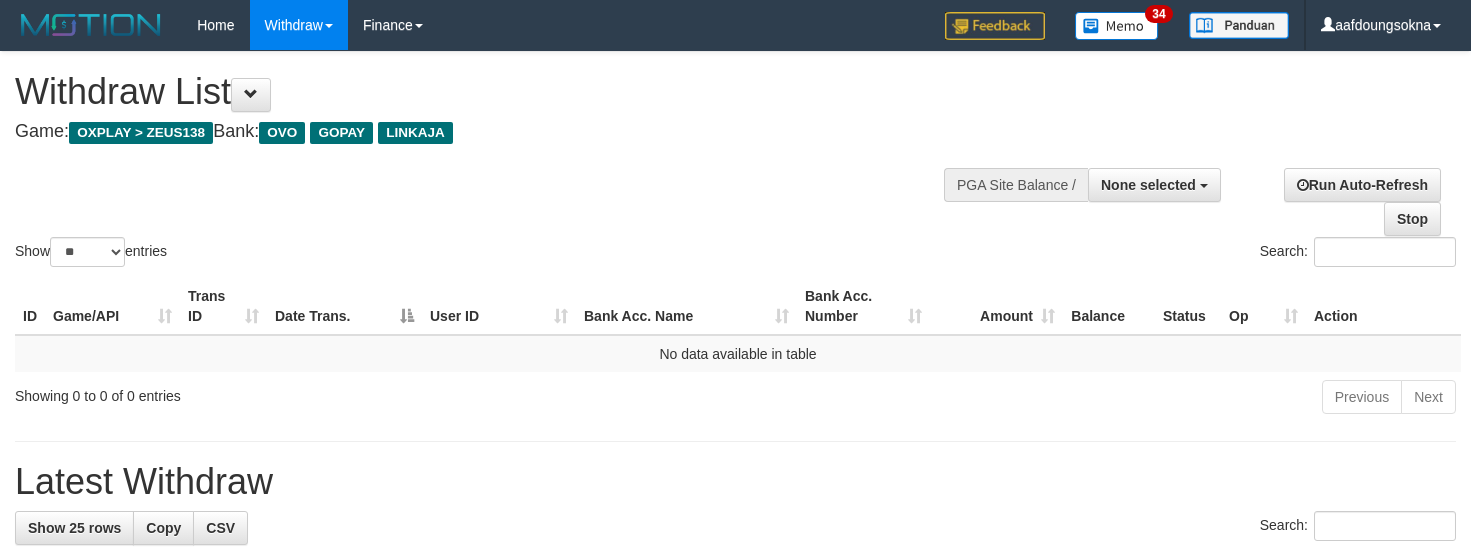 select 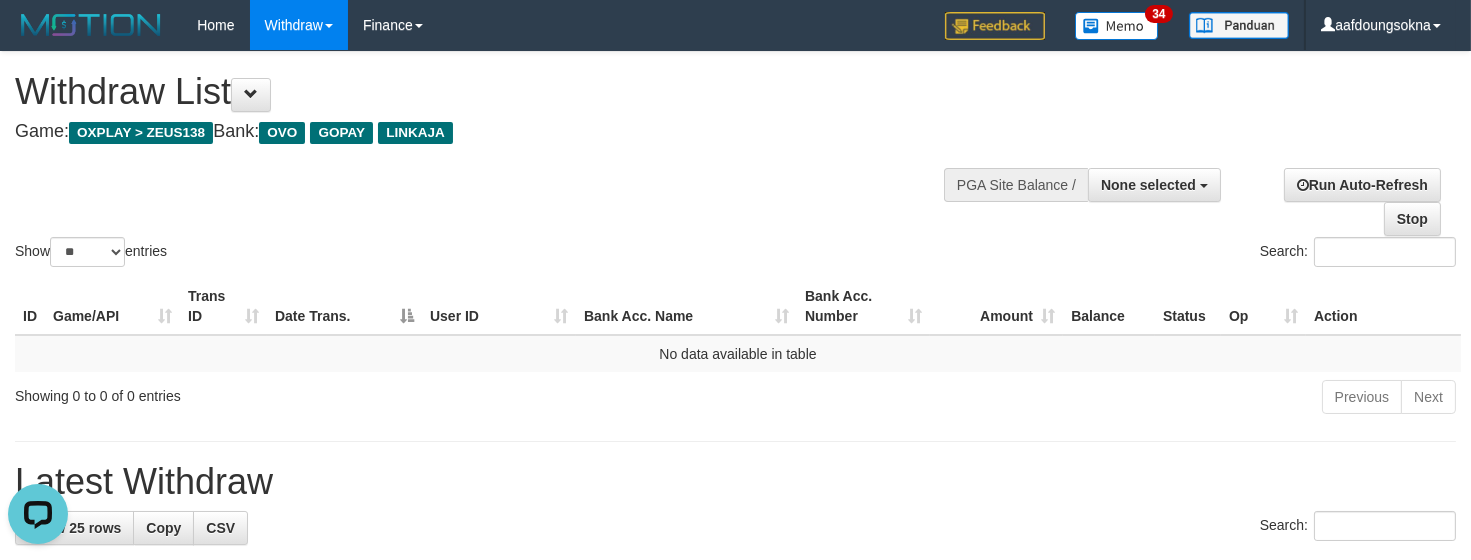 scroll, scrollTop: 0, scrollLeft: 0, axis: both 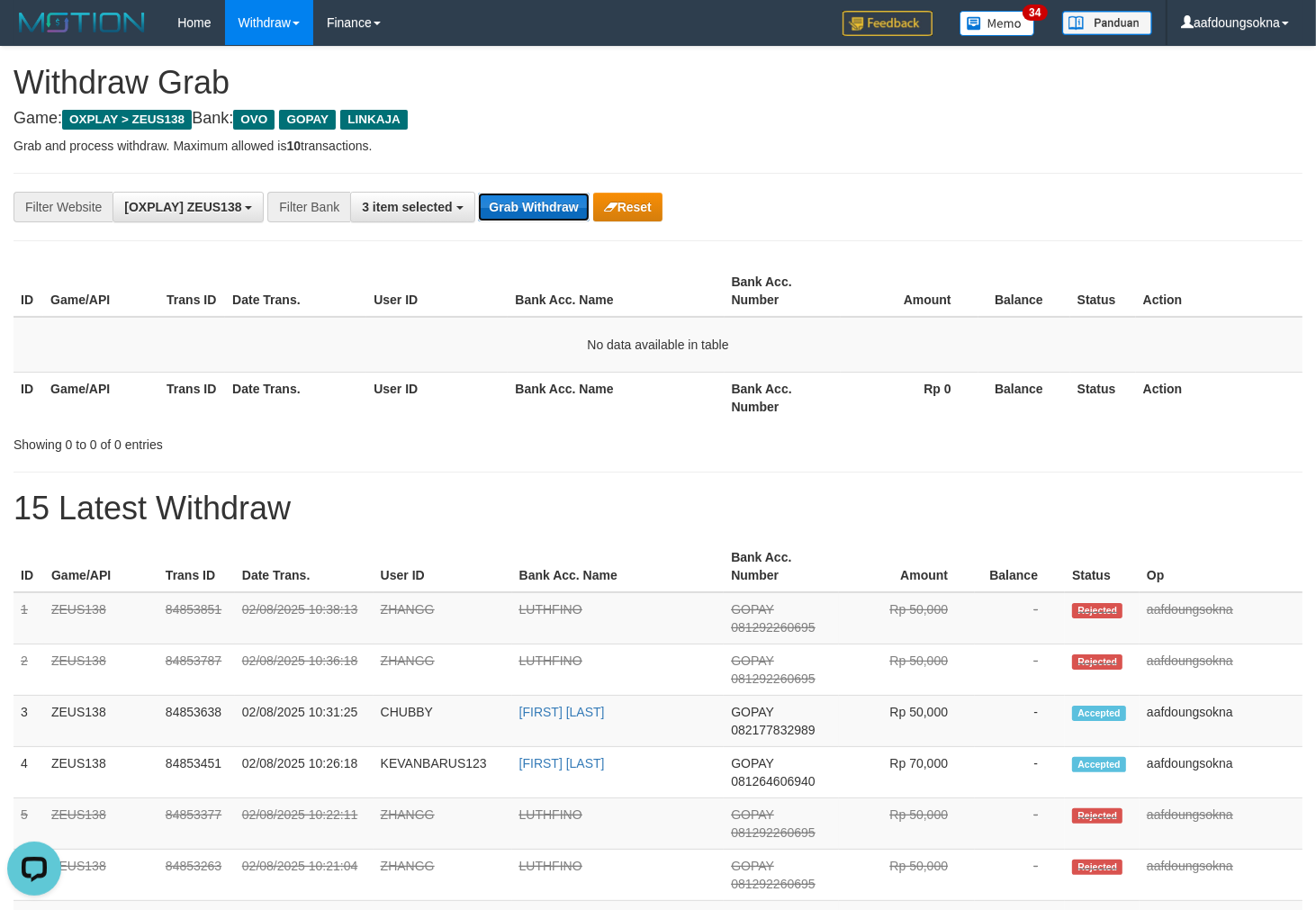 click on "Grab Withdraw" at bounding box center [533, 207] 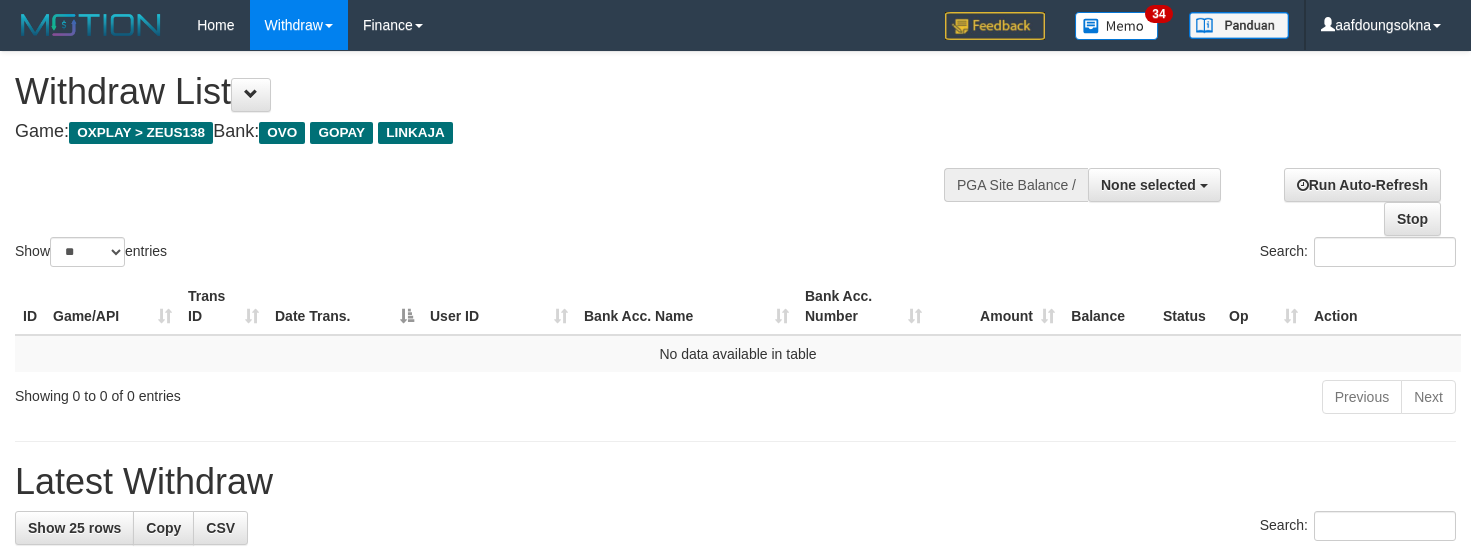 select 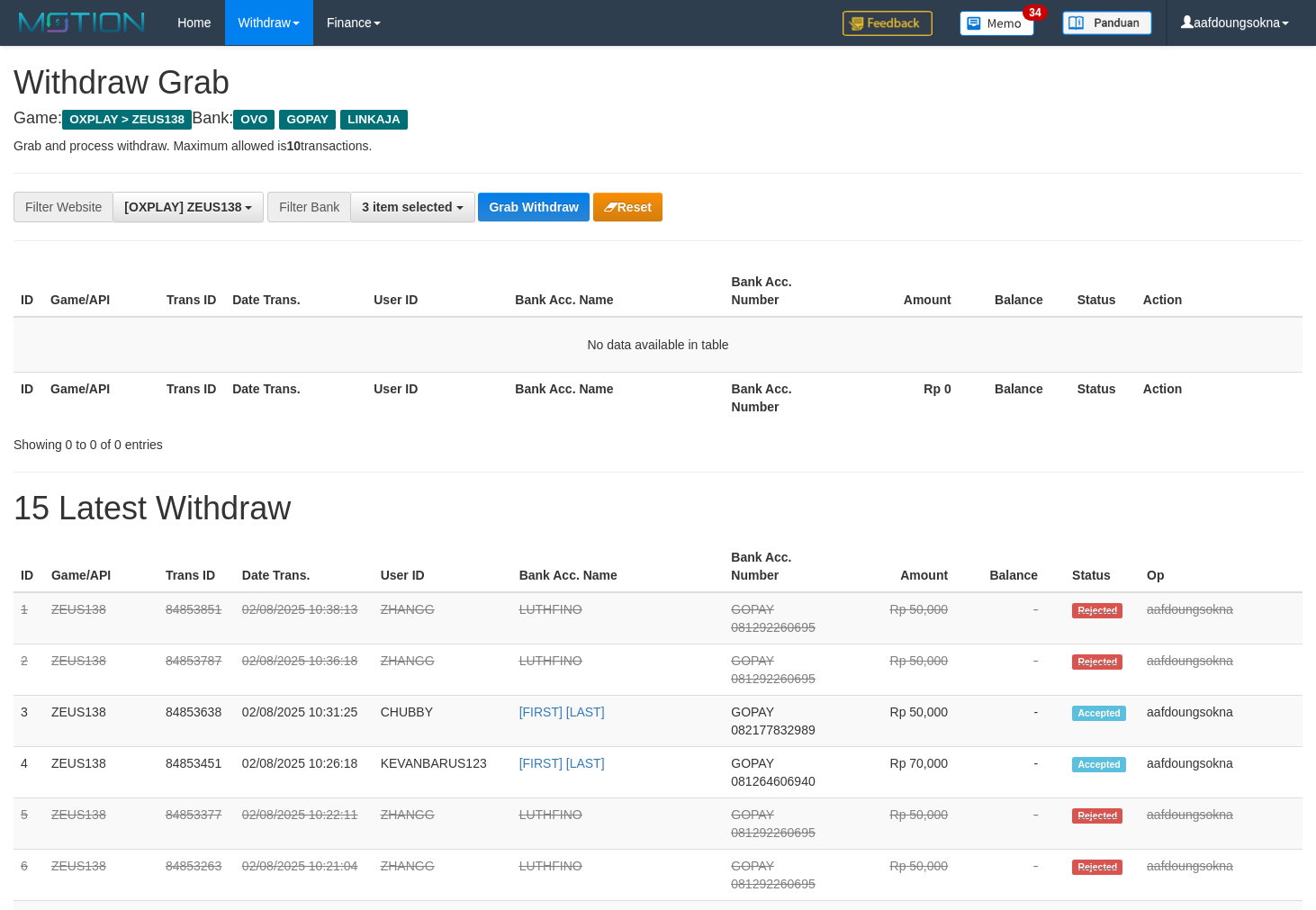 scroll, scrollTop: 0, scrollLeft: 0, axis: both 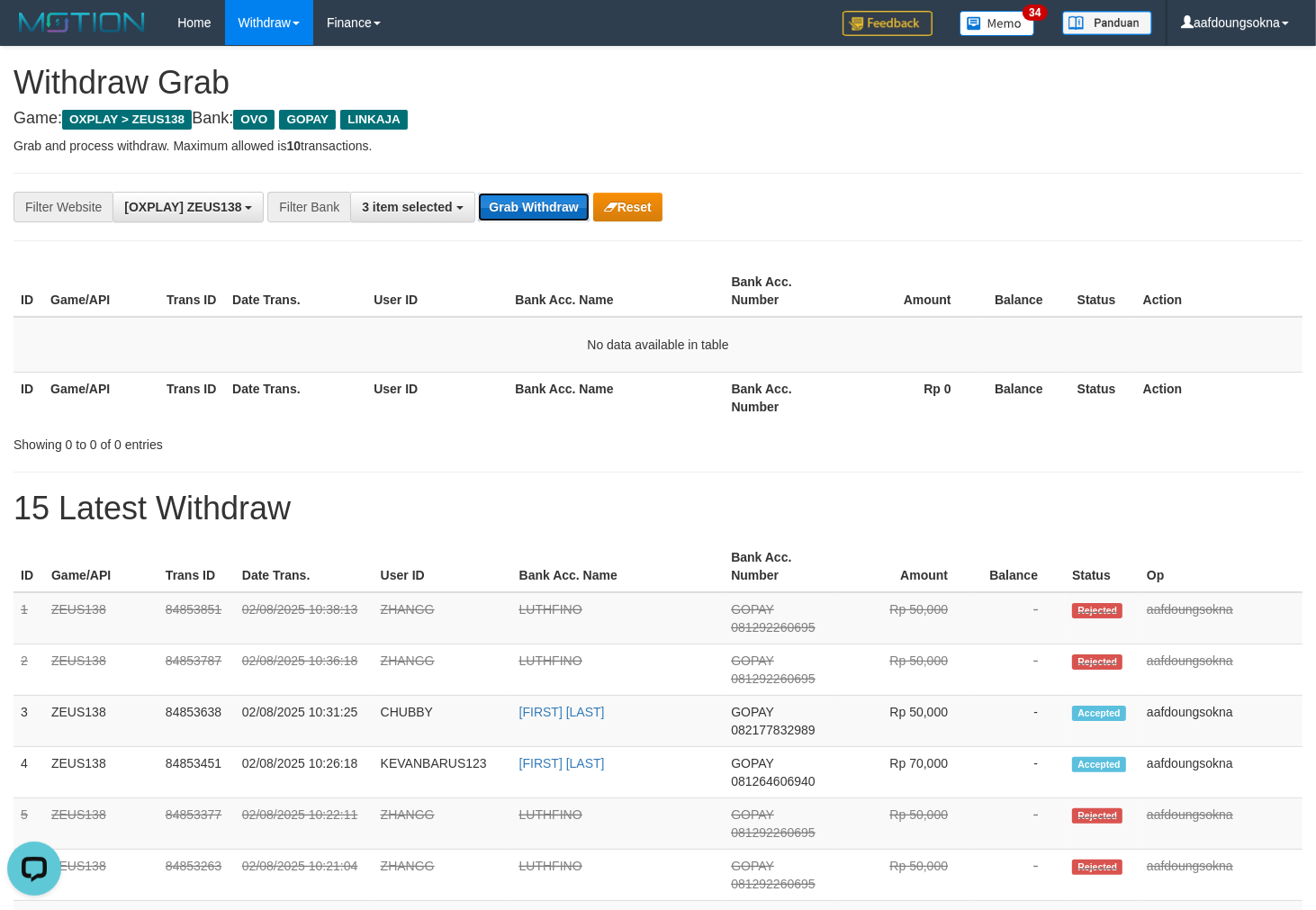 click on "Grab Withdraw" at bounding box center (533, 207) 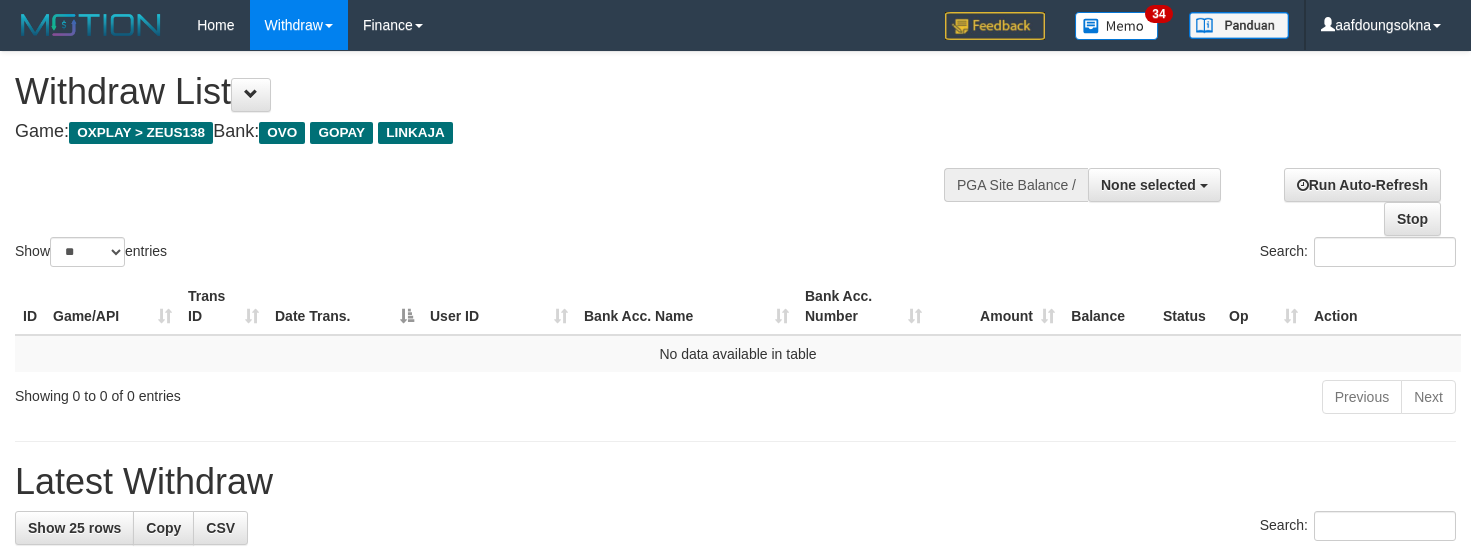 select 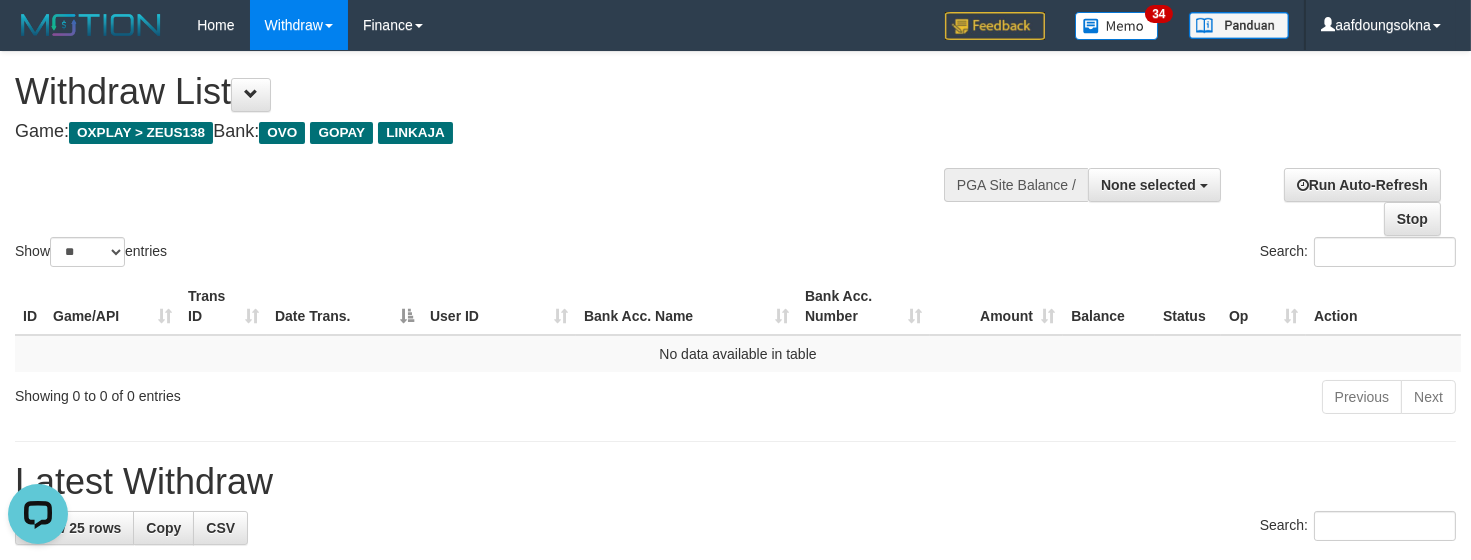 scroll, scrollTop: 0, scrollLeft: 0, axis: both 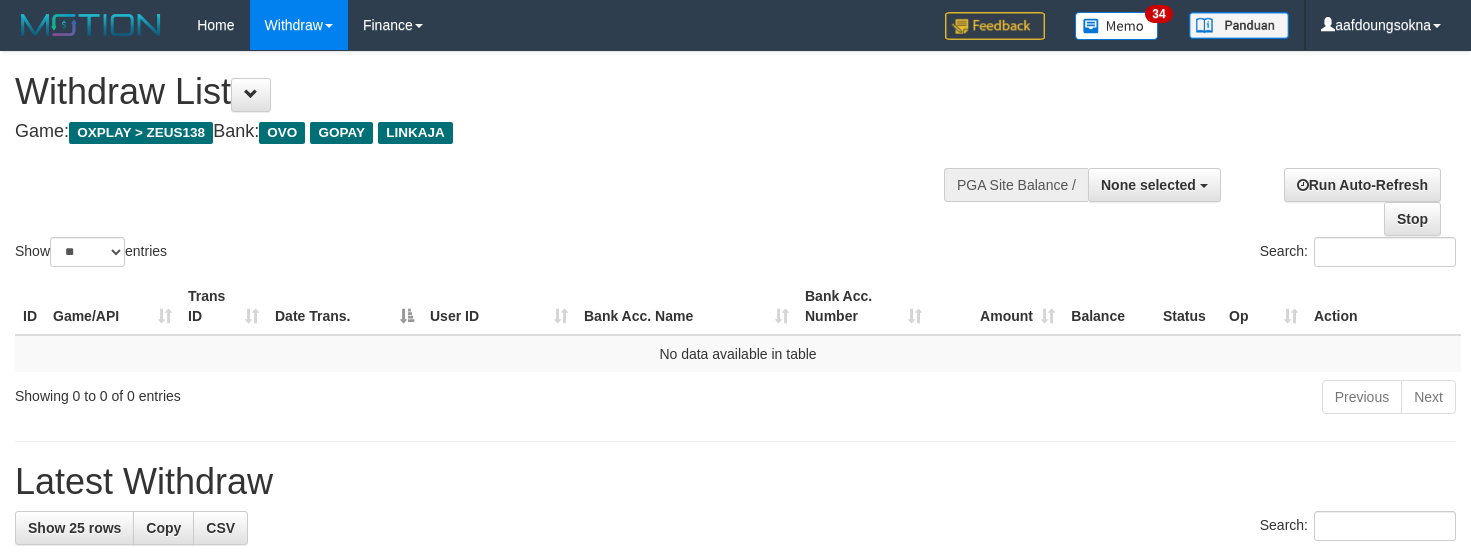 select 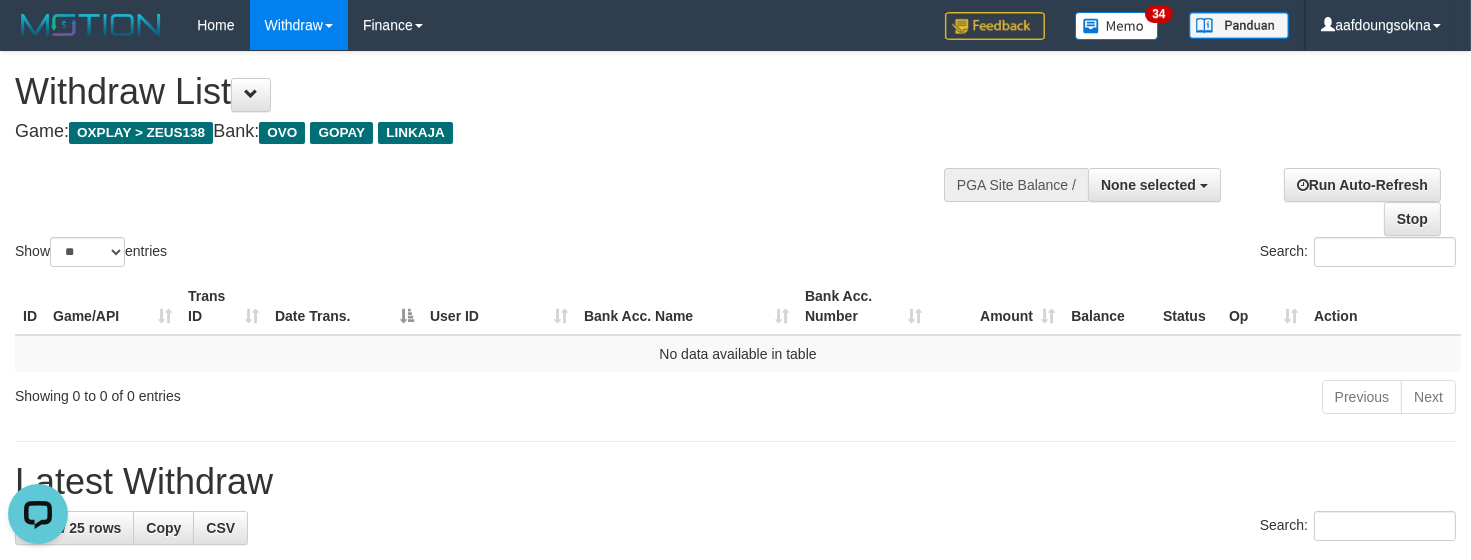 scroll, scrollTop: 0, scrollLeft: 0, axis: both 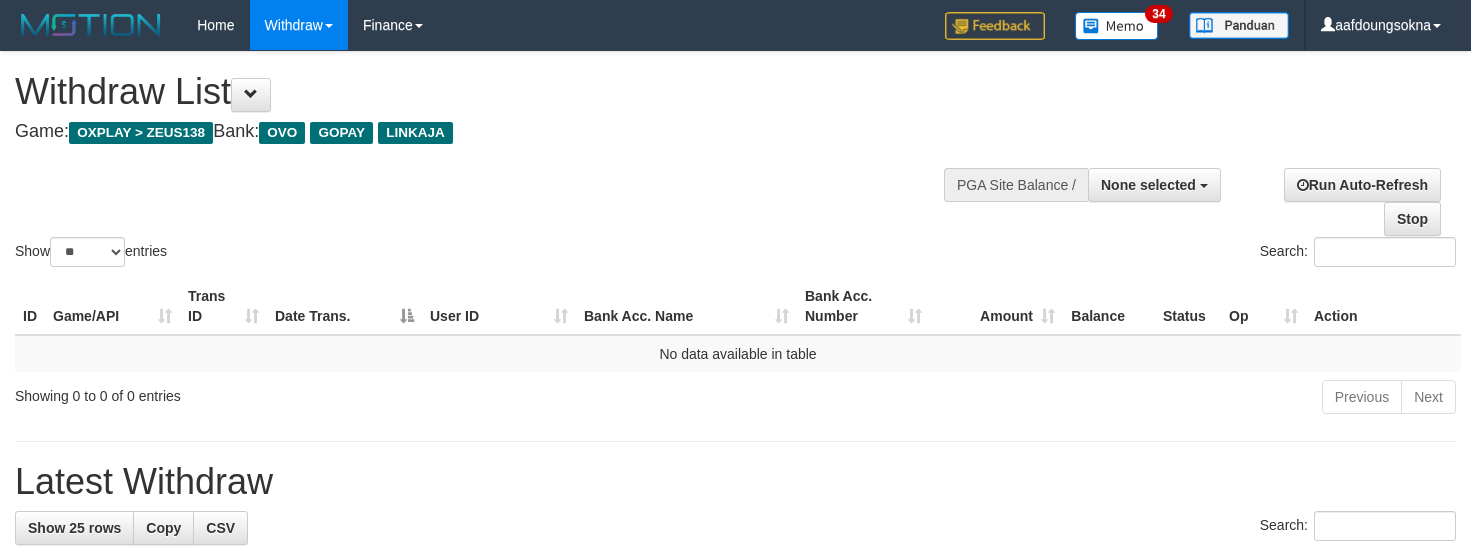 select 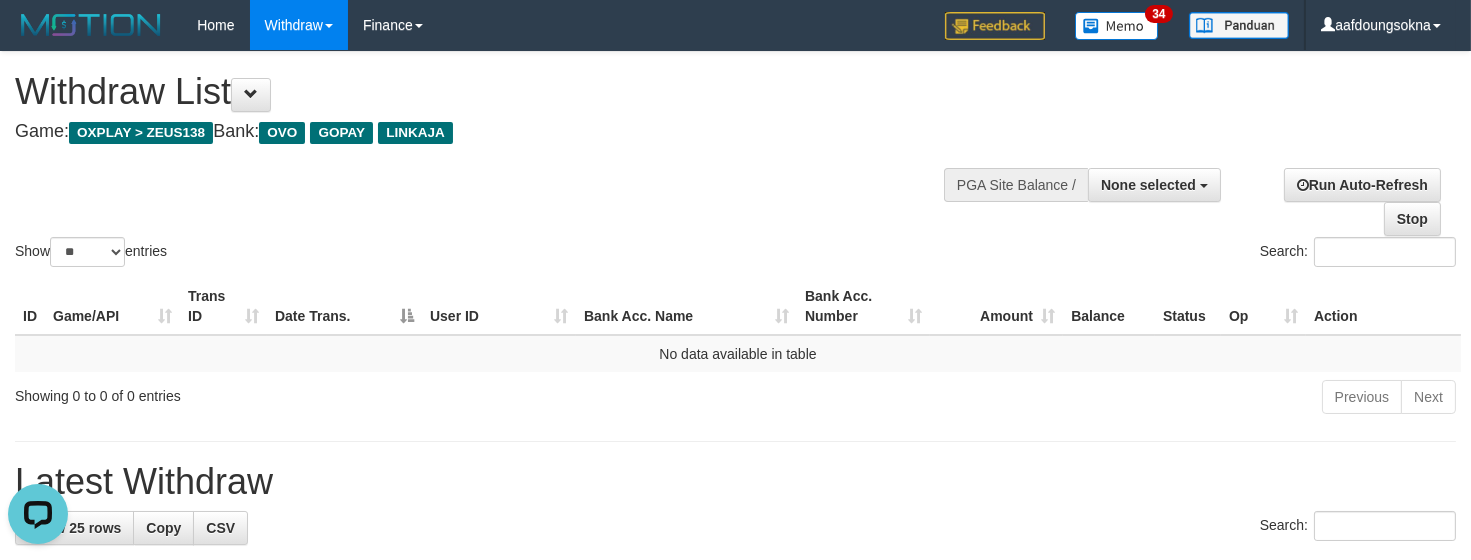 scroll, scrollTop: 0, scrollLeft: 0, axis: both 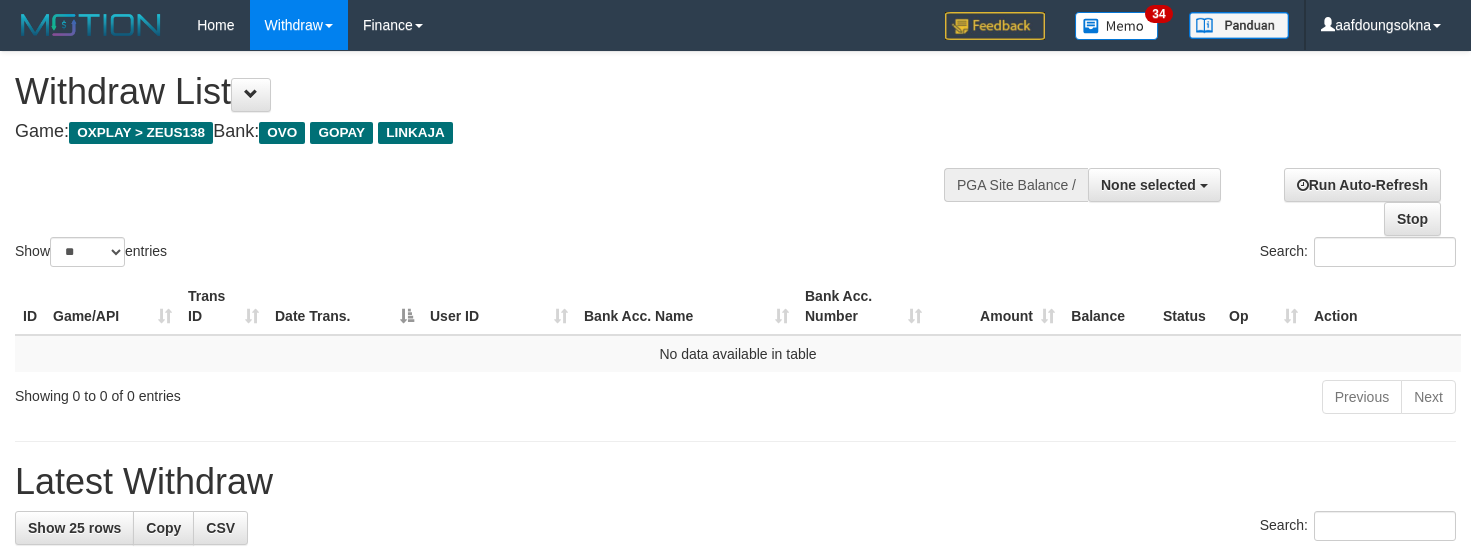 select 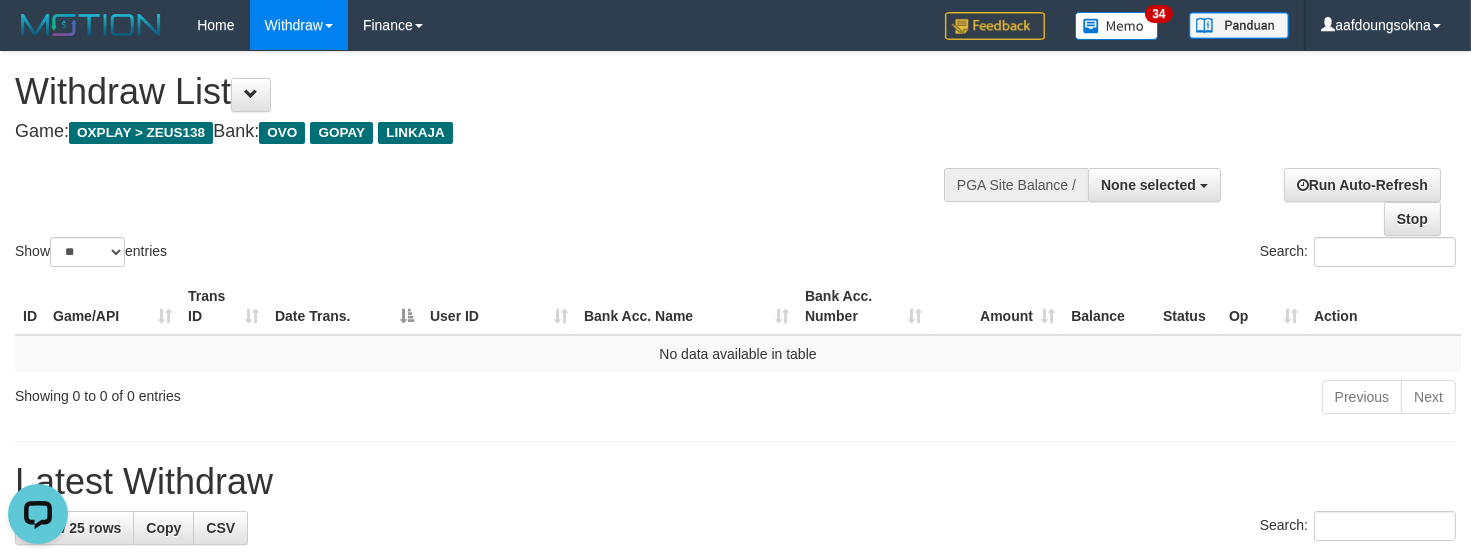 scroll, scrollTop: 0, scrollLeft: 0, axis: both 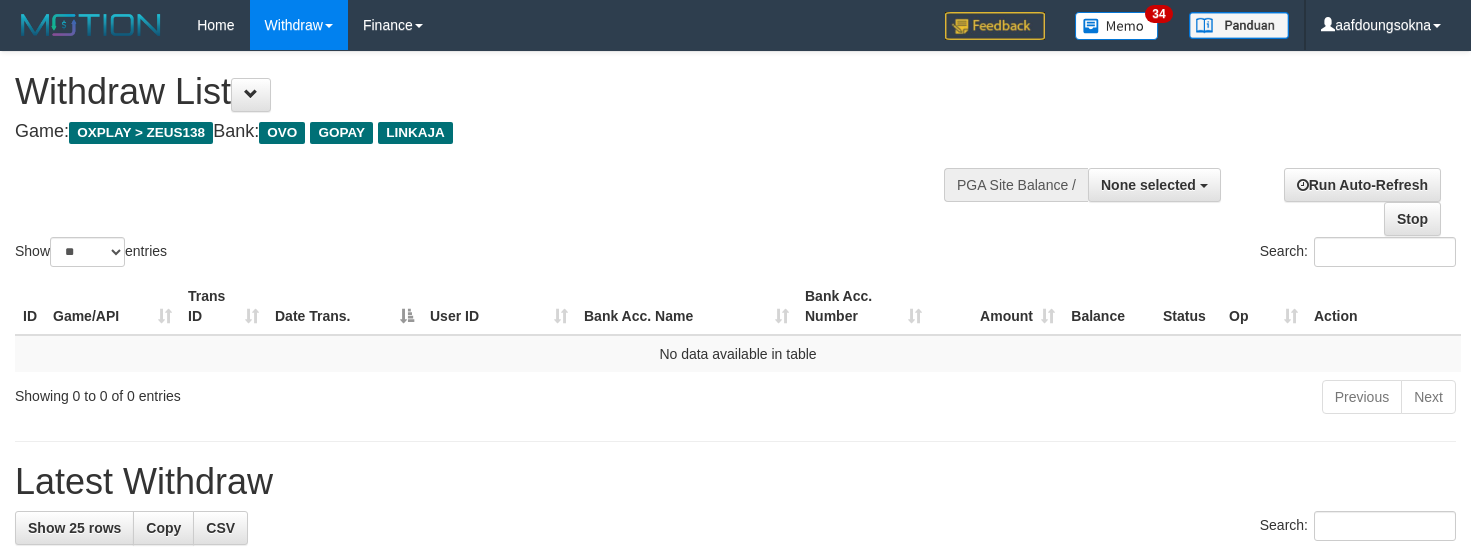 select 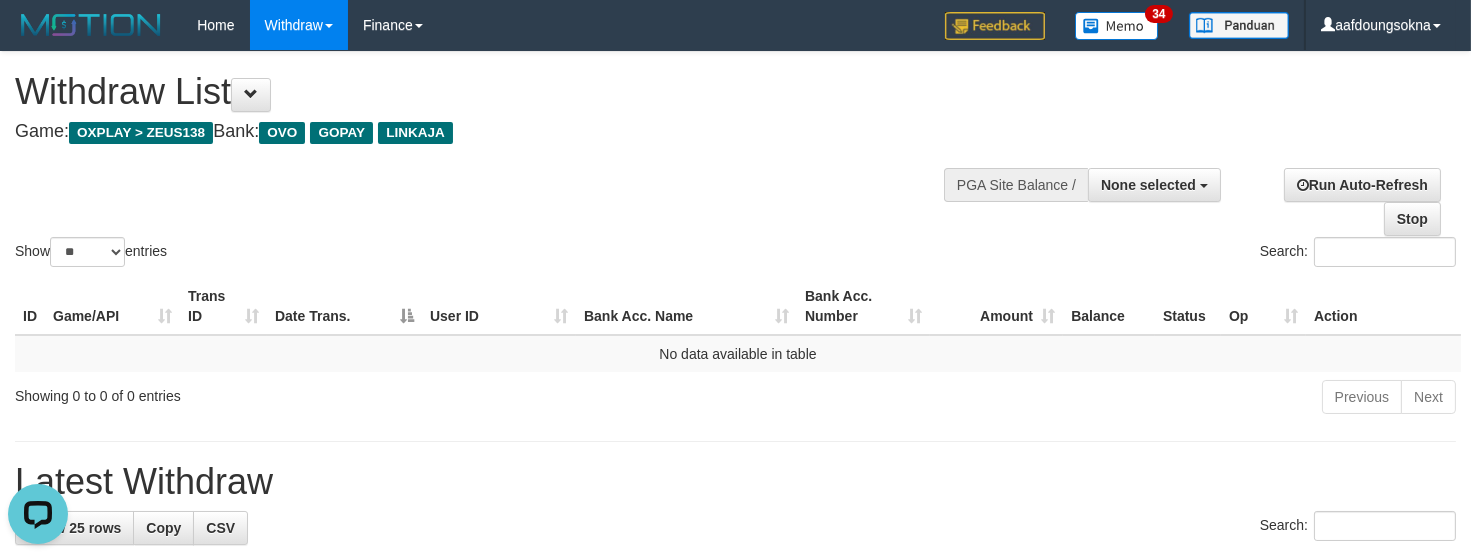 scroll, scrollTop: 0, scrollLeft: 0, axis: both 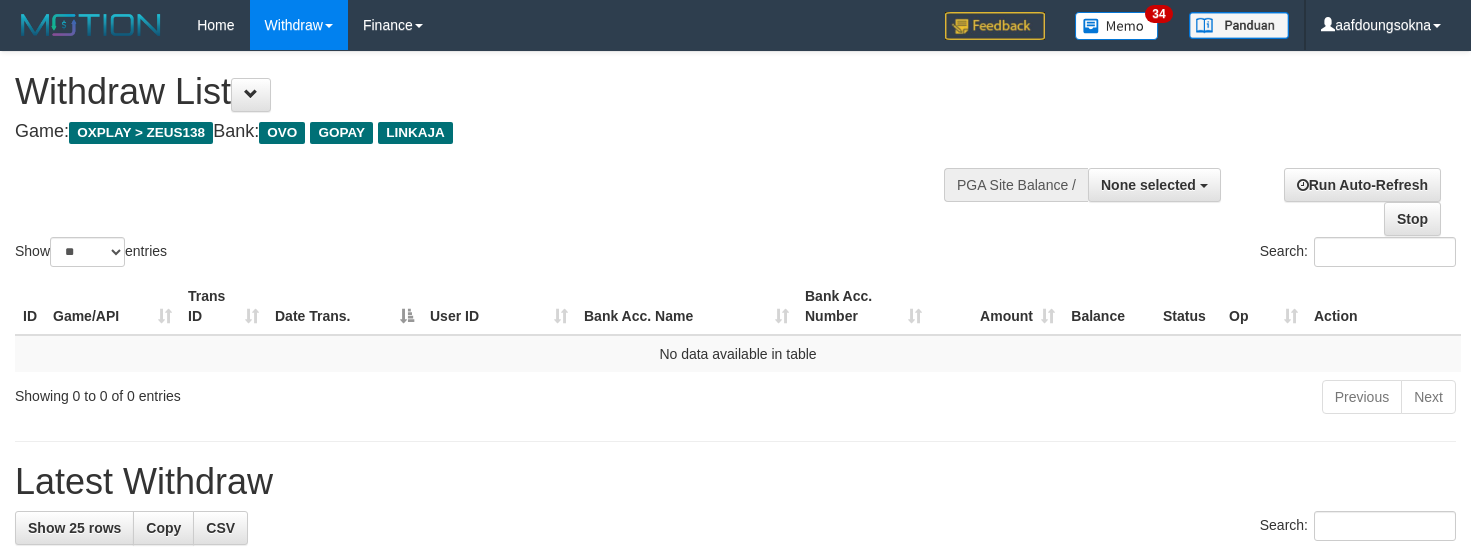 select 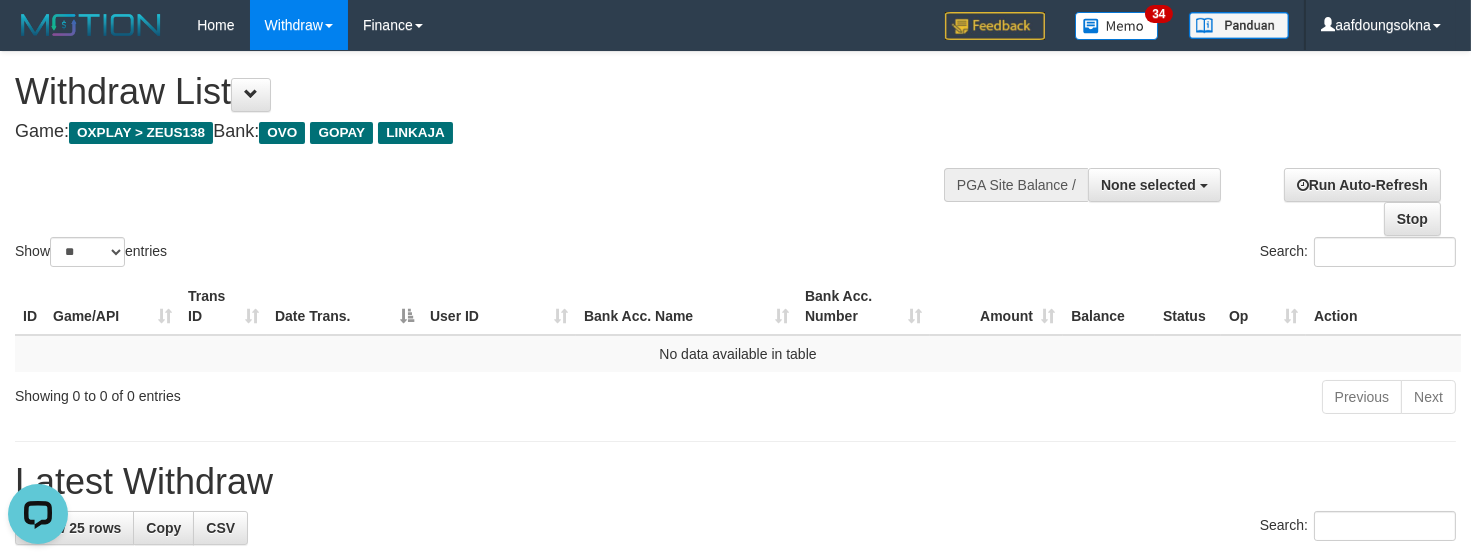 scroll, scrollTop: 0, scrollLeft: 0, axis: both 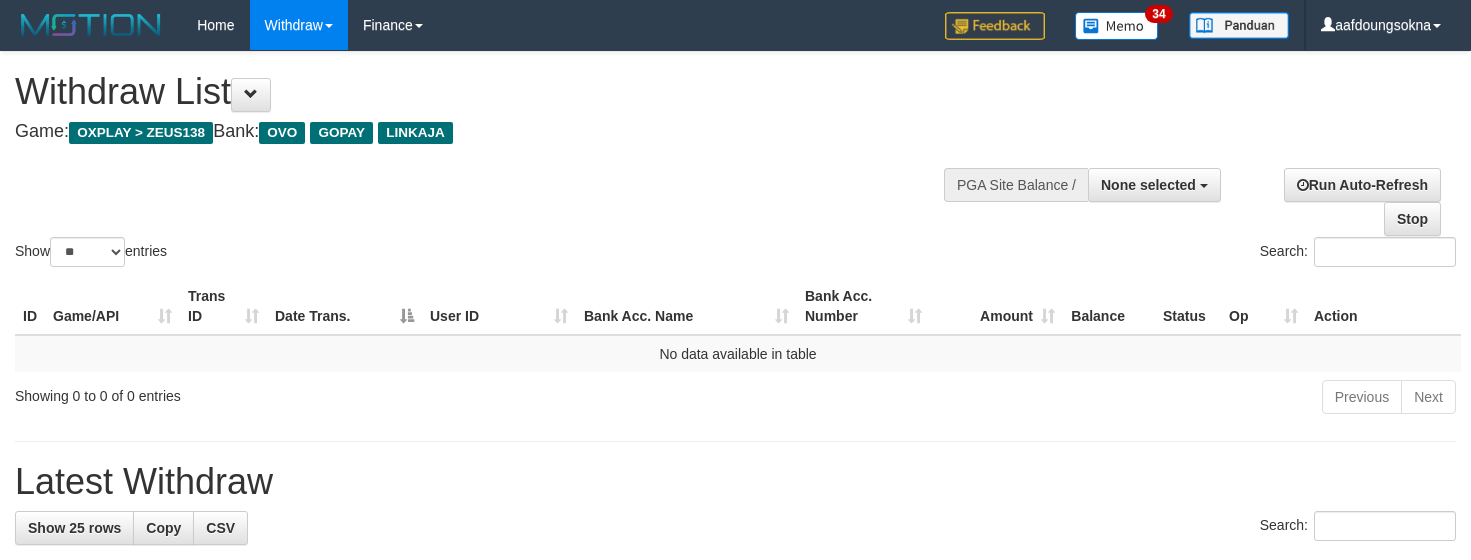 select 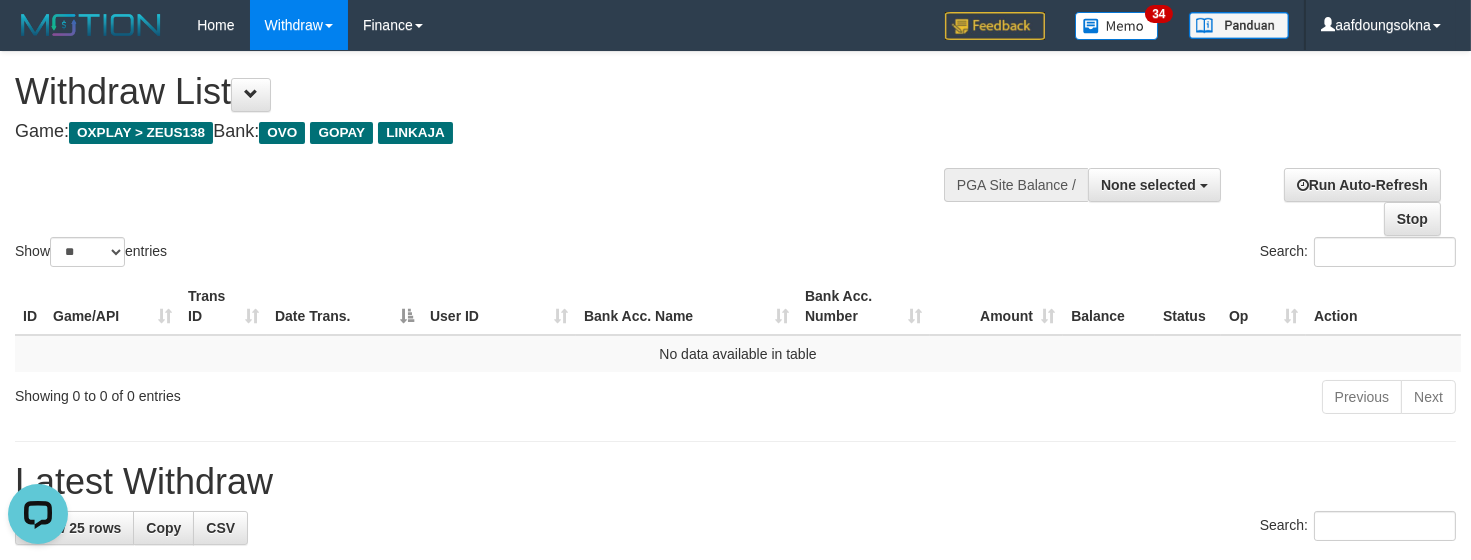 scroll, scrollTop: 0, scrollLeft: 0, axis: both 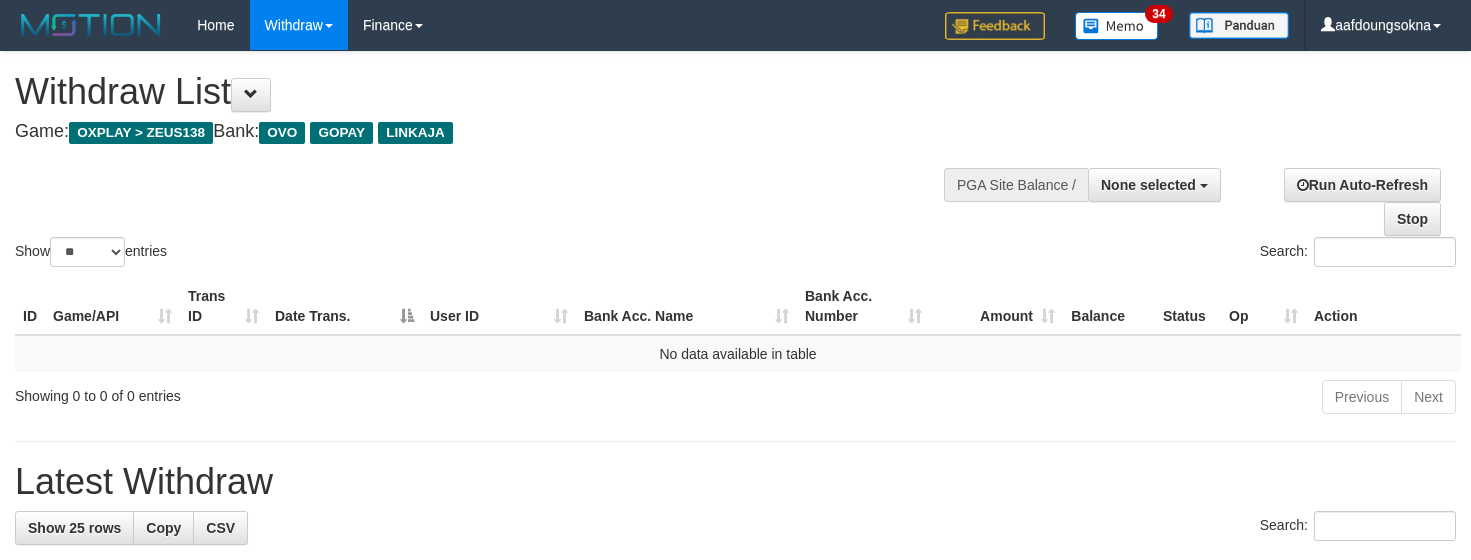 select 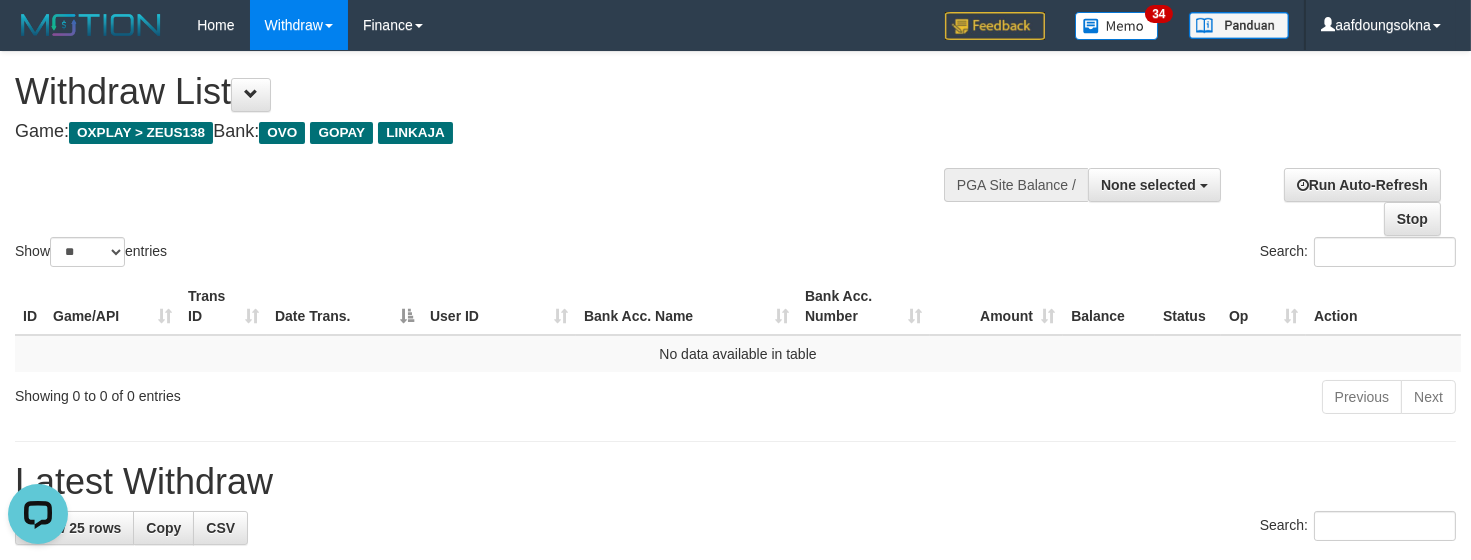 scroll, scrollTop: 0, scrollLeft: 0, axis: both 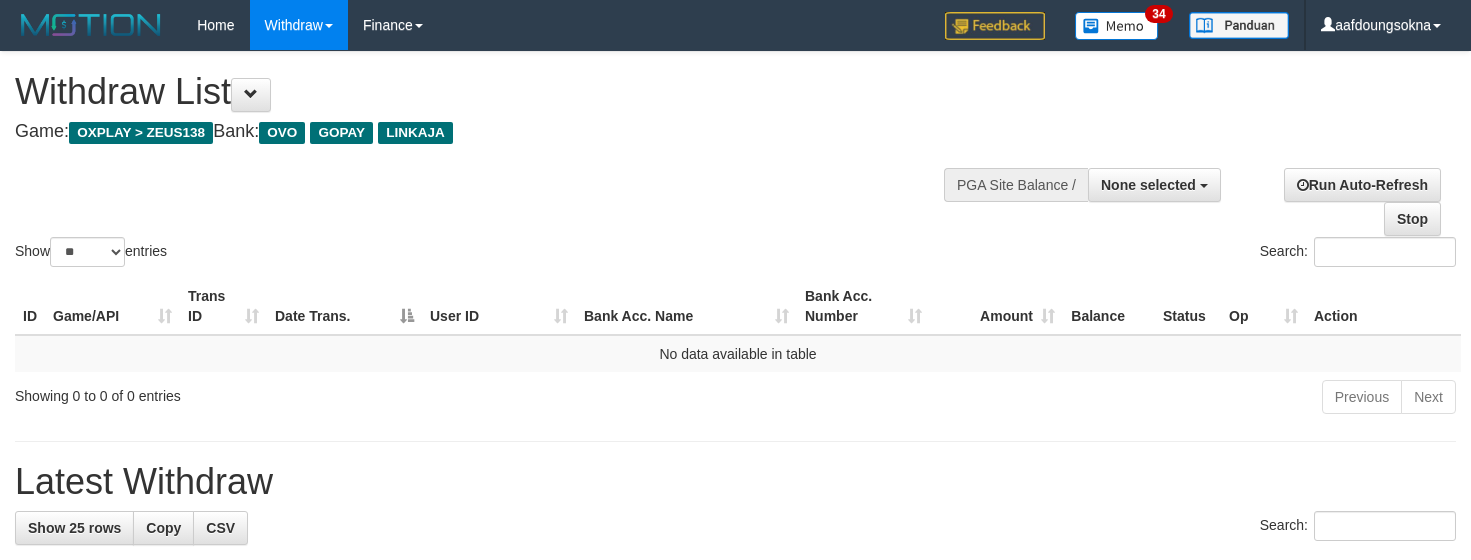 select 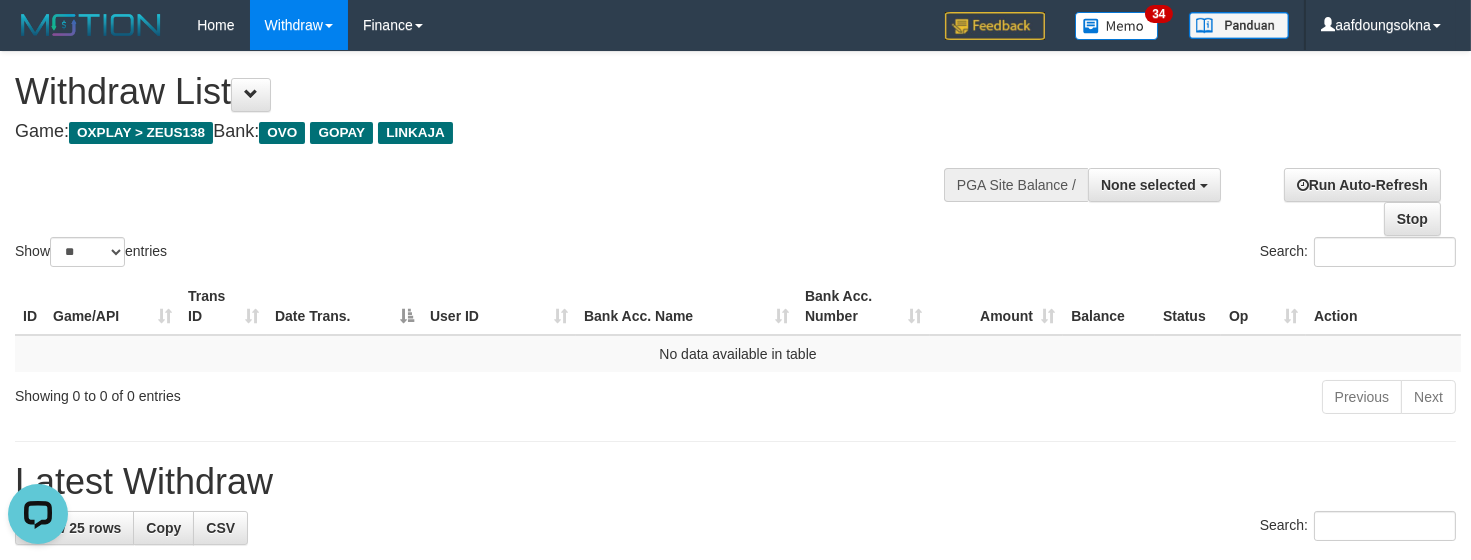 scroll, scrollTop: 0, scrollLeft: 0, axis: both 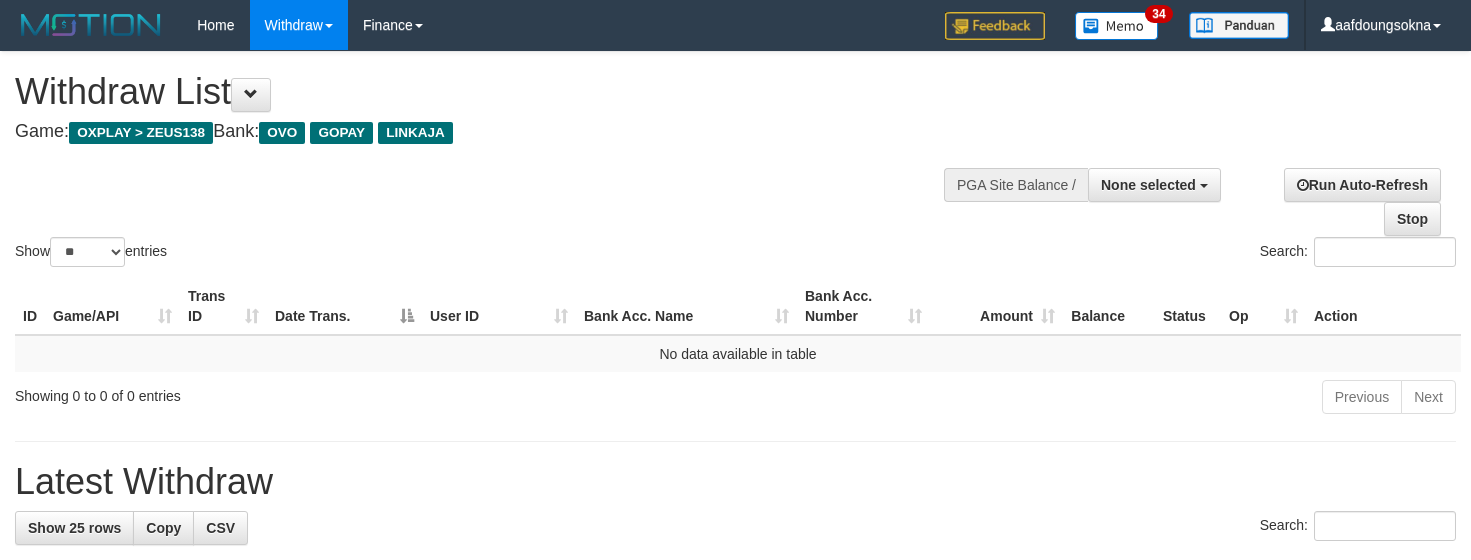 select 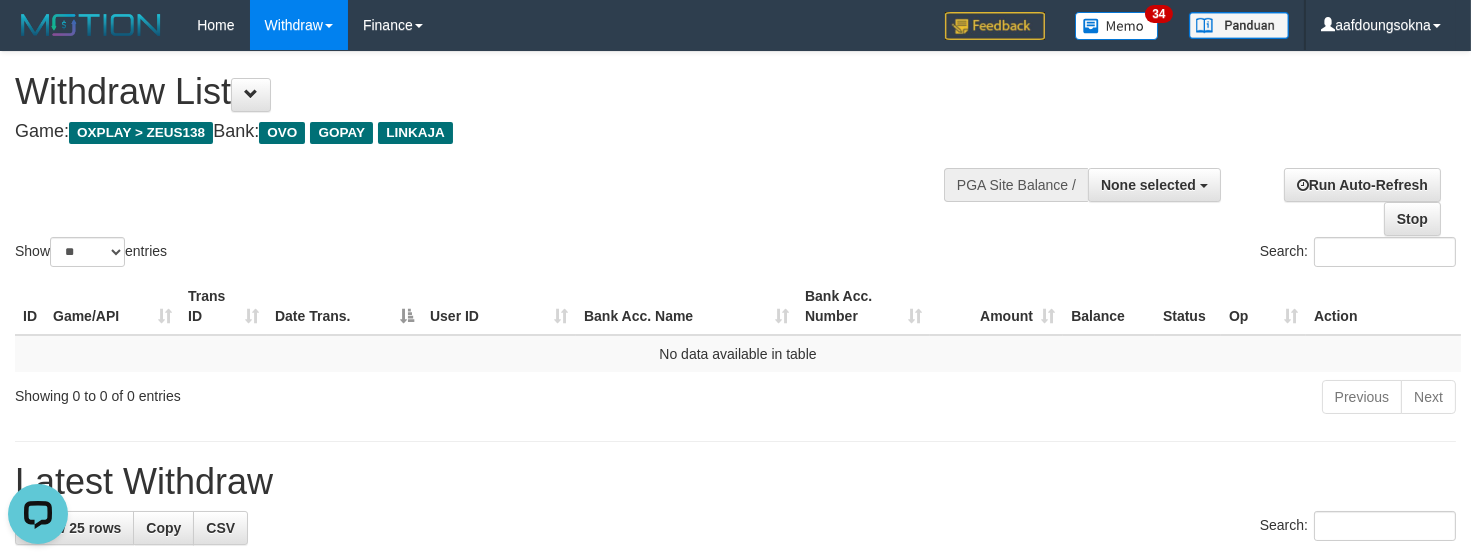 scroll, scrollTop: 0, scrollLeft: 0, axis: both 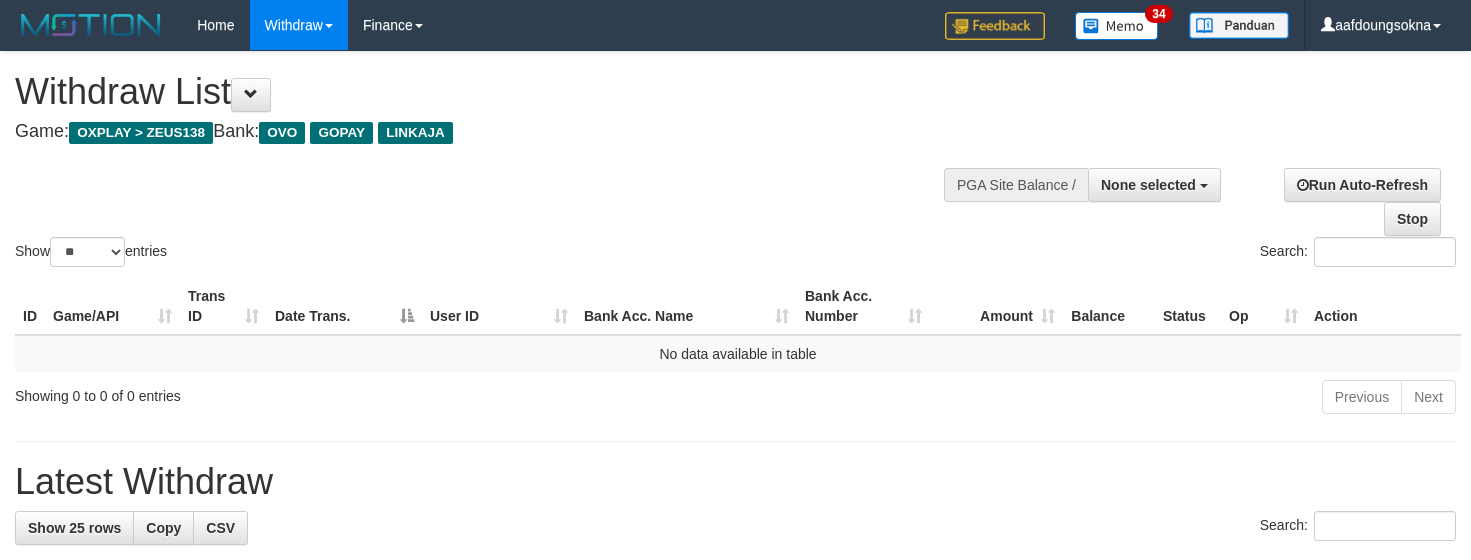 select 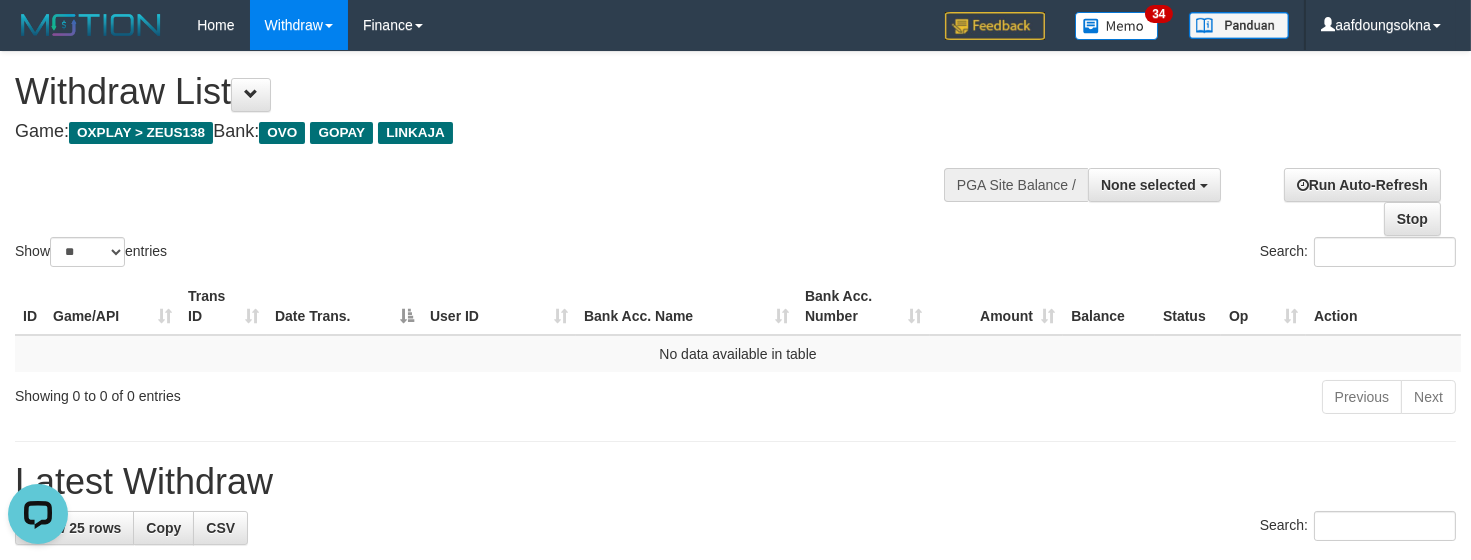 scroll, scrollTop: 0, scrollLeft: 0, axis: both 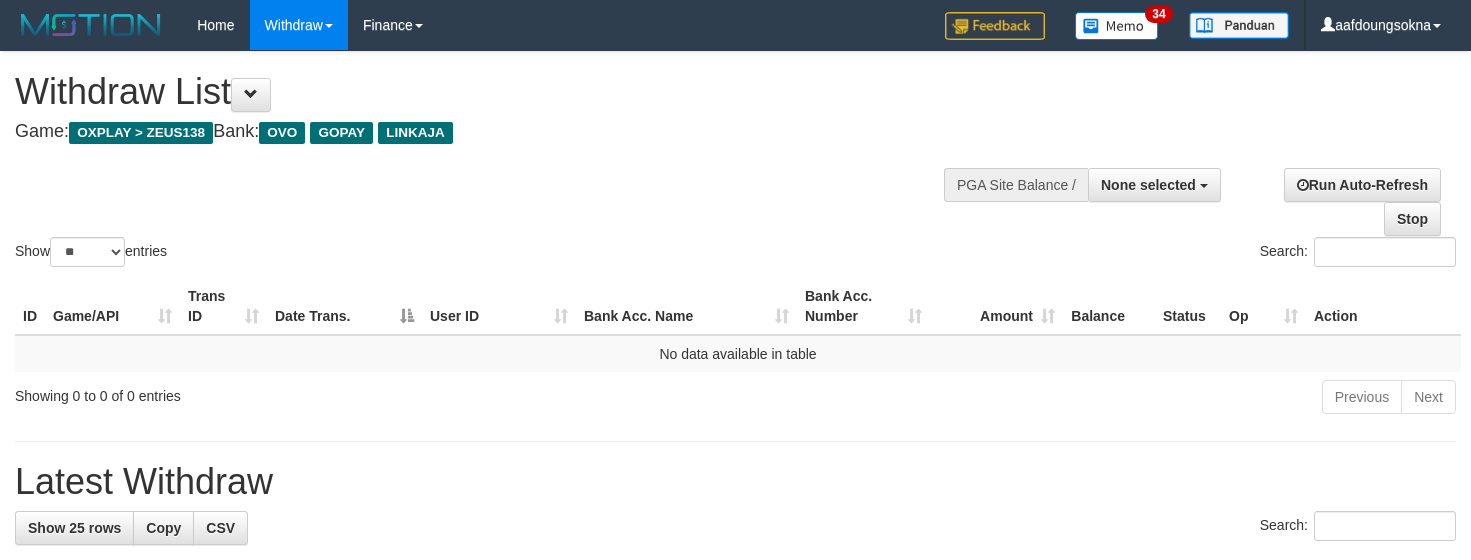 select 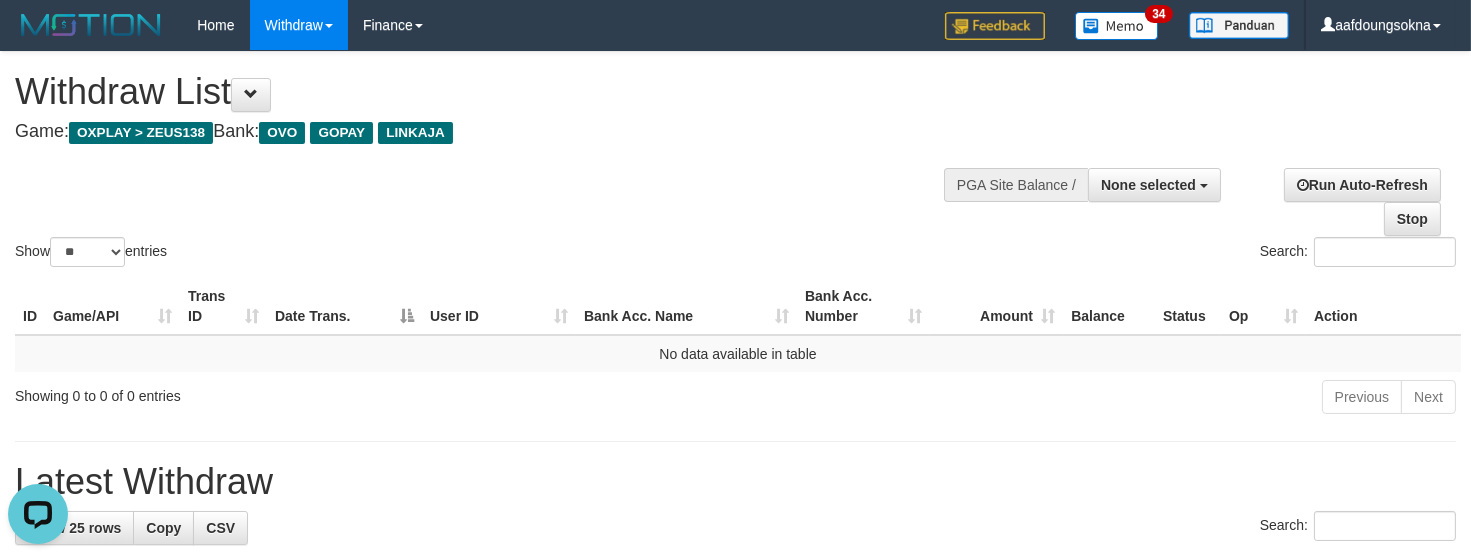 scroll, scrollTop: 0, scrollLeft: 0, axis: both 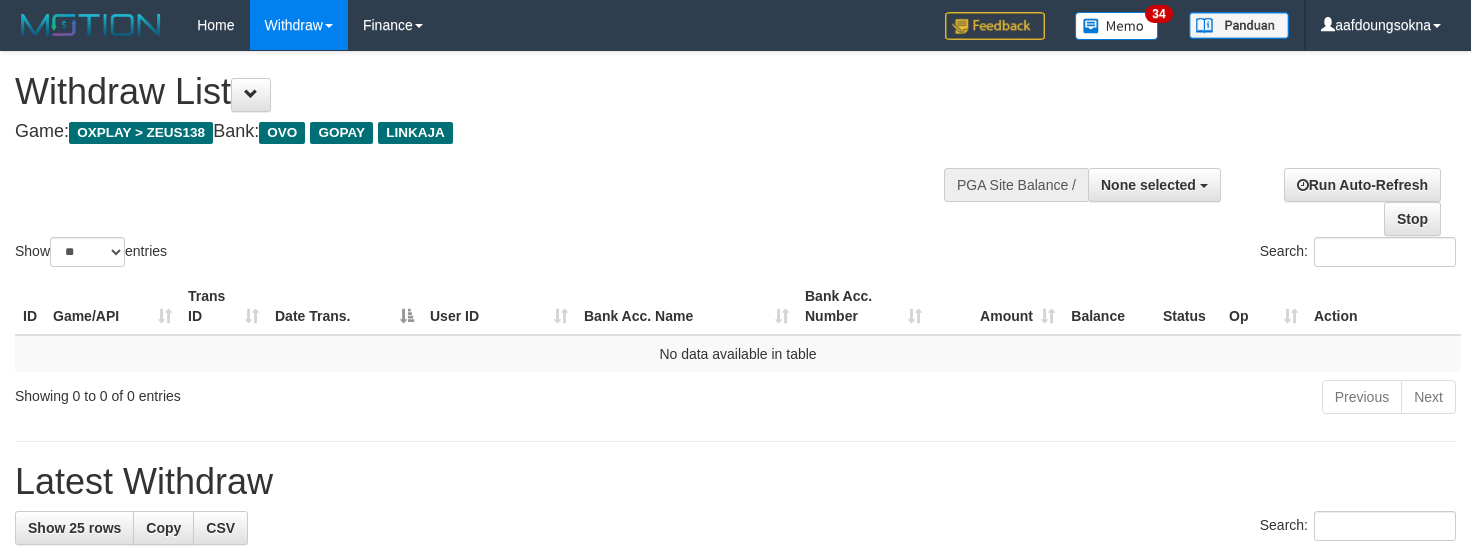 select 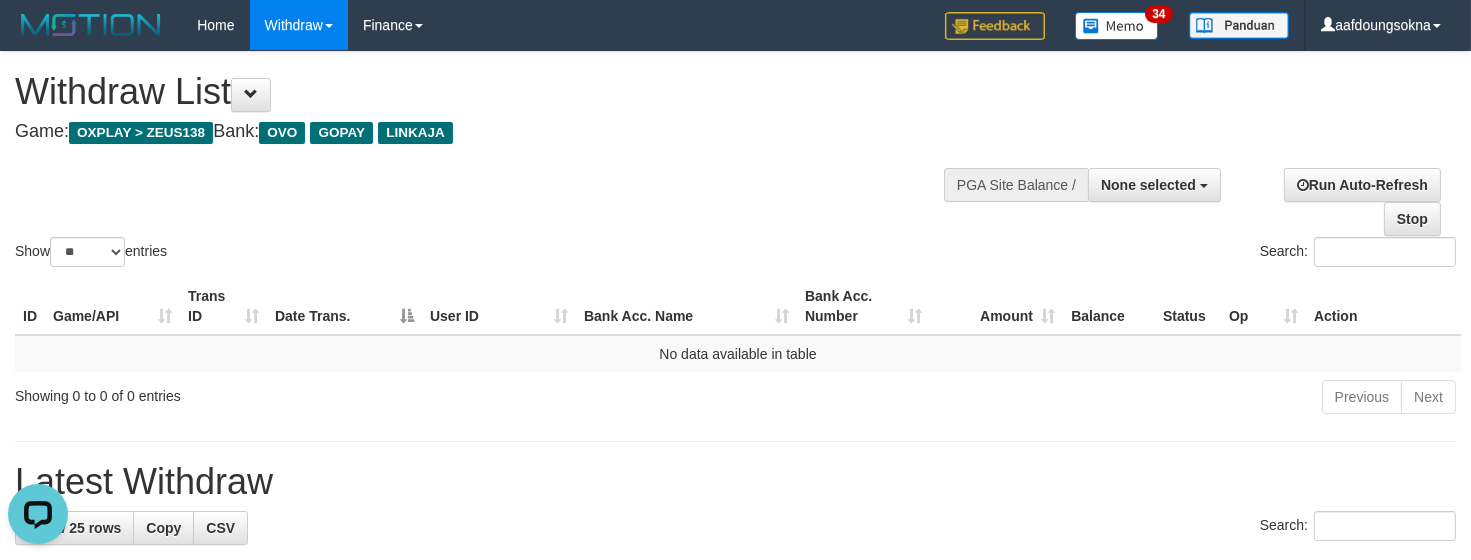 scroll, scrollTop: 0, scrollLeft: 0, axis: both 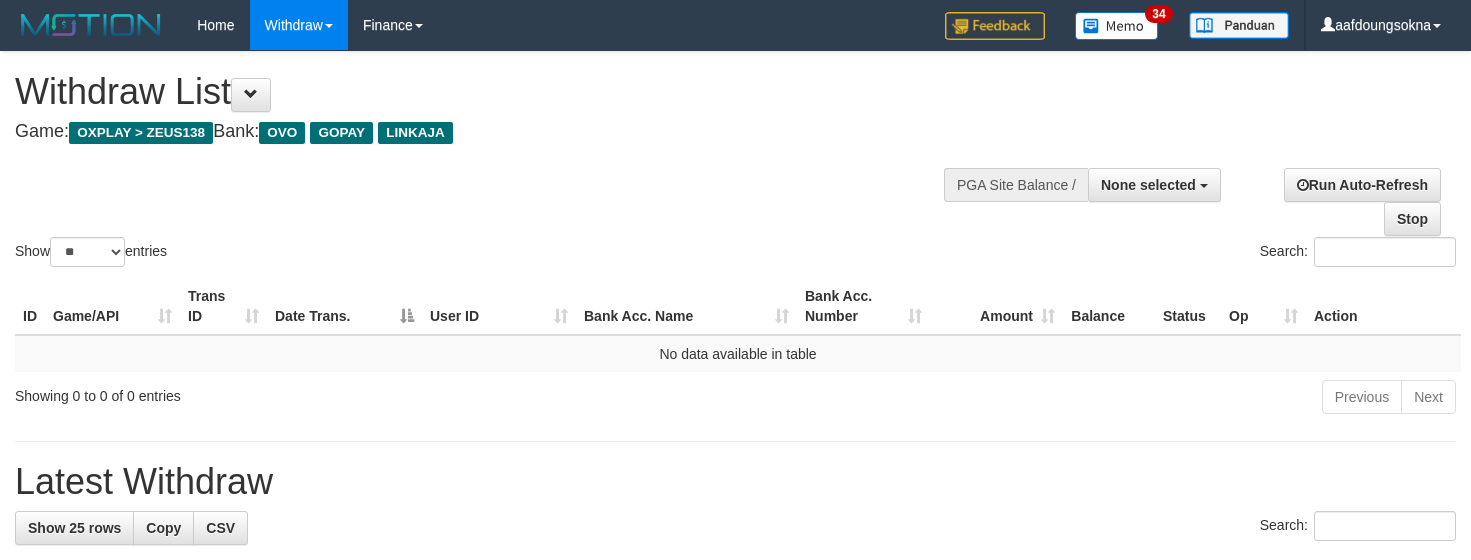 select 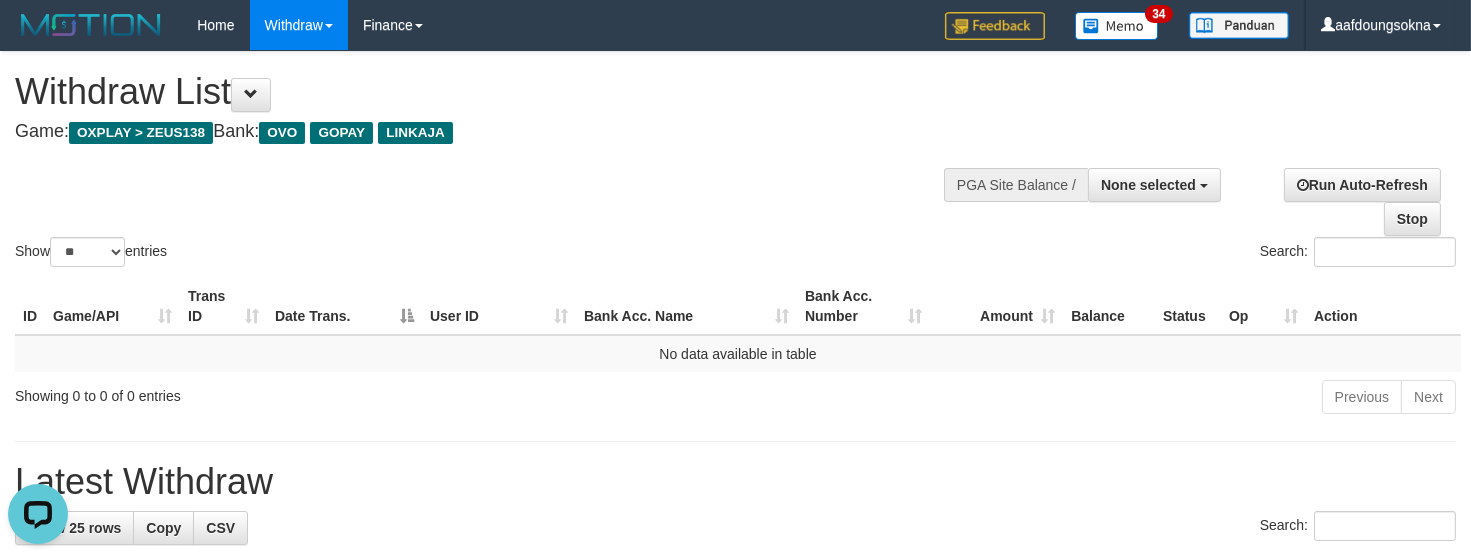 scroll, scrollTop: 0, scrollLeft: 0, axis: both 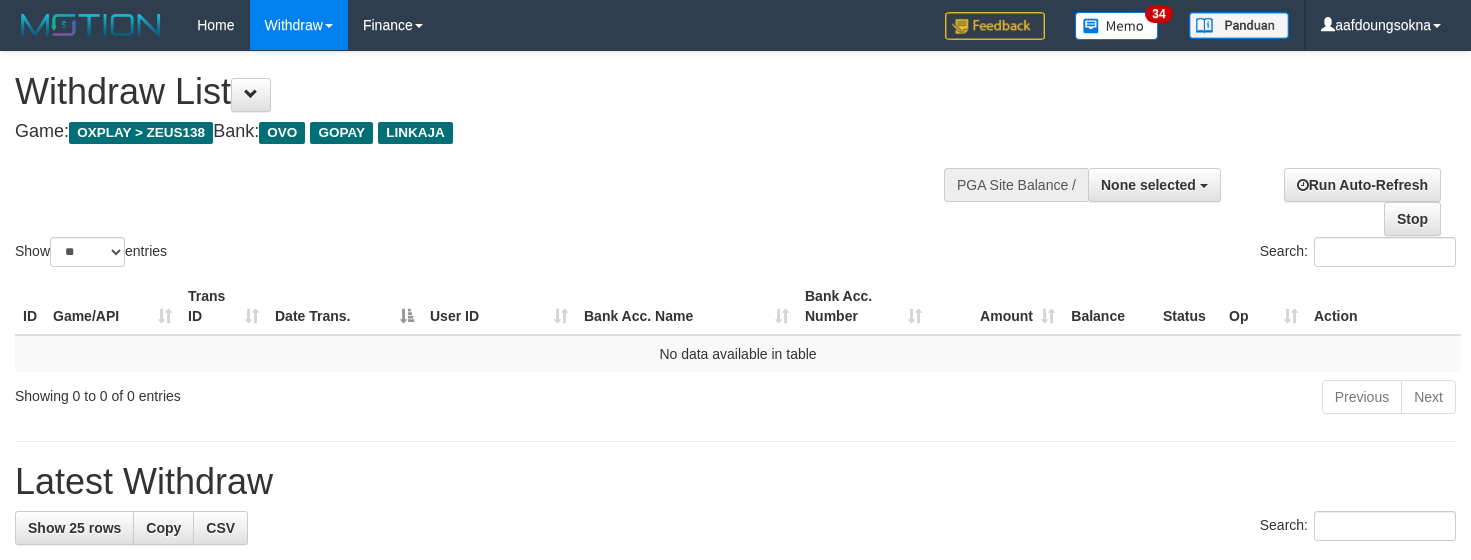 select 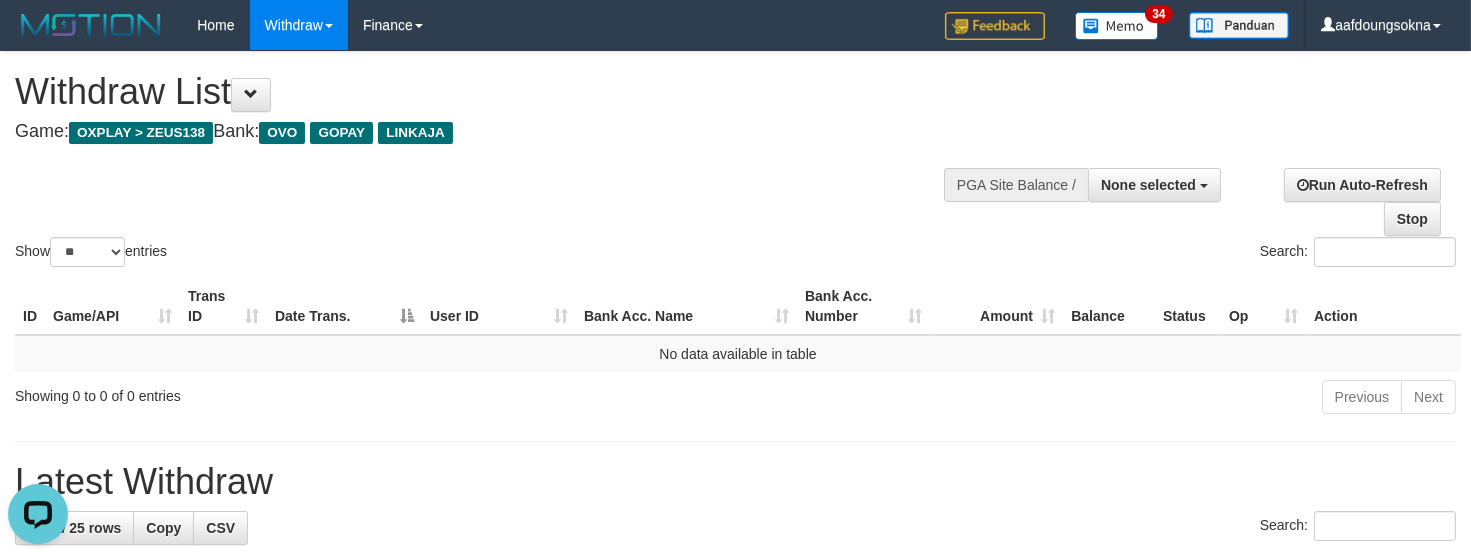scroll, scrollTop: 0, scrollLeft: 0, axis: both 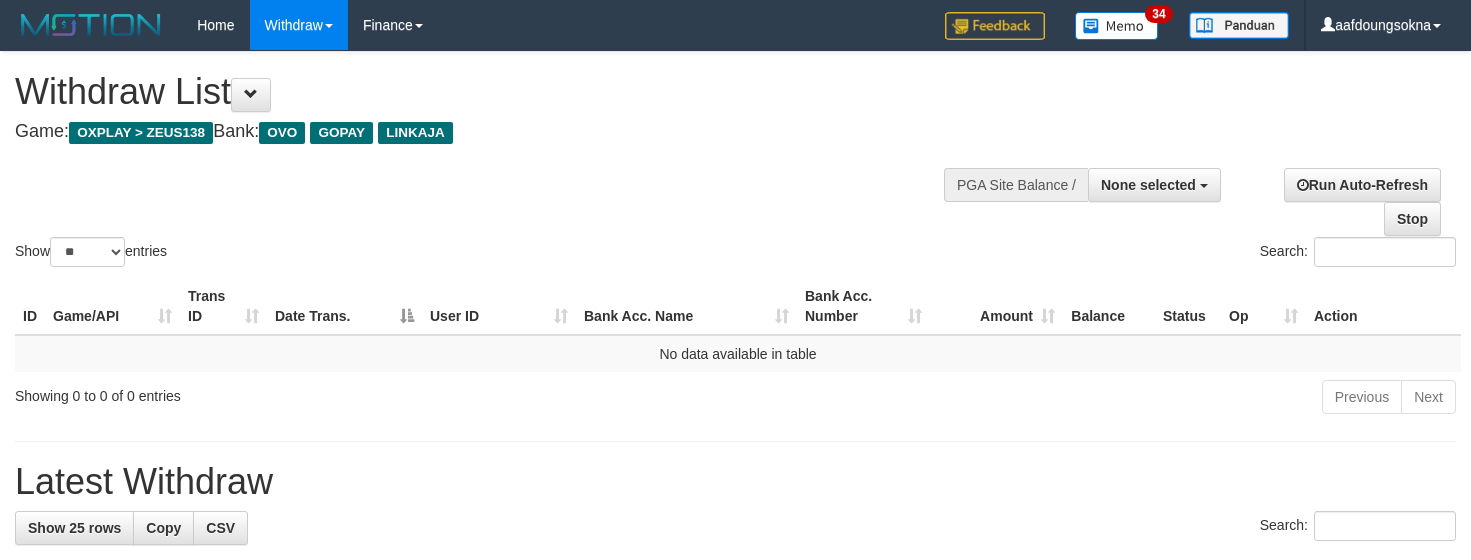 select 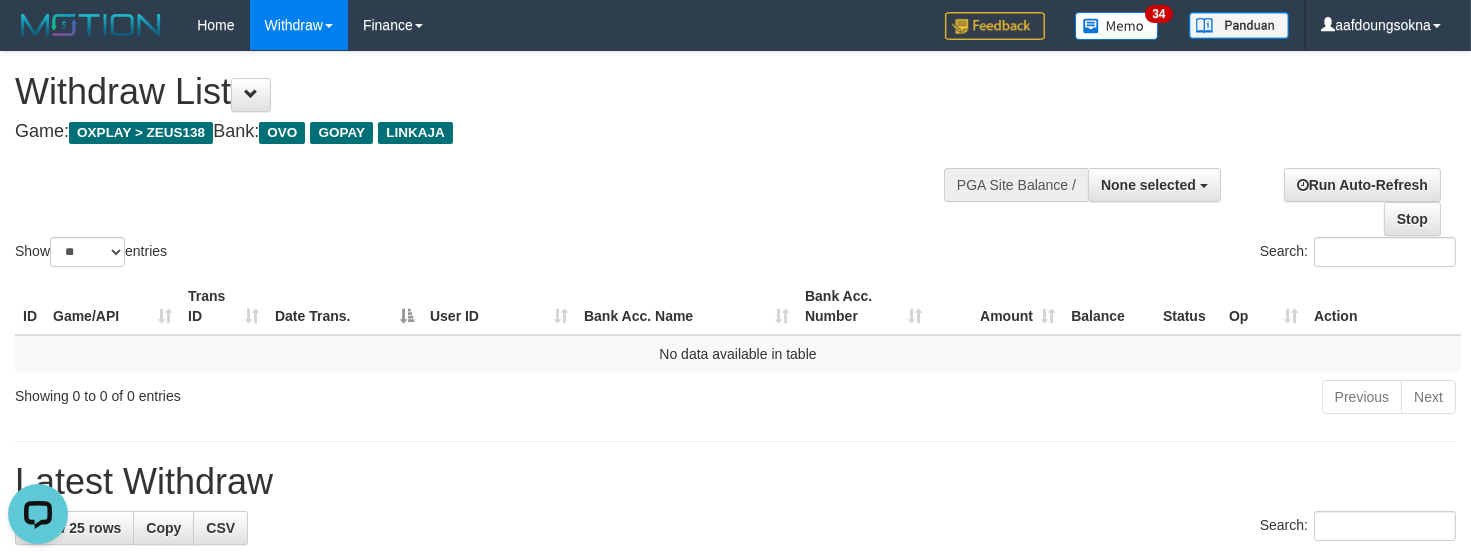 scroll, scrollTop: 0, scrollLeft: 0, axis: both 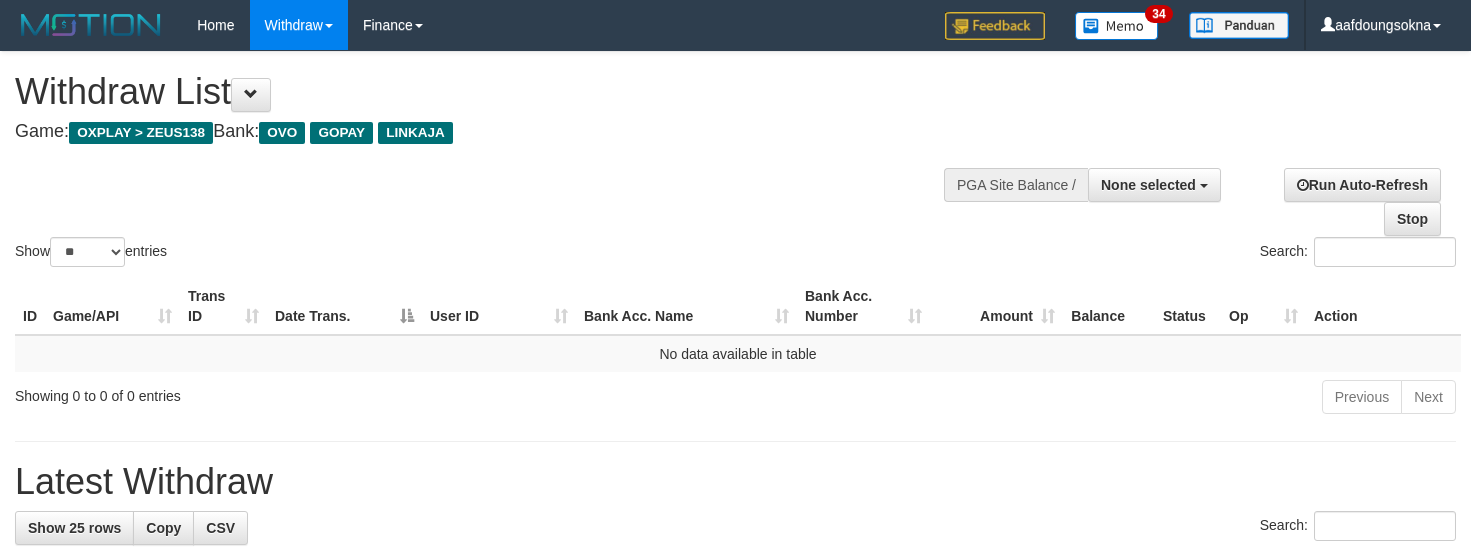 select 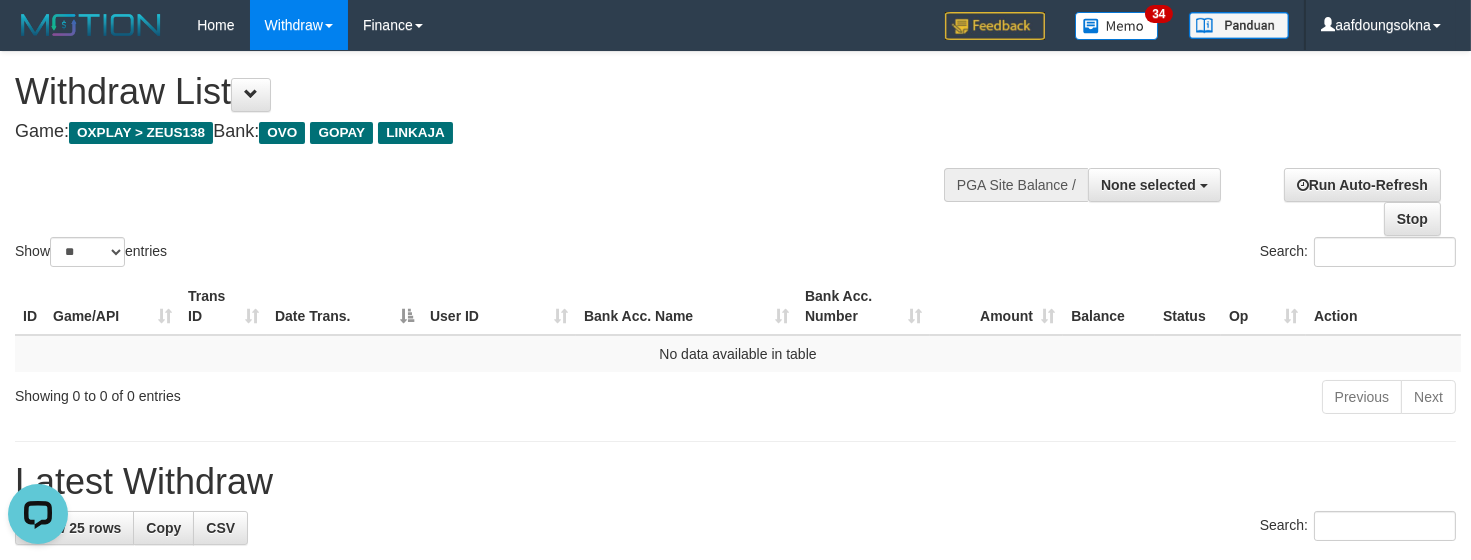 scroll, scrollTop: 0, scrollLeft: 0, axis: both 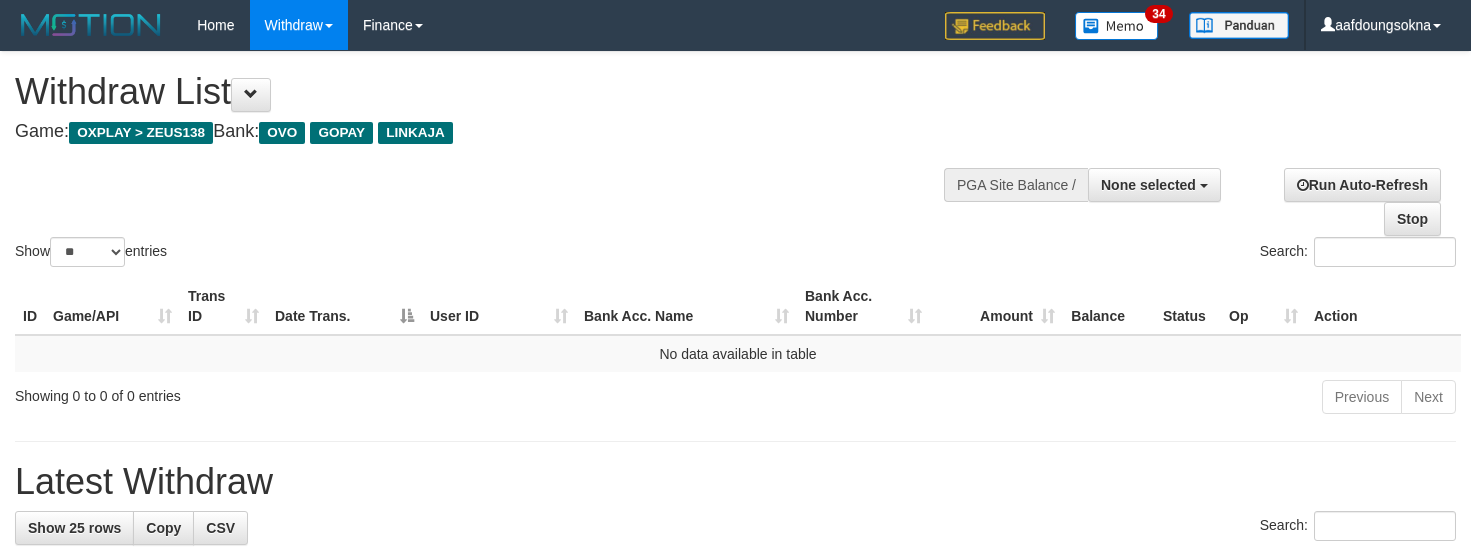 select 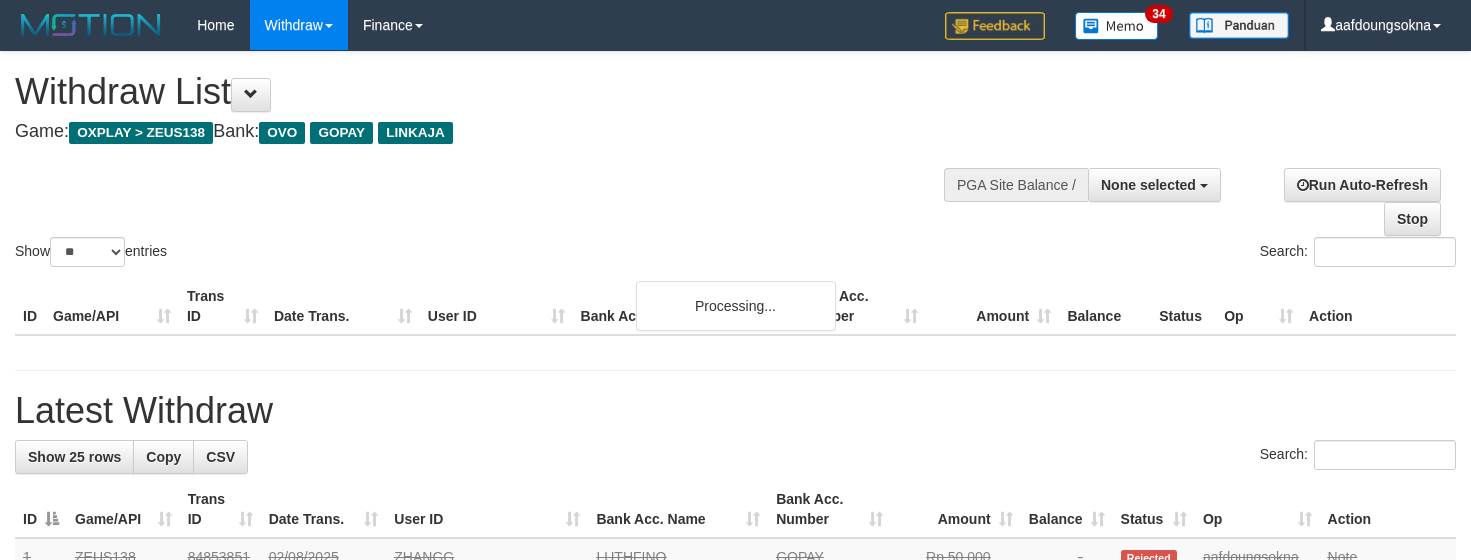 select 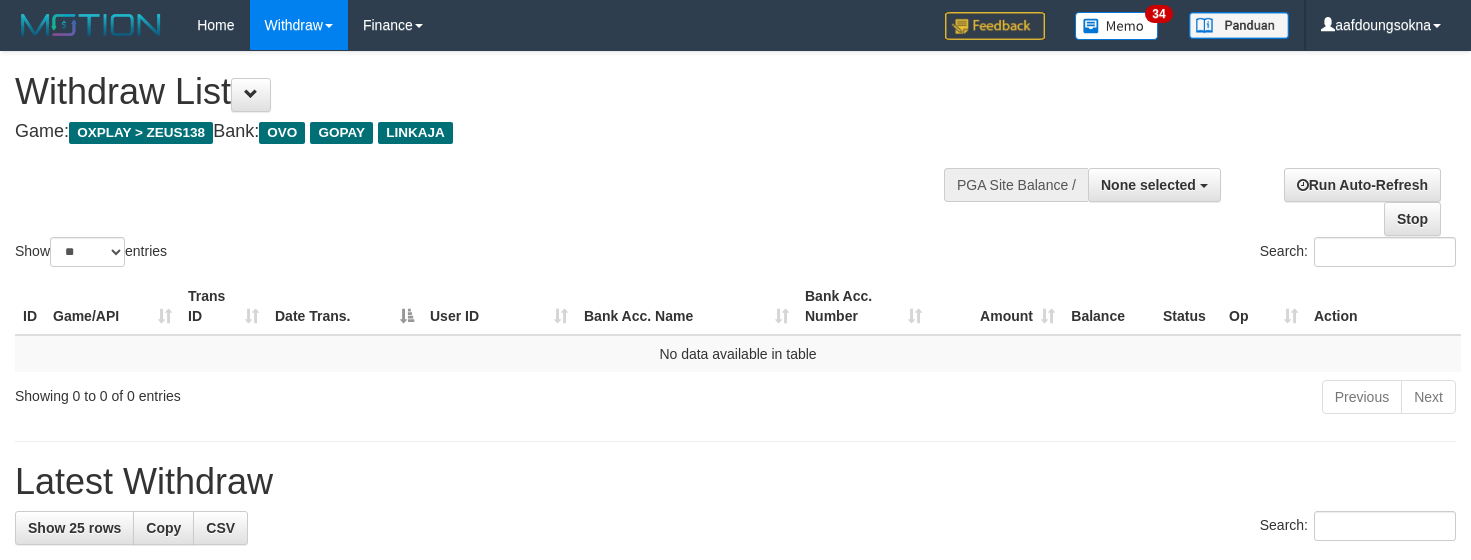 select 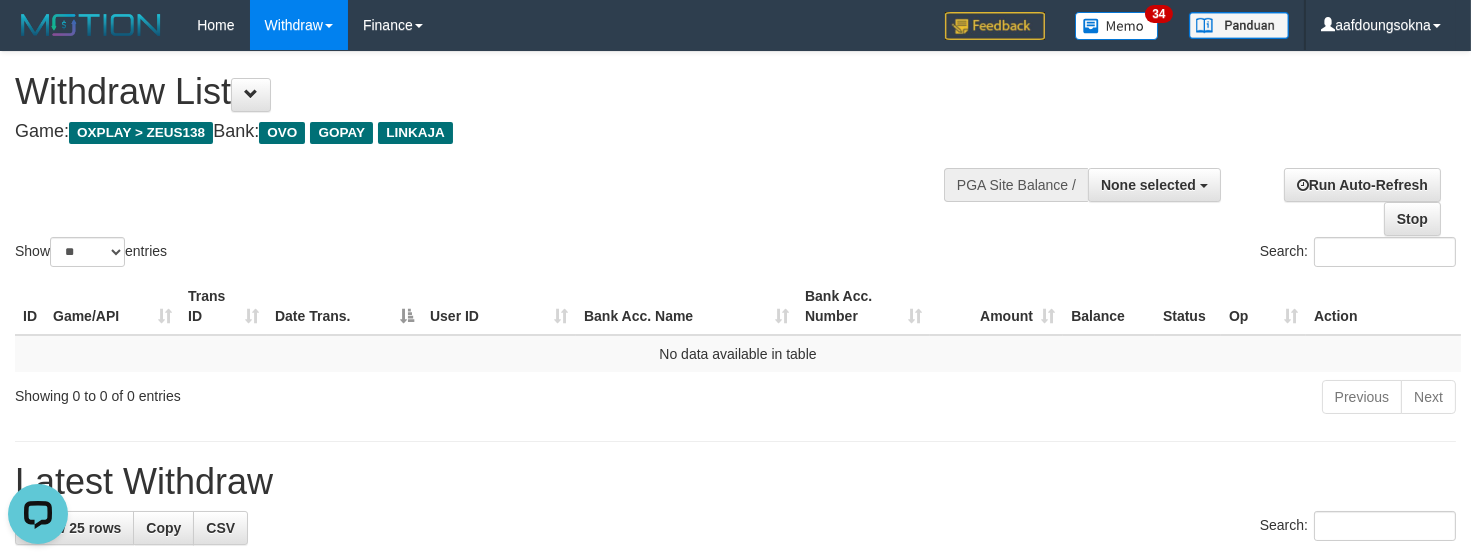 scroll, scrollTop: 0, scrollLeft: 0, axis: both 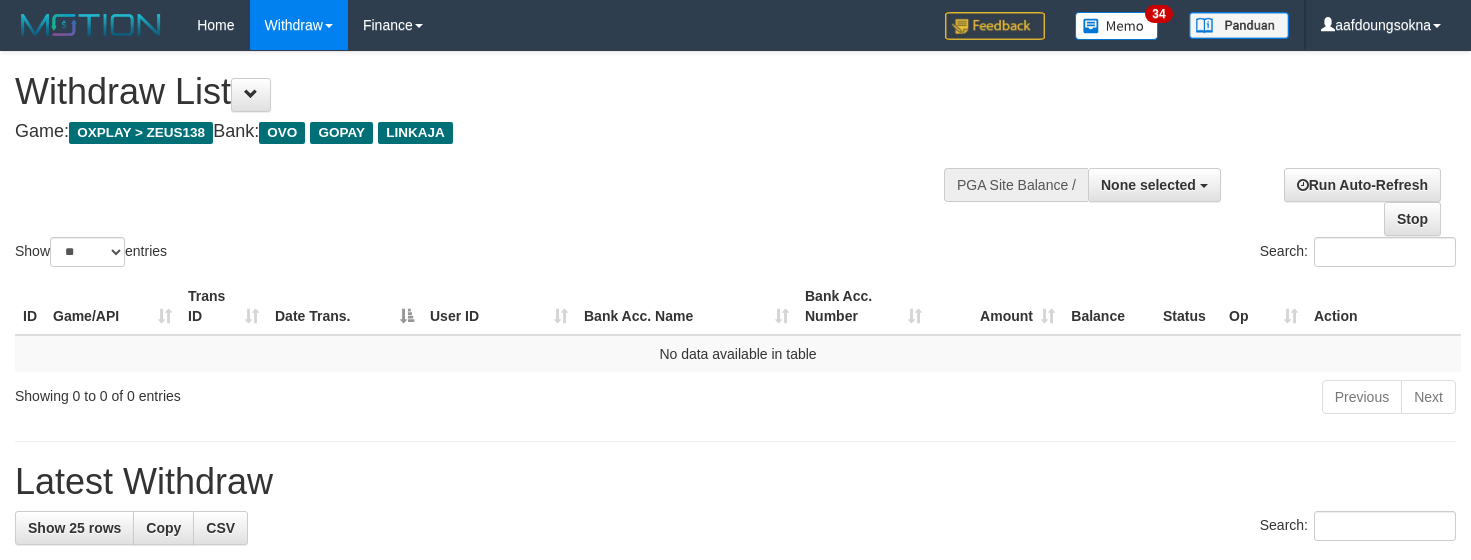 select 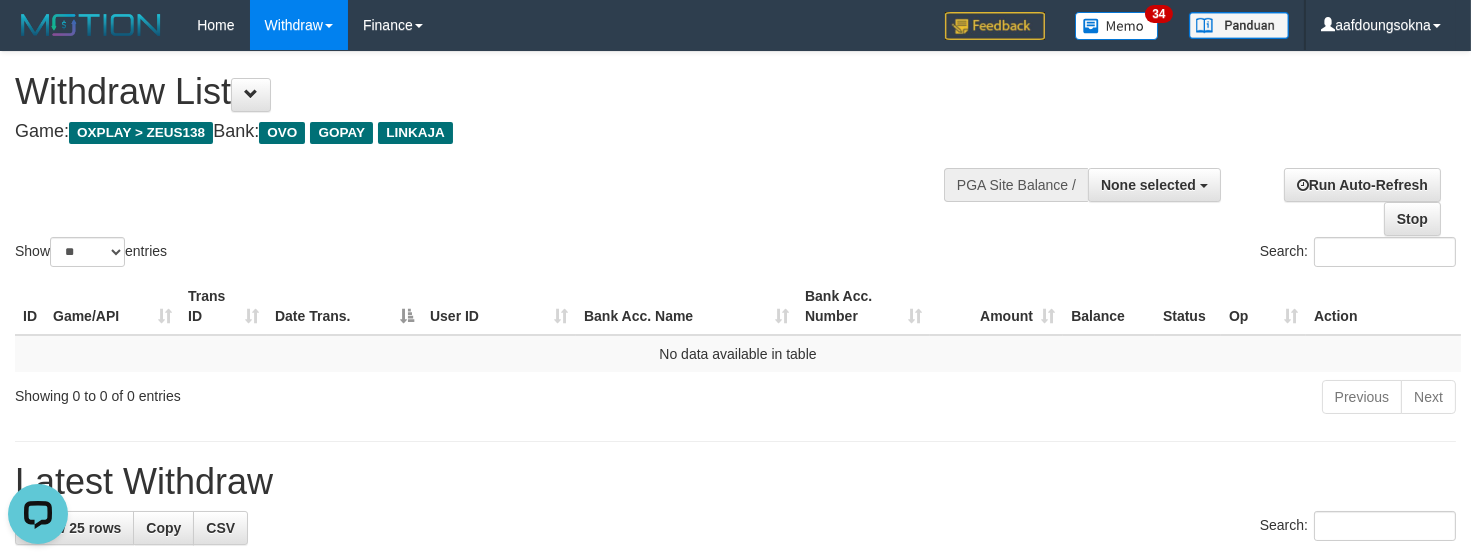 scroll, scrollTop: 0, scrollLeft: 0, axis: both 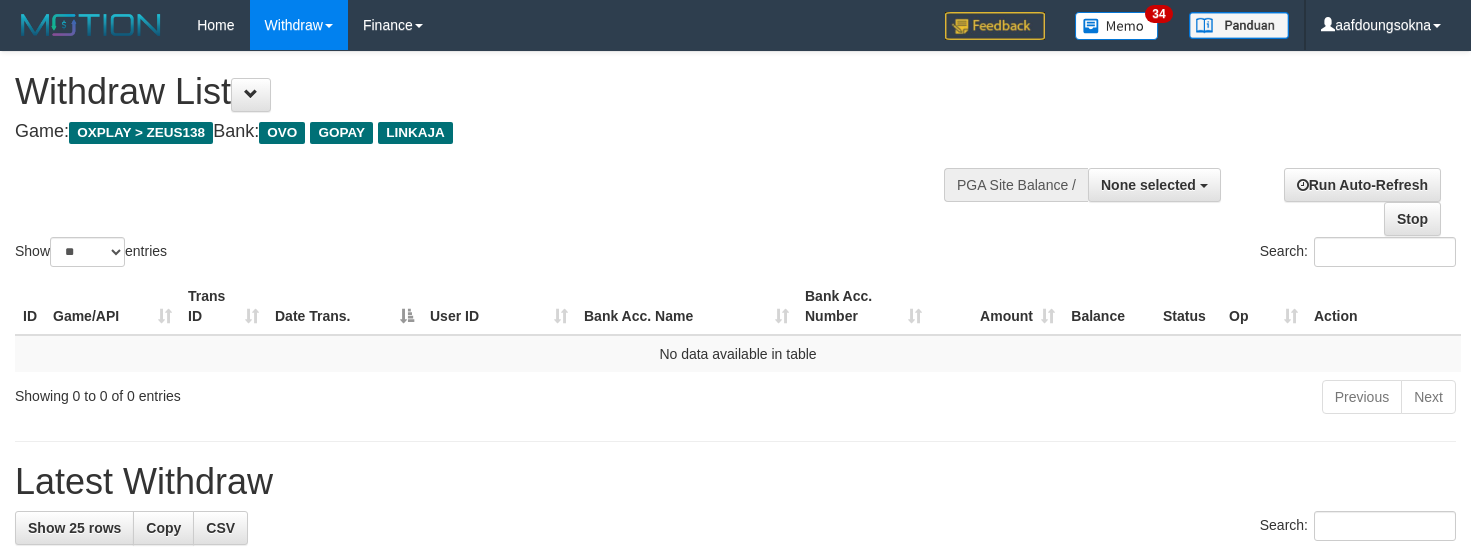 select 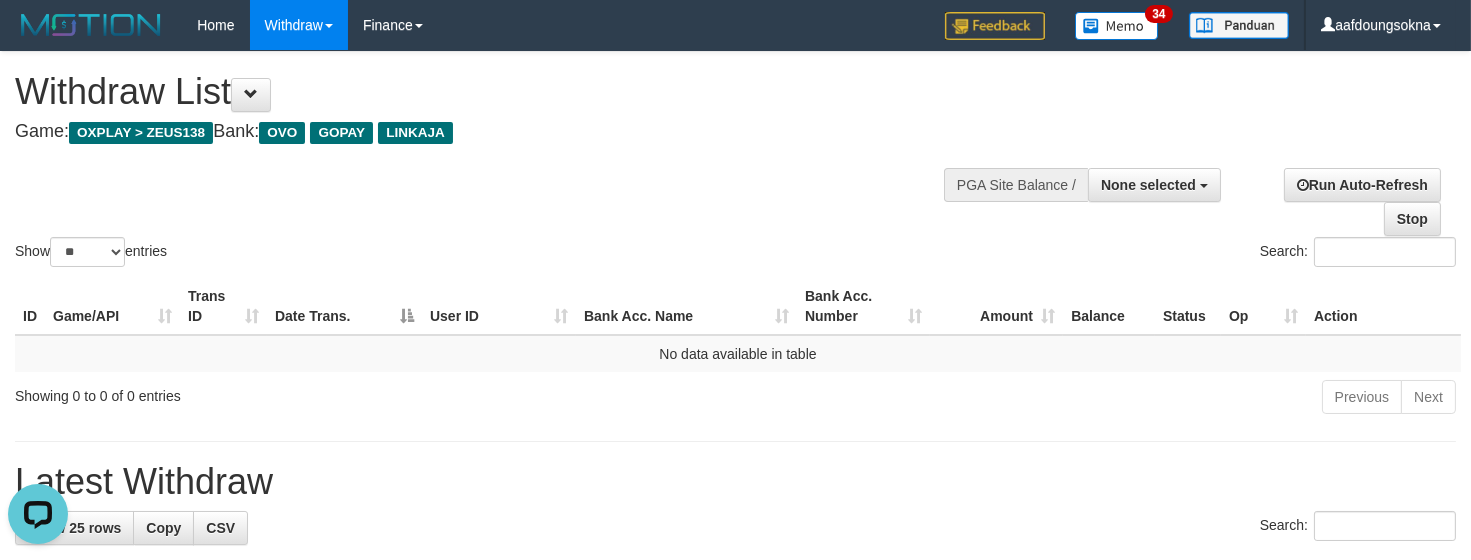 scroll, scrollTop: 0, scrollLeft: 0, axis: both 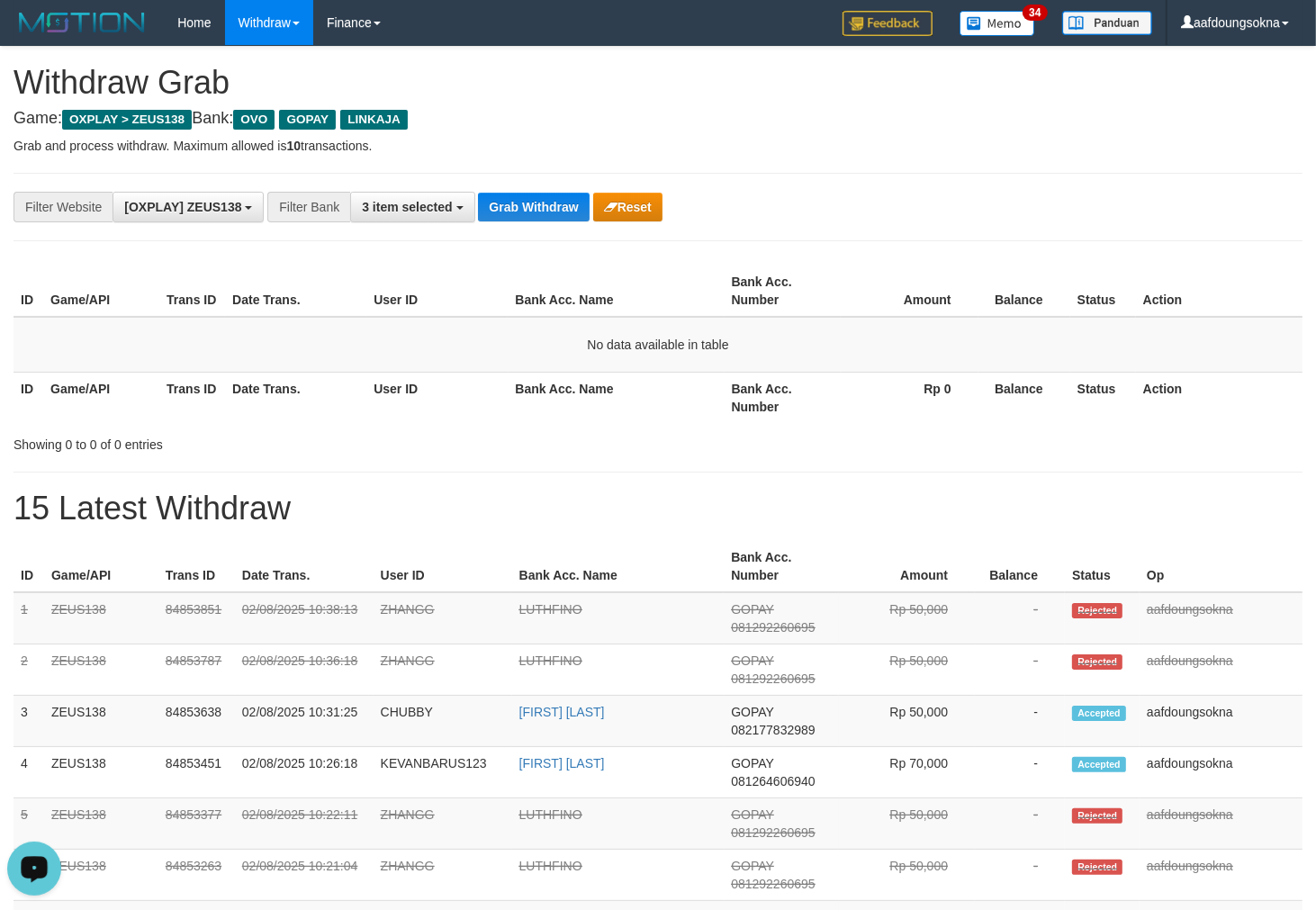 click on "**********" at bounding box center (658, 207) 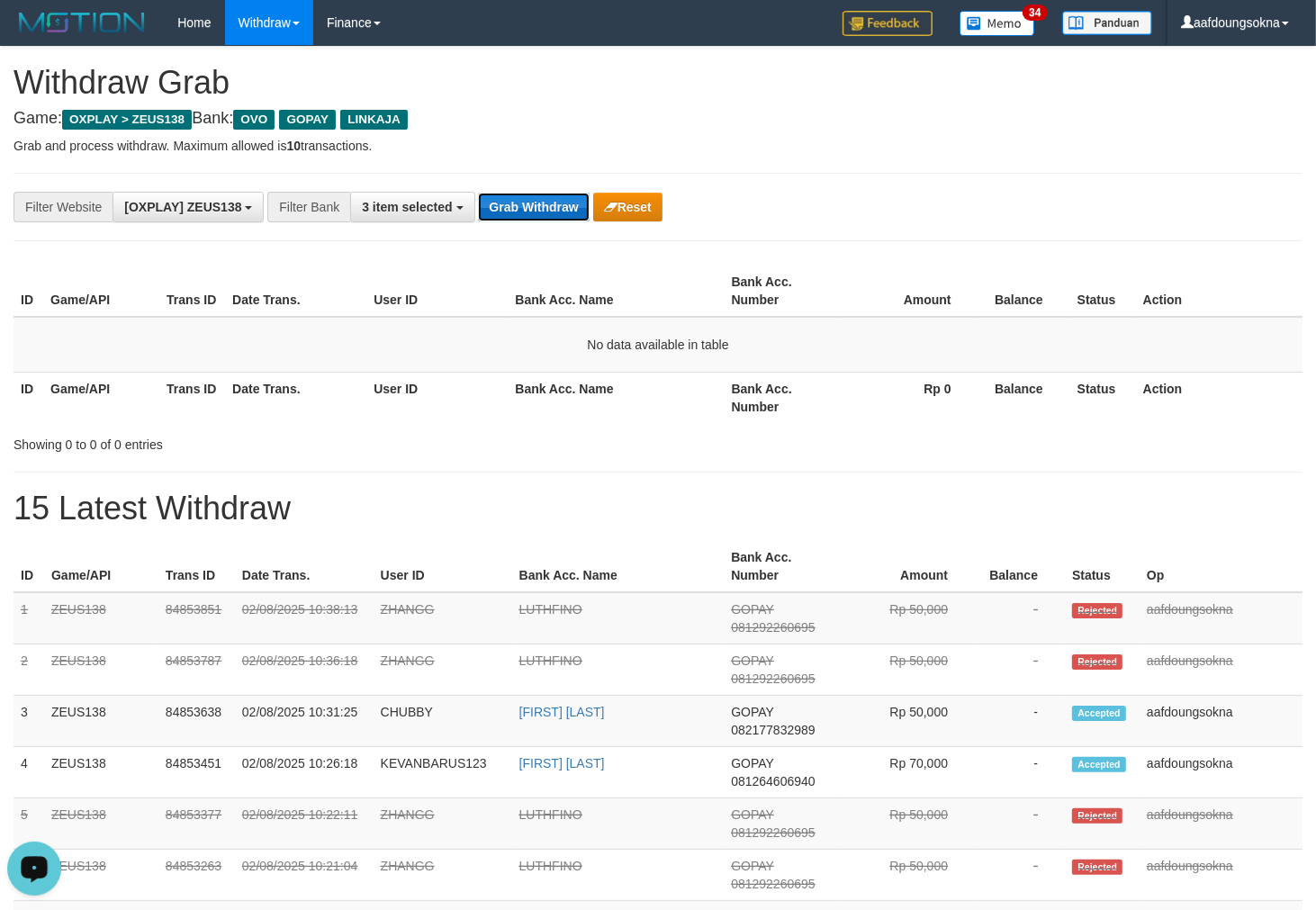 click on "Grab Withdraw" at bounding box center (533, 207) 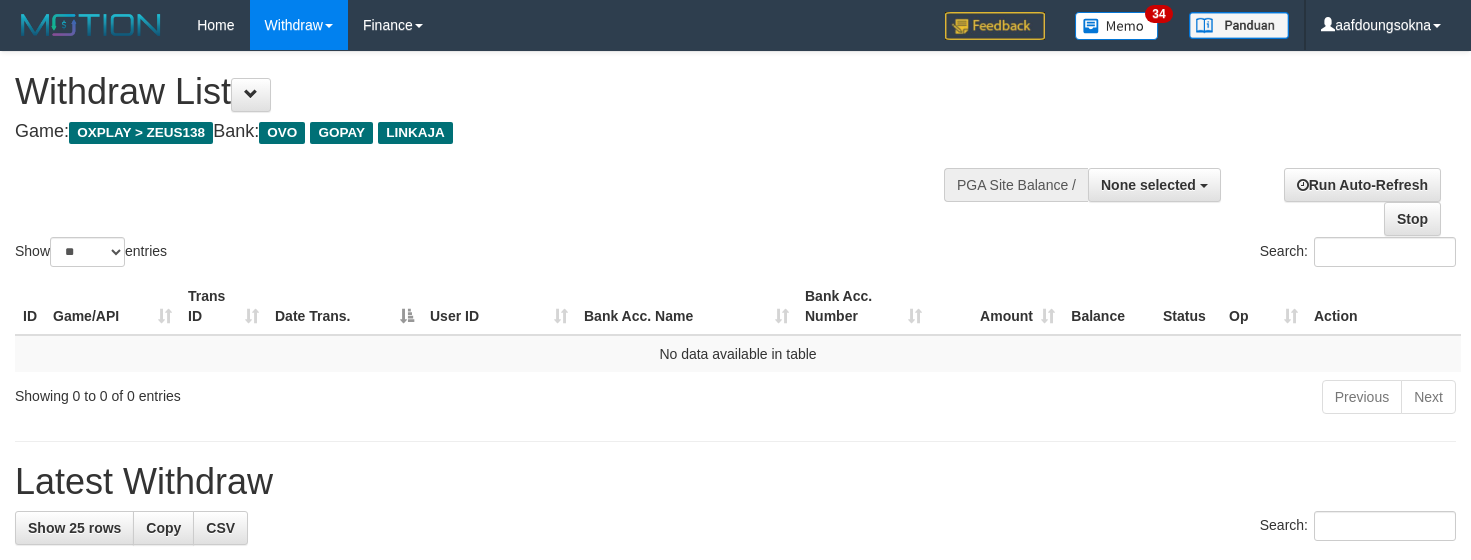 select 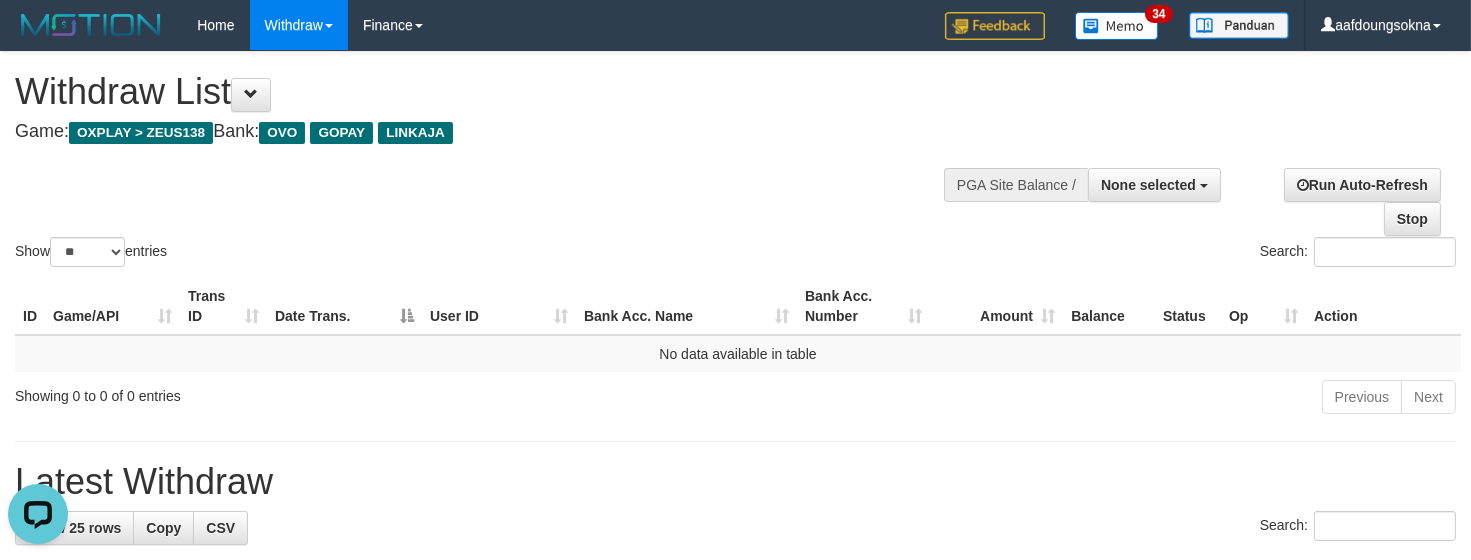 scroll, scrollTop: 0, scrollLeft: 0, axis: both 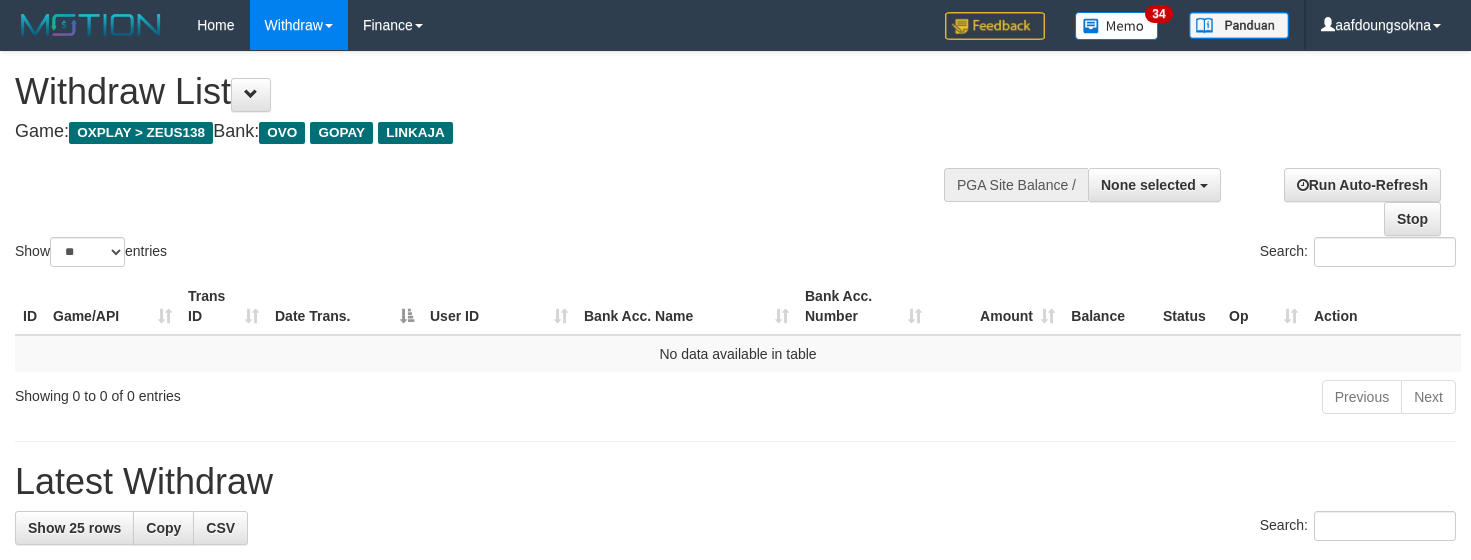 select 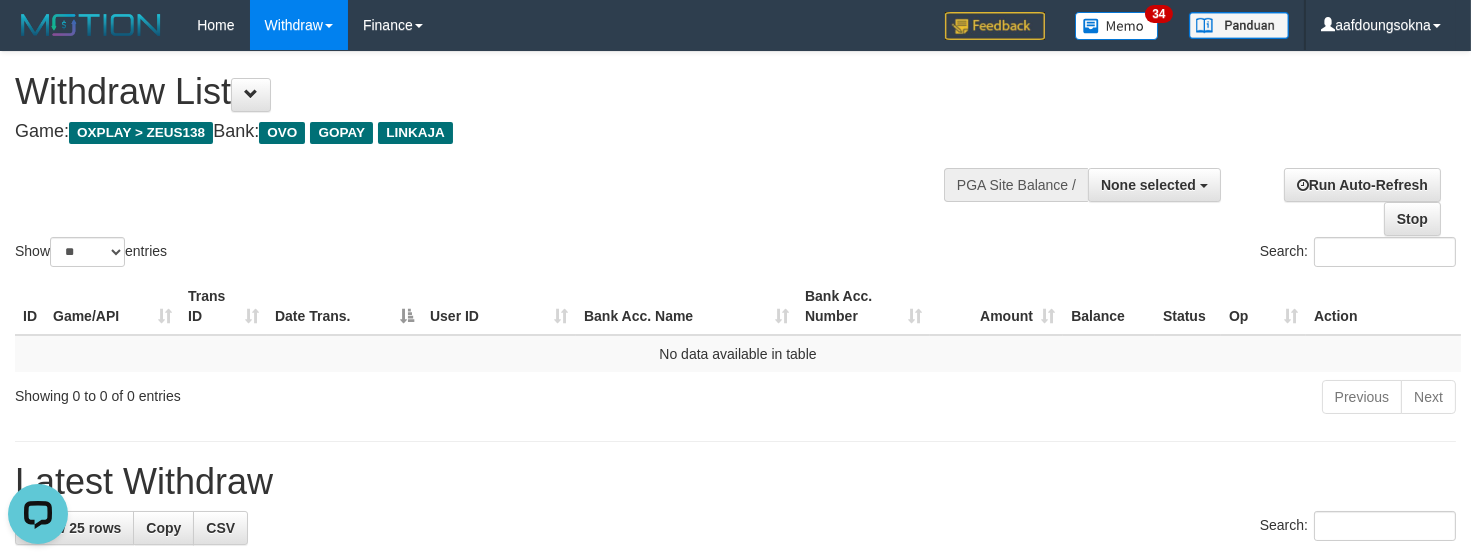 scroll, scrollTop: 0, scrollLeft: 0, axis: both 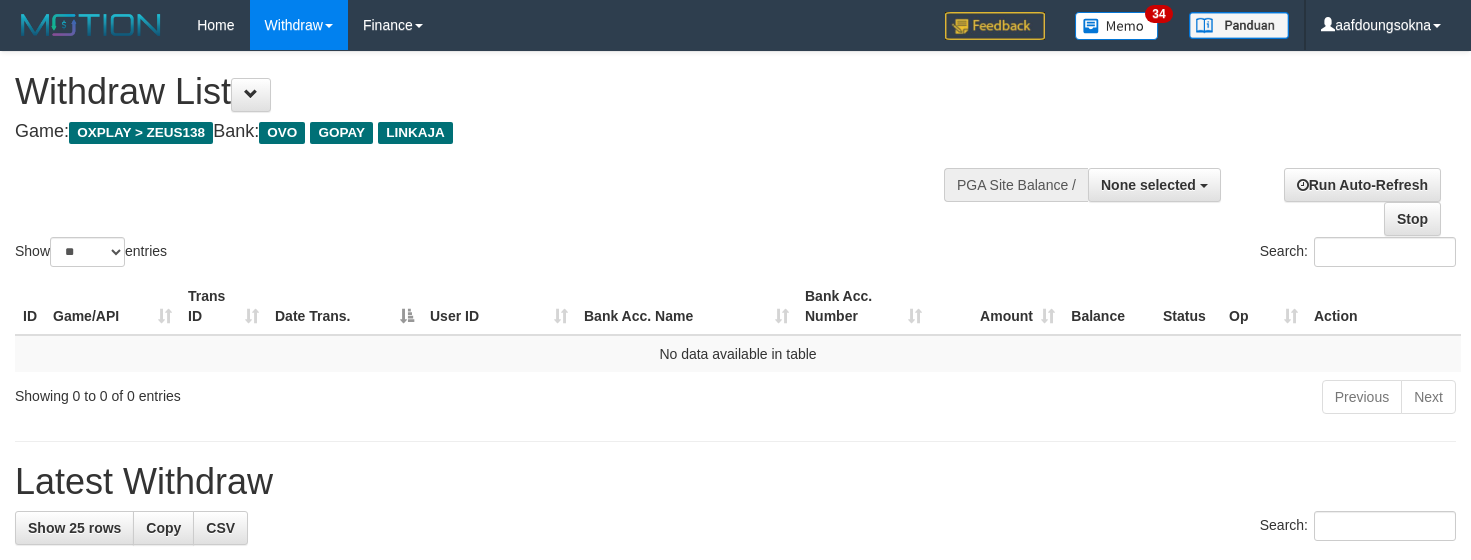 select 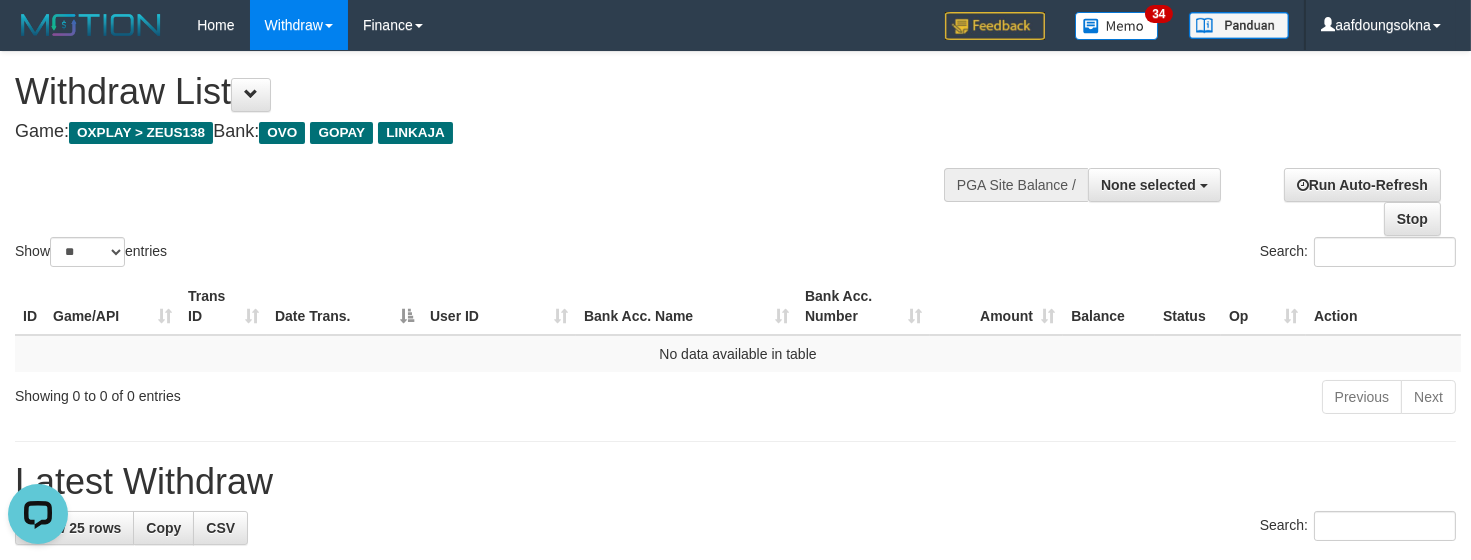 scroll, scrollTop: 0, scrollLeft: 0, axis: both 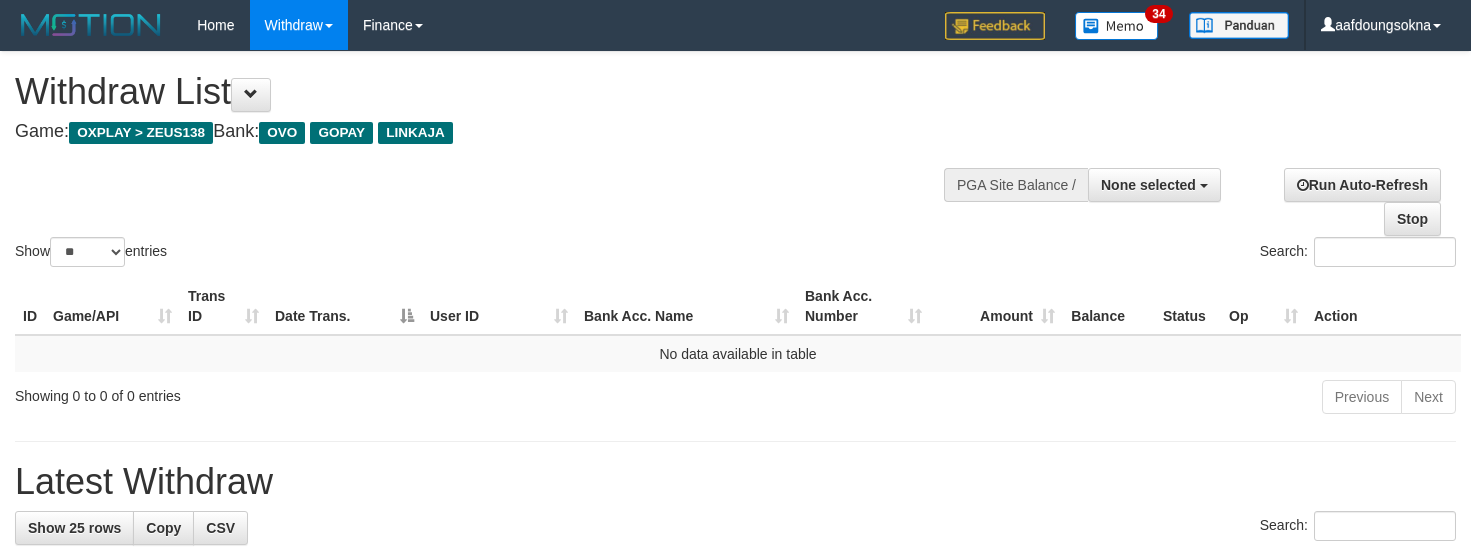 select 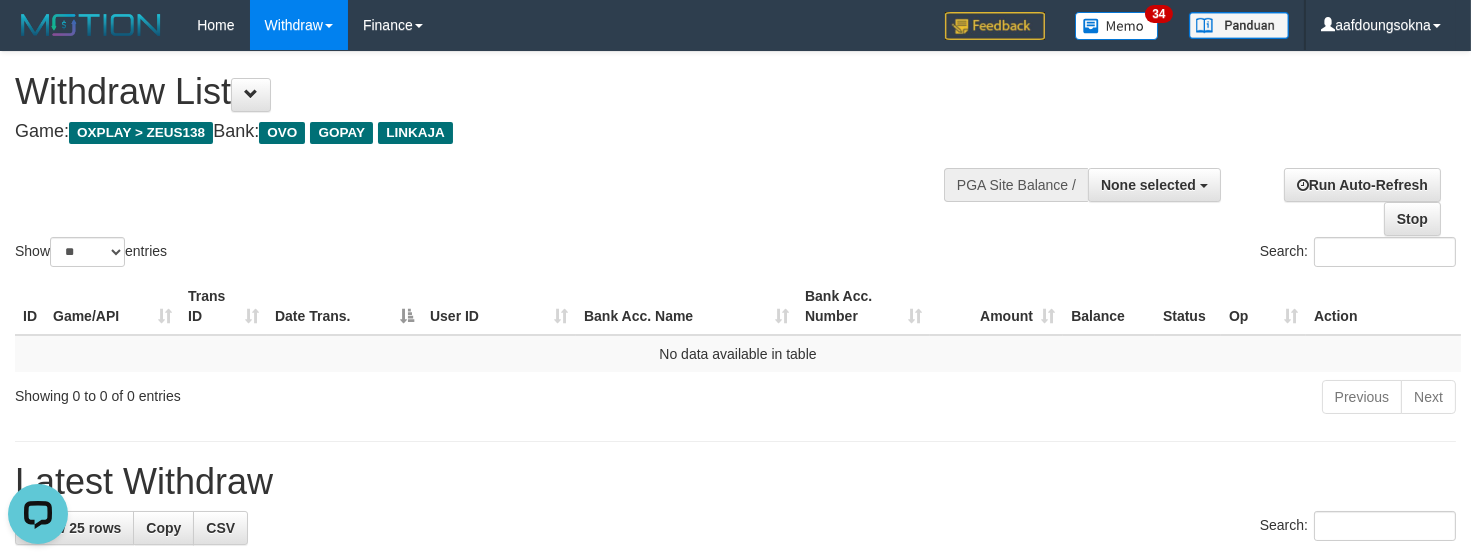 scroll, scrollTop: 0, scrollLeft: 0, axis: both 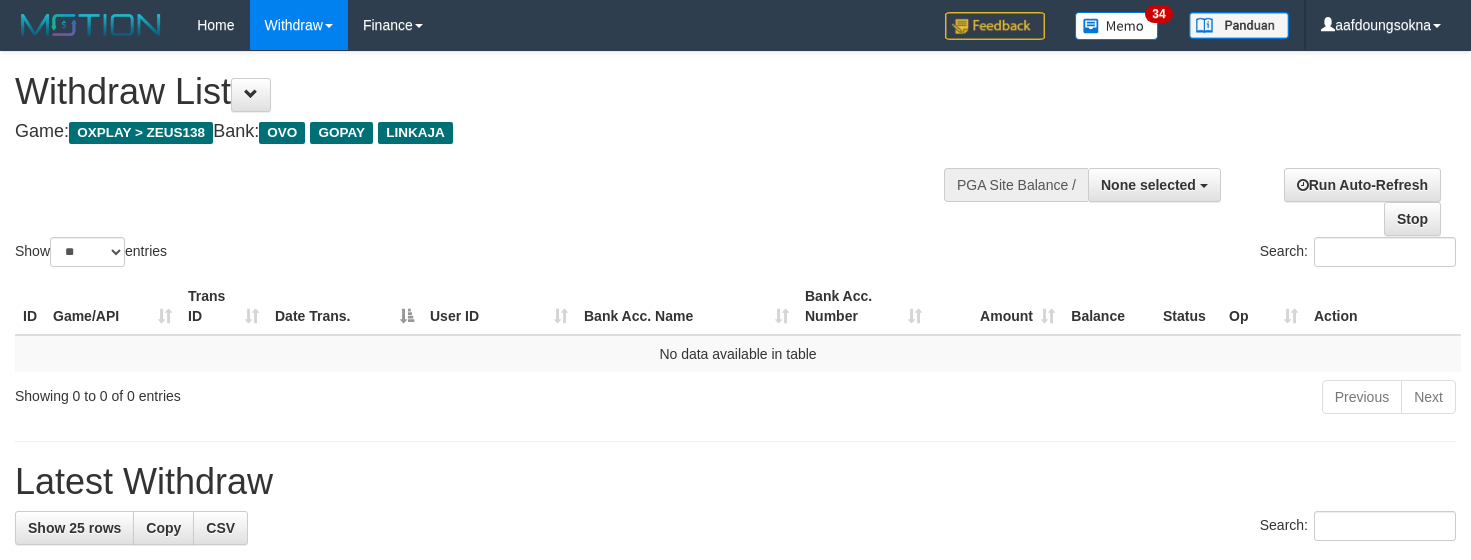 select 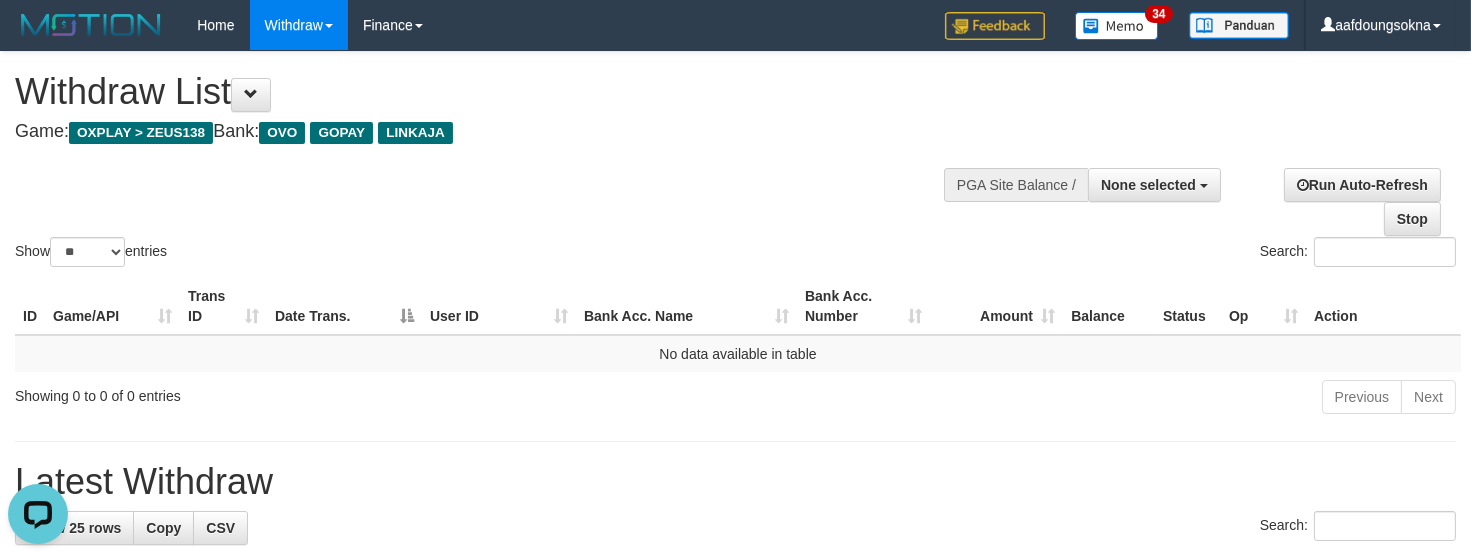 scroll, scrollTop: 0, scrollLeft: 0, axis: both 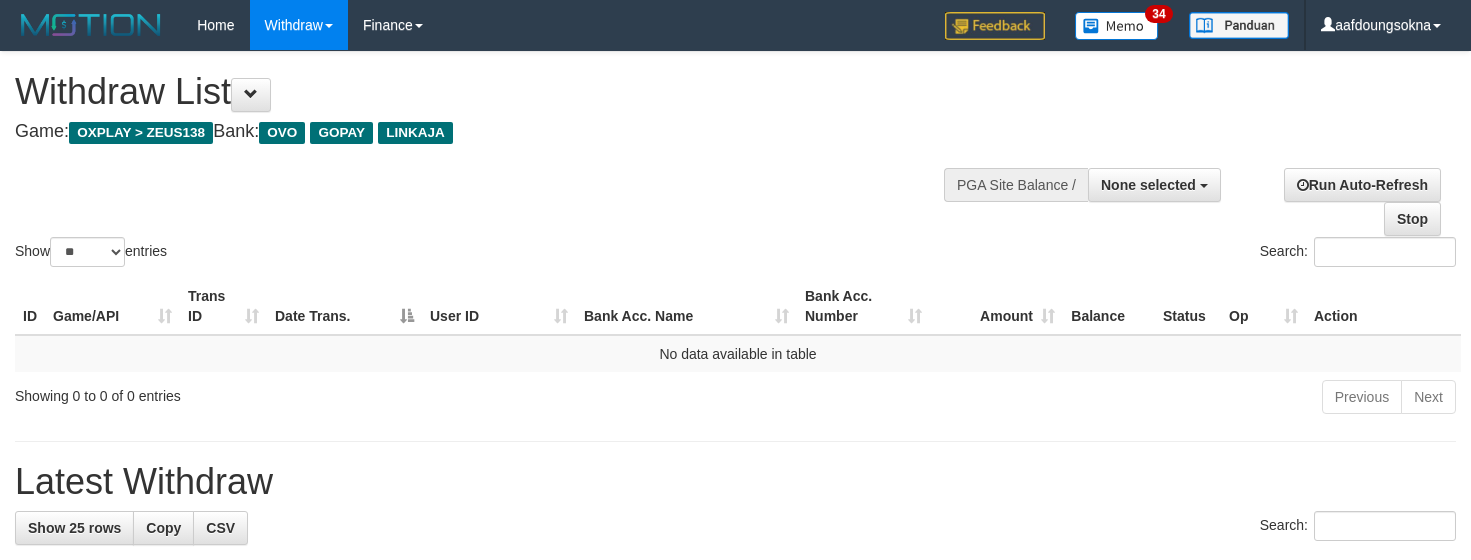 select 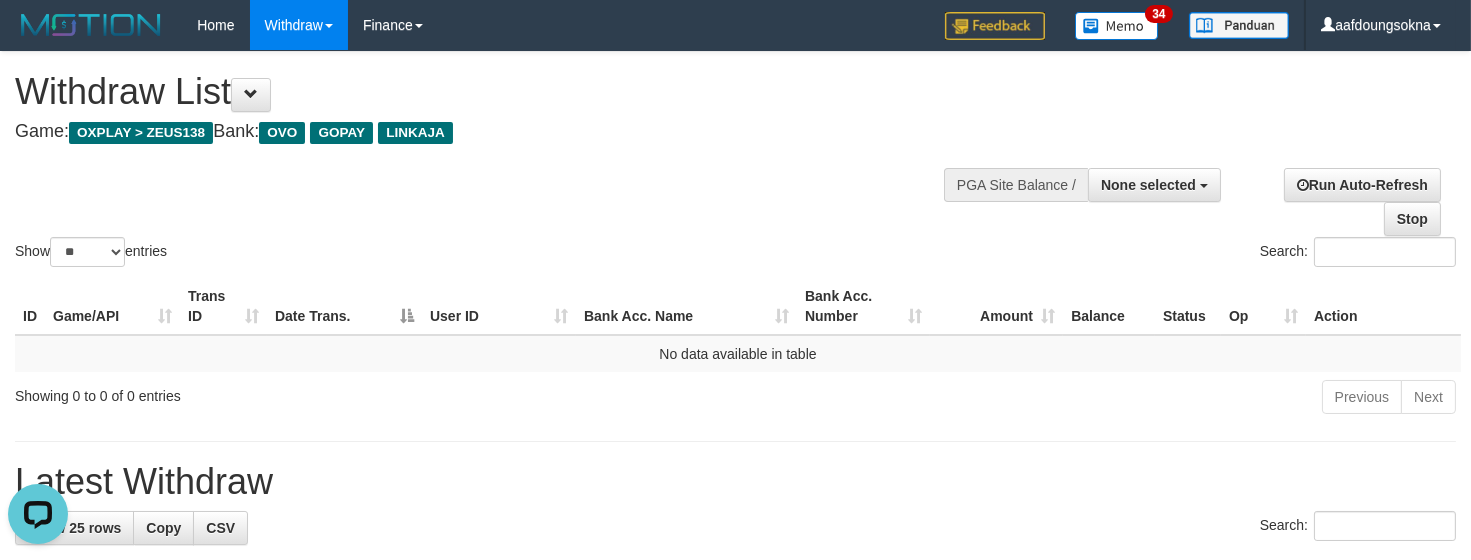 scroll, scrollTop: 0, scrollLeft: 0, axis: both 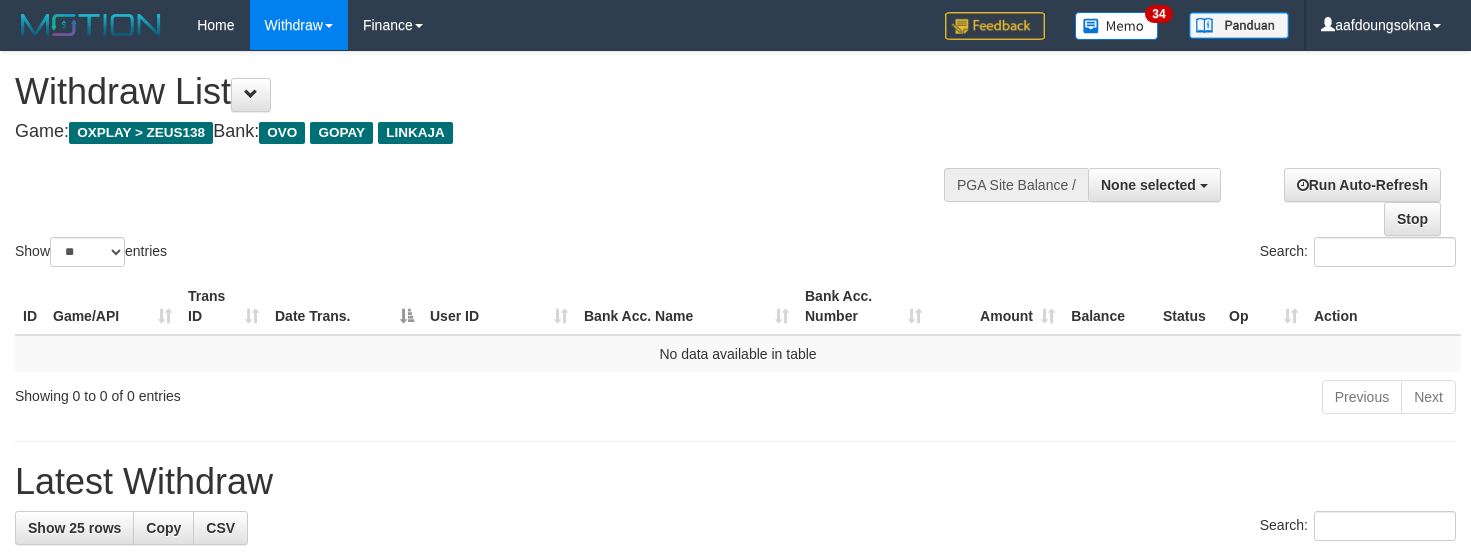 select 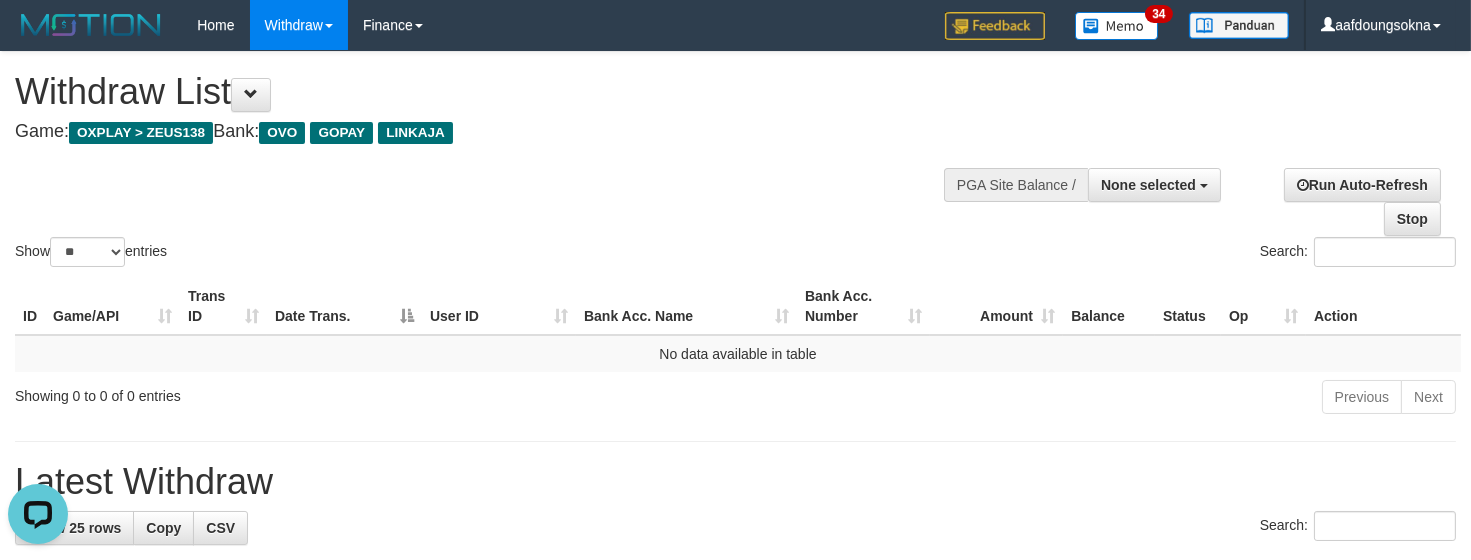 scroll, scrollTop: 0, scrollLeft: 0, axis: both 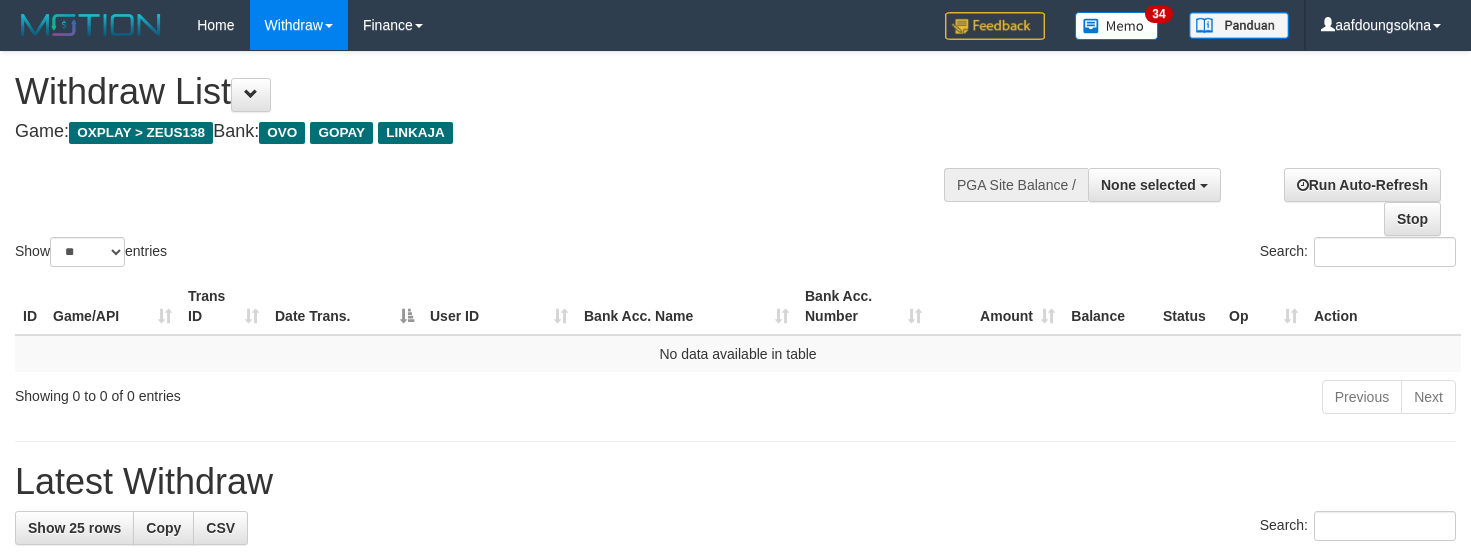 select 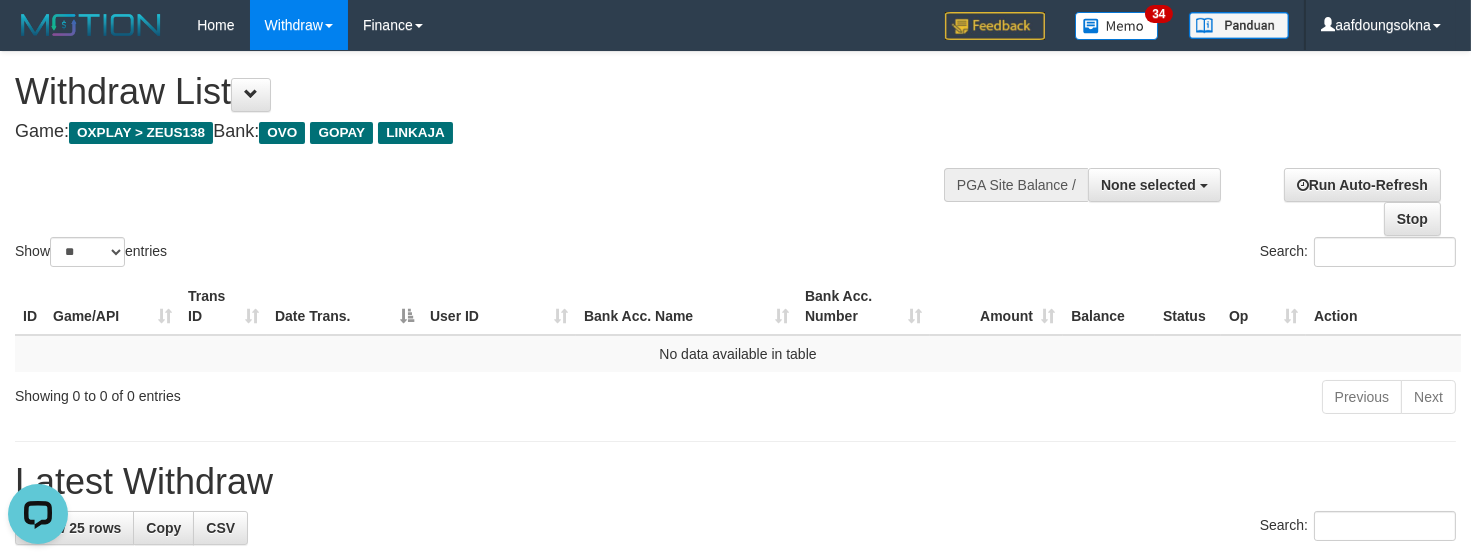 scroll, scrollTop: 0, scrollLeft: 0, axis: both 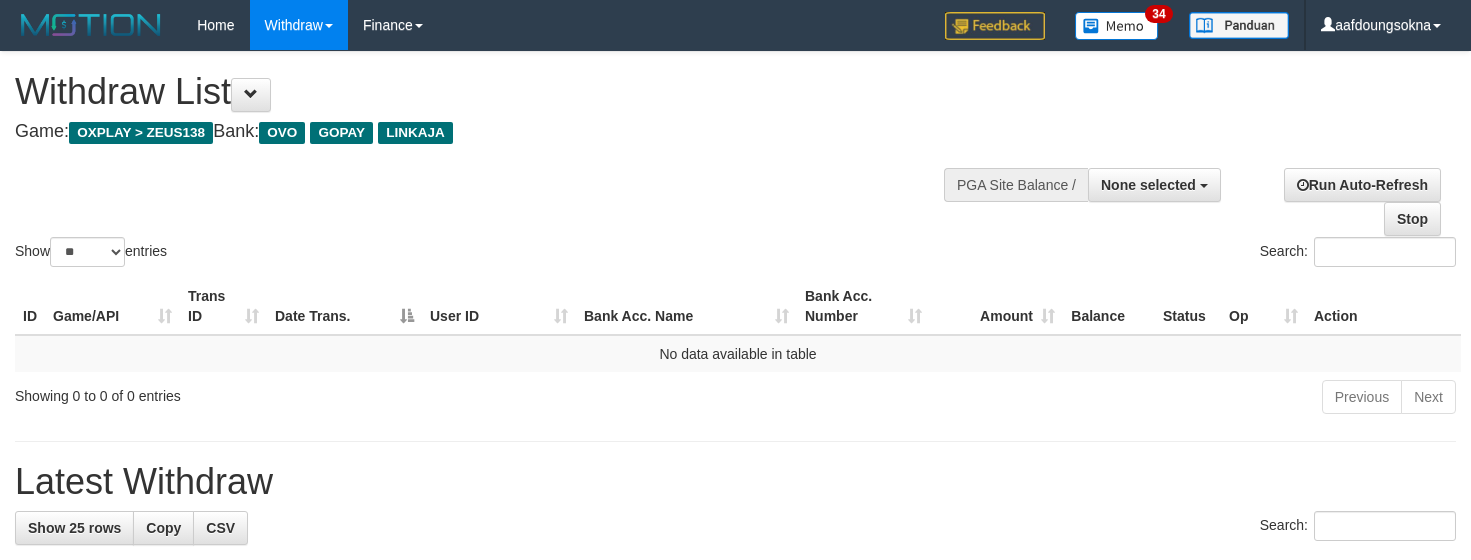 select 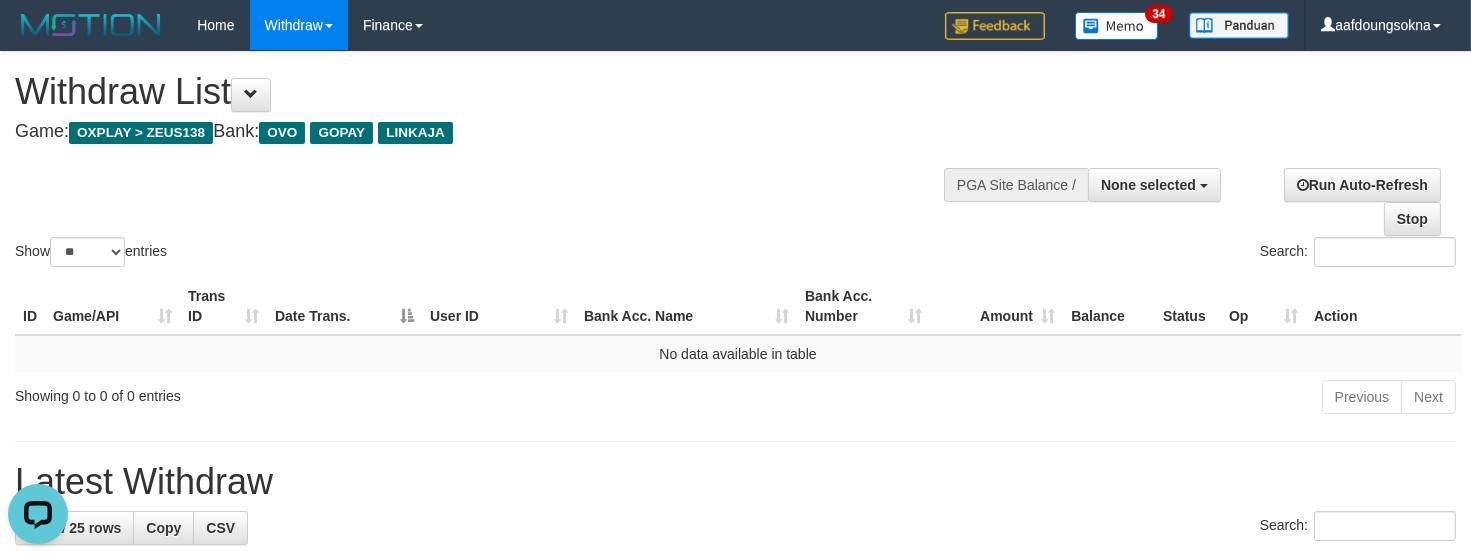 scroll, scrollTop: 0, scrollLeft: 0, axis: both 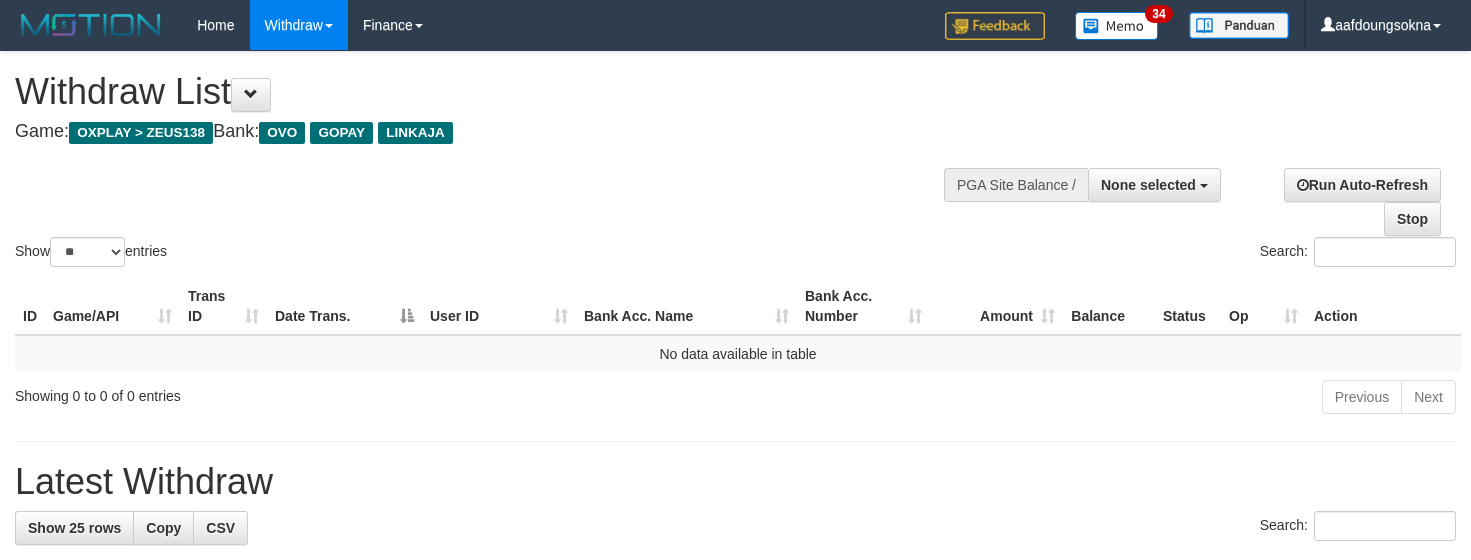 select 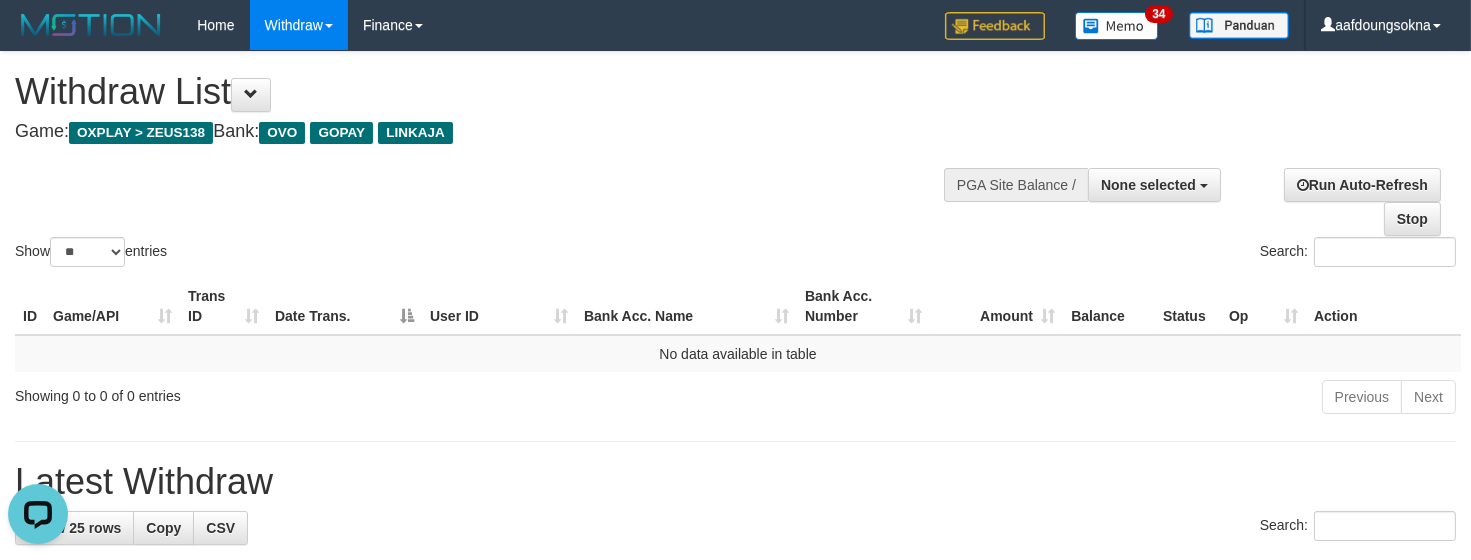 scroll, scrollTop: 0, scrollLeft: 0, axis: both 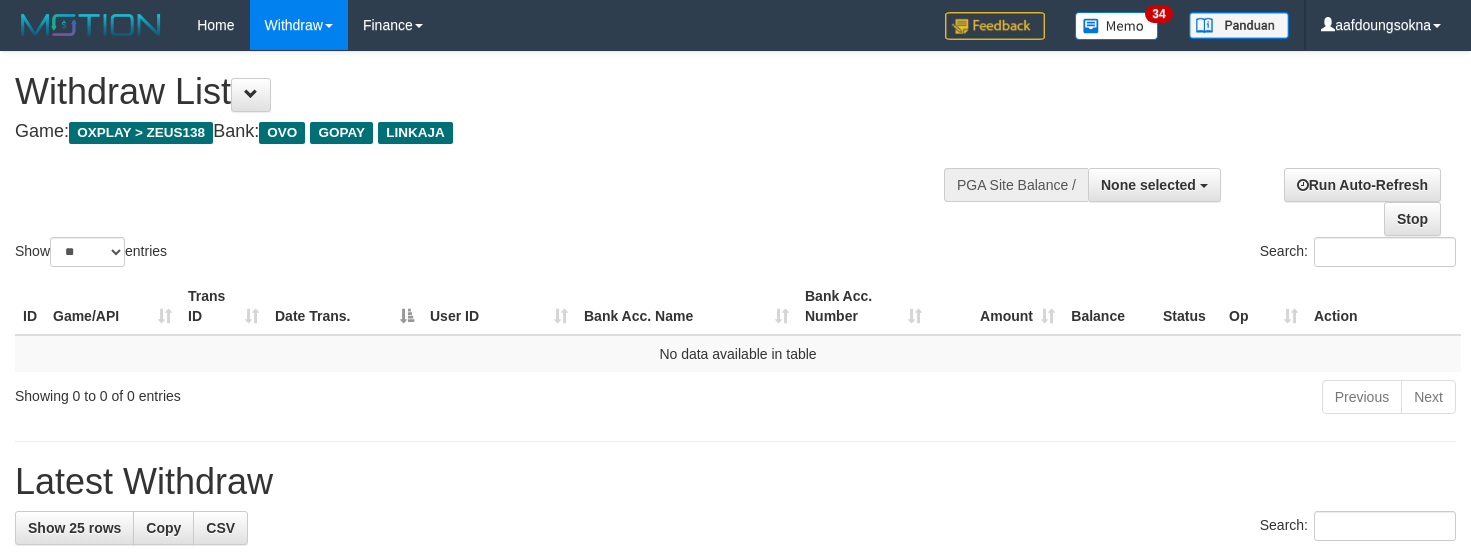 select 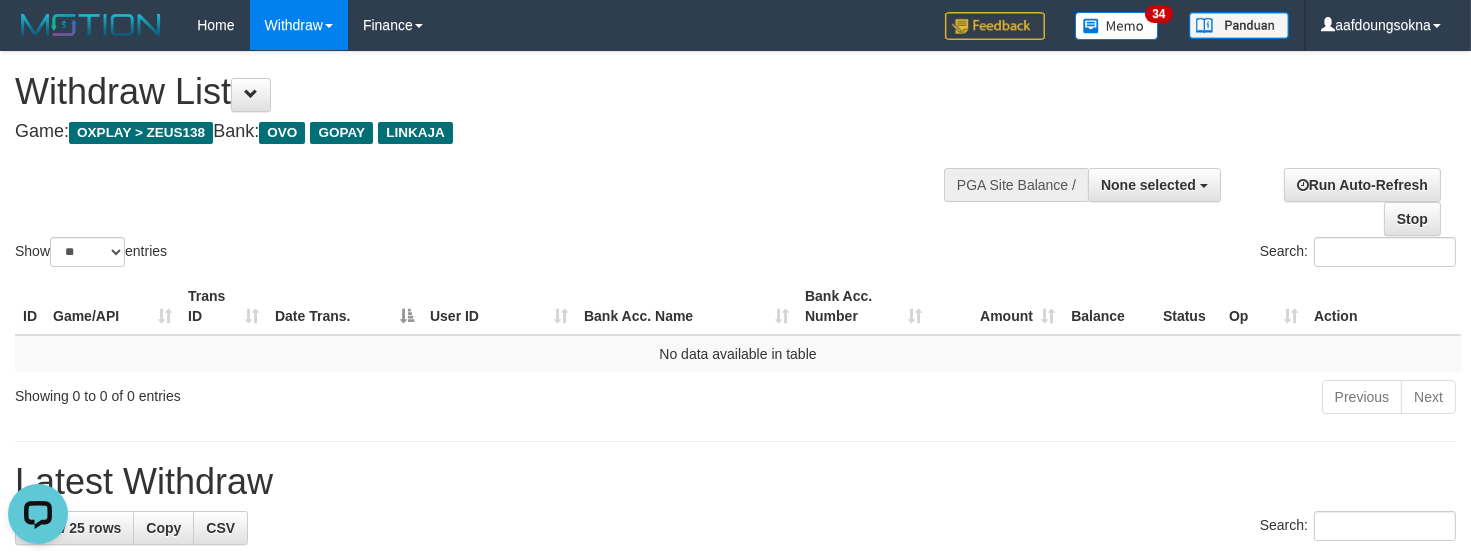 scroll, scrollTop: 0, scrollLeft: 0, axis: both 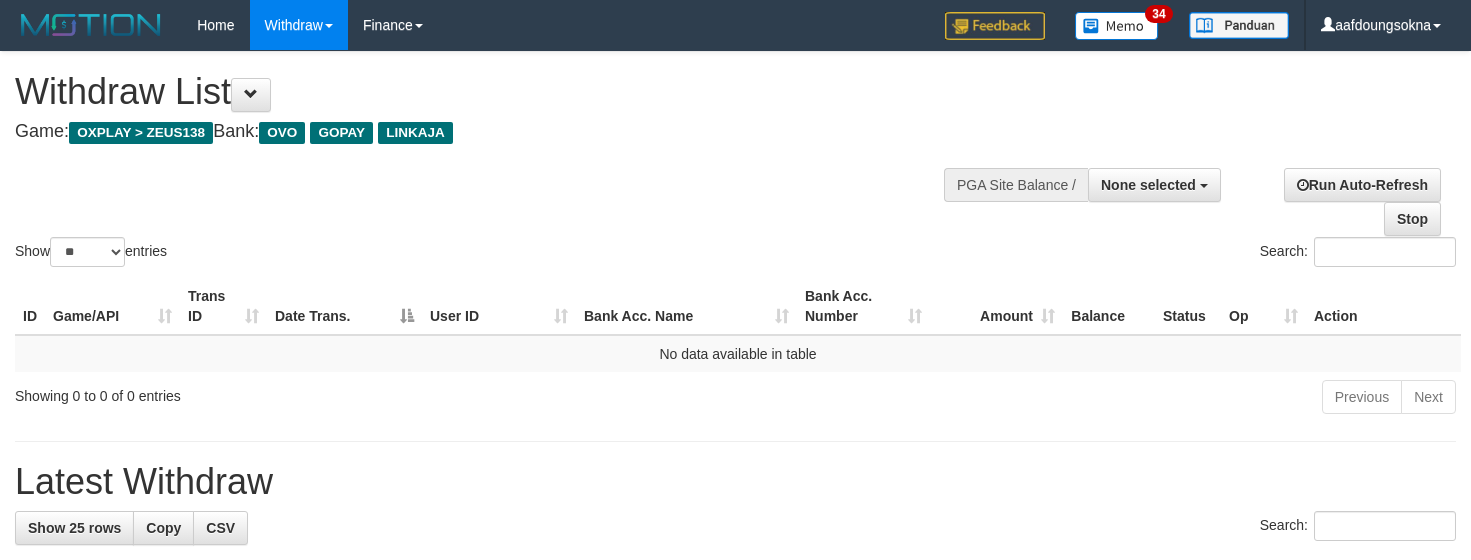 select 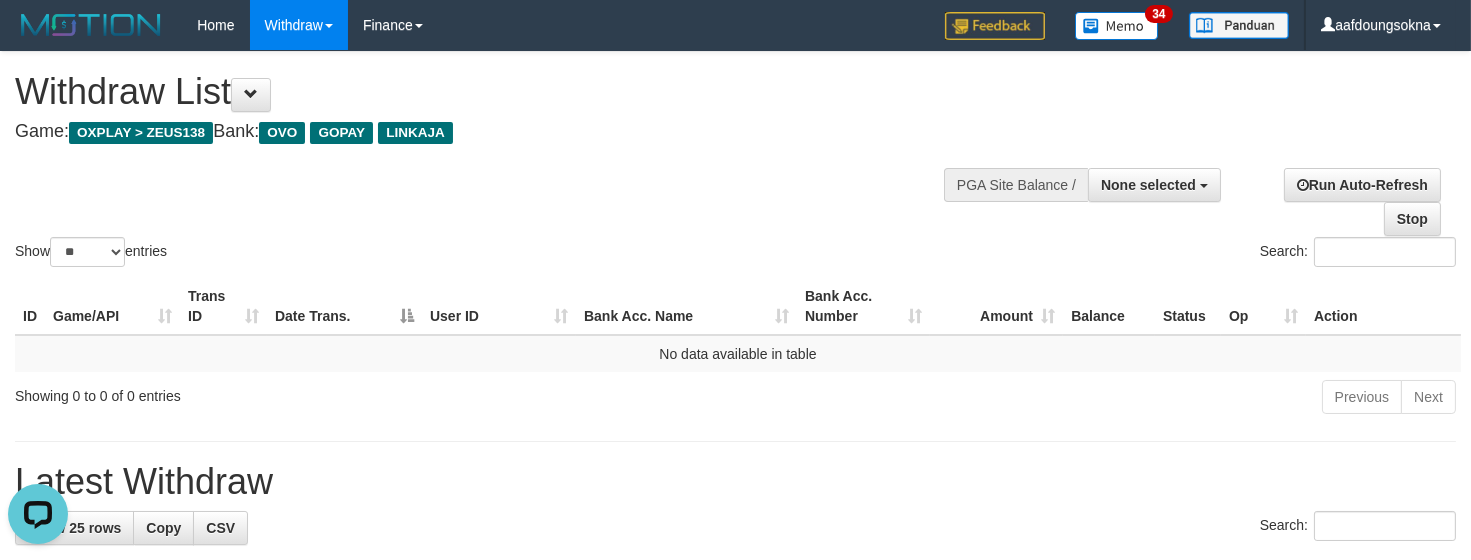 scroll, scrollTop: 0, scrollLeft: 0, axis: both 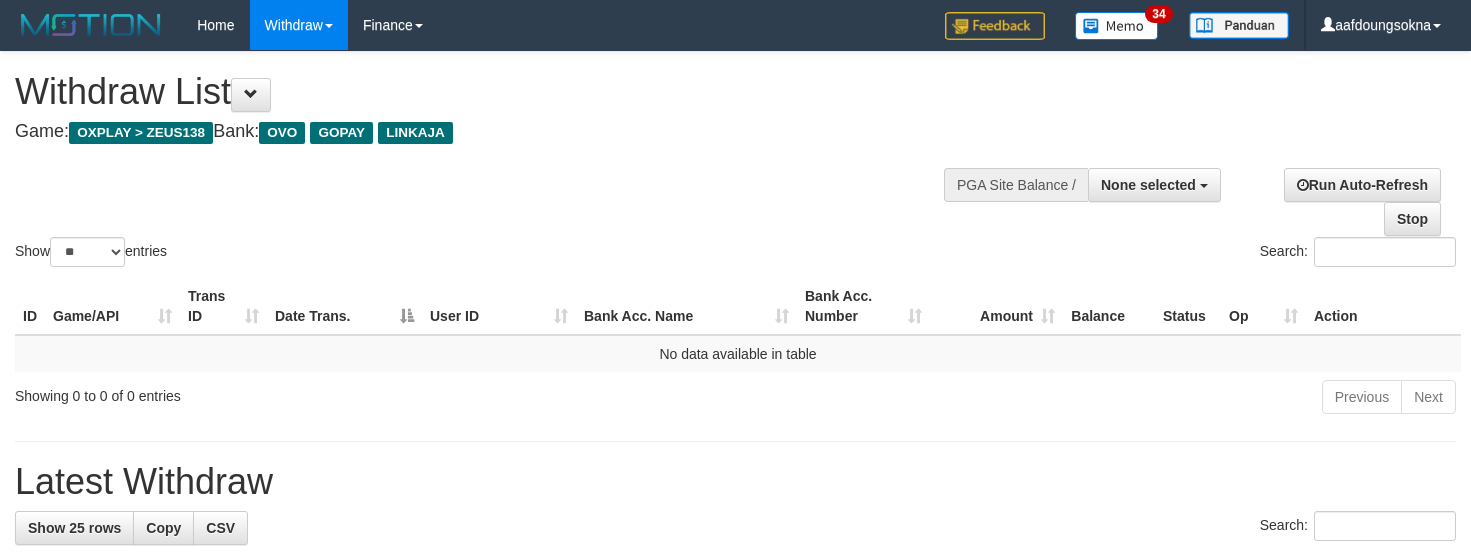 select 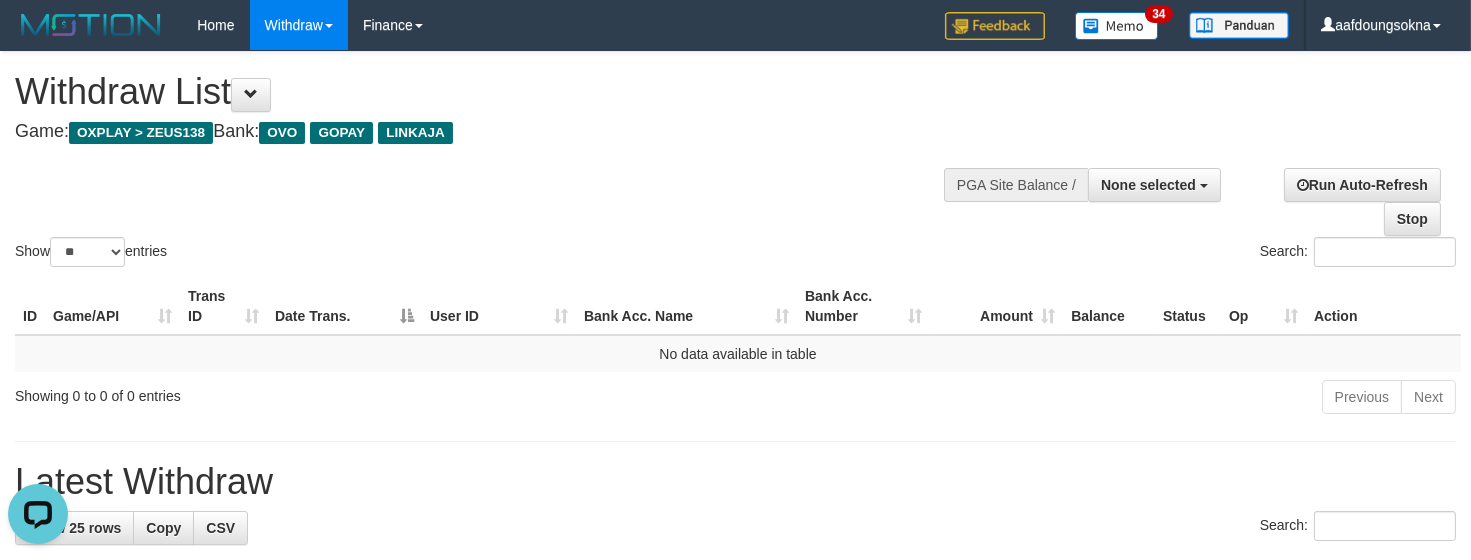 scroll, scrollTop: 0, scrollLeft: 0, axis: both 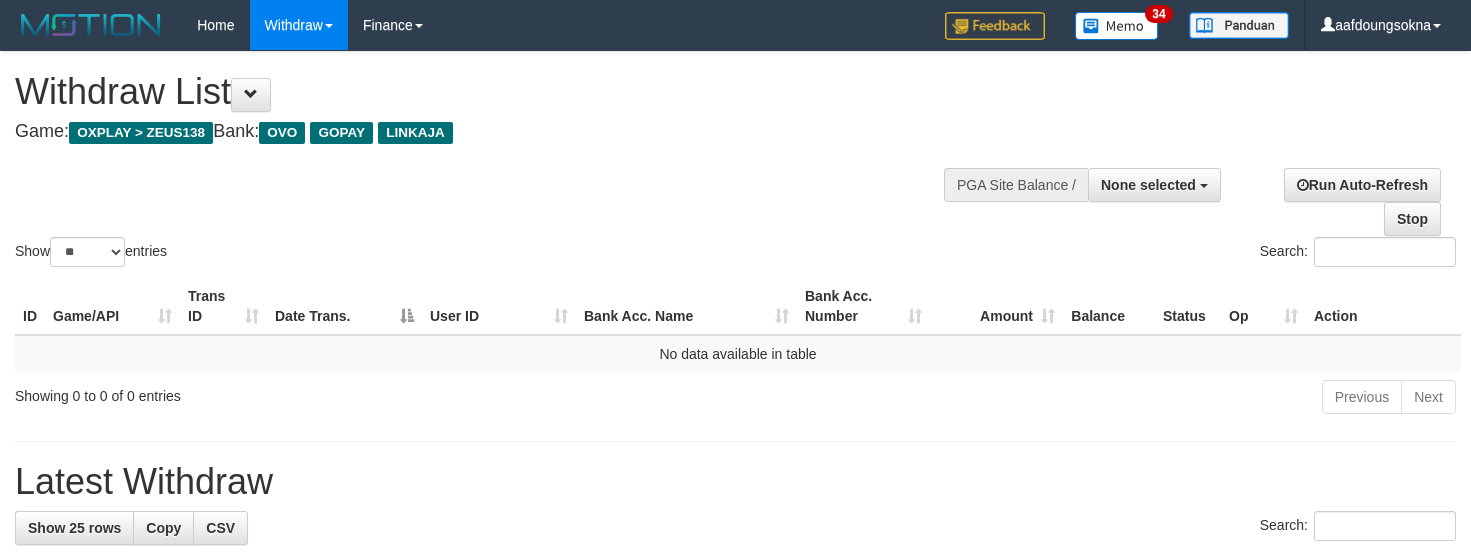 select 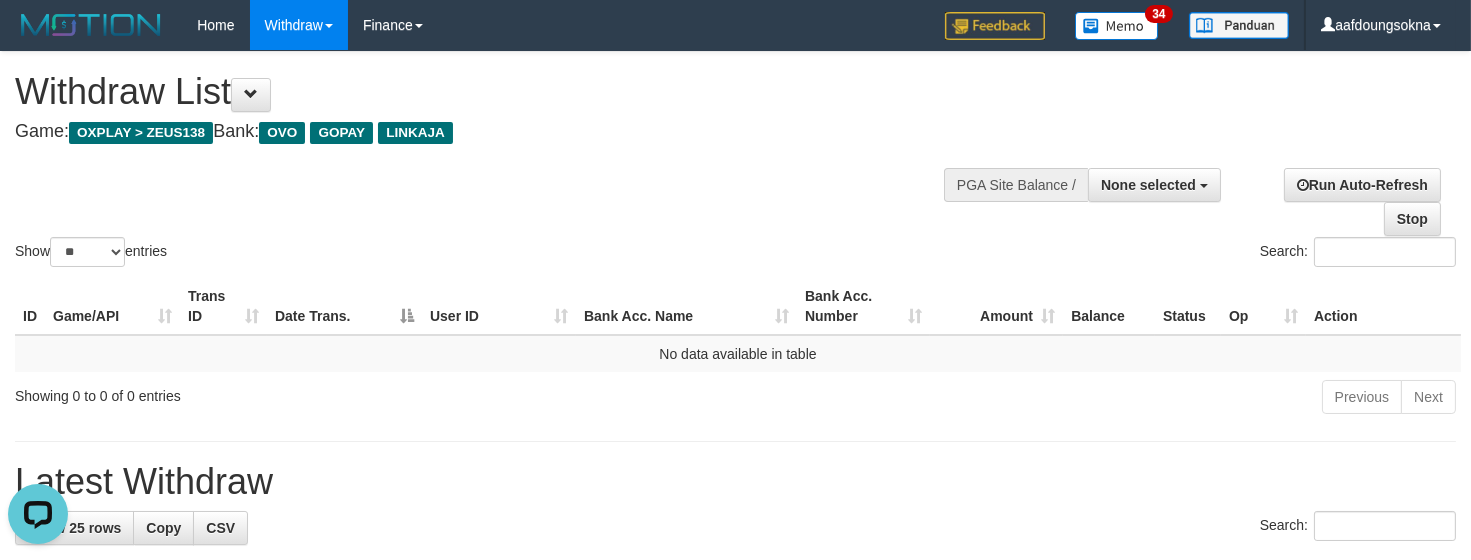 scroll, scrollTop: 0, scrollLeft: 0, axis: both 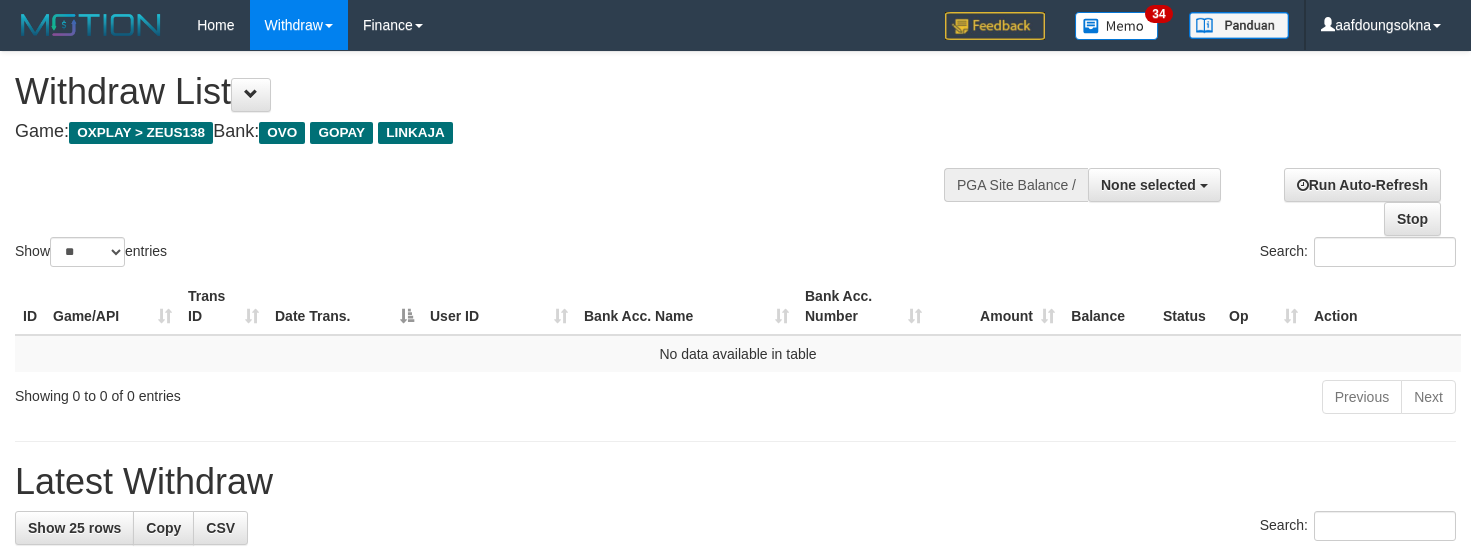 select 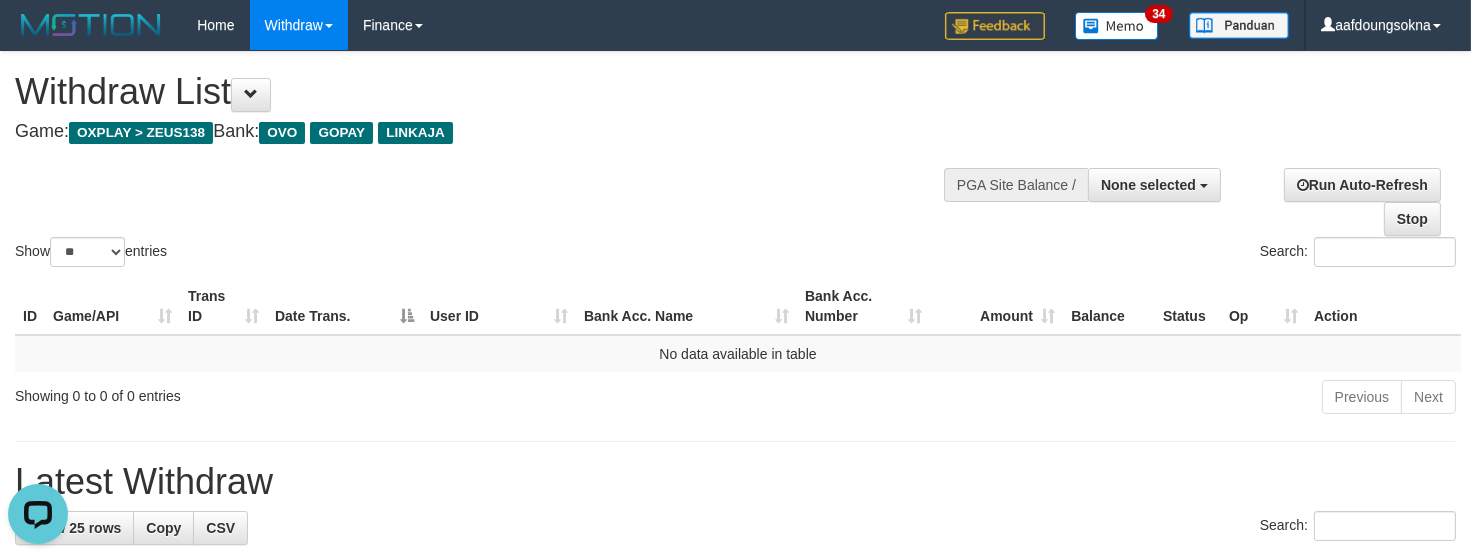 scroll, scrollTop: 0, scrollLeft: 0, axis: both 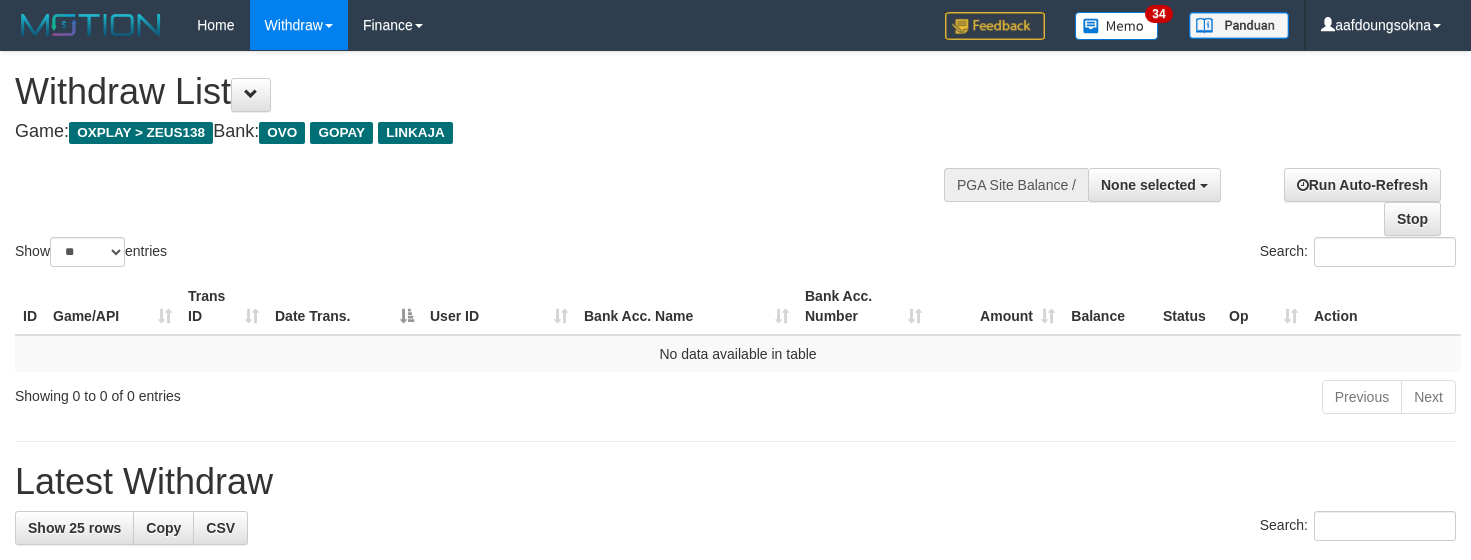 select 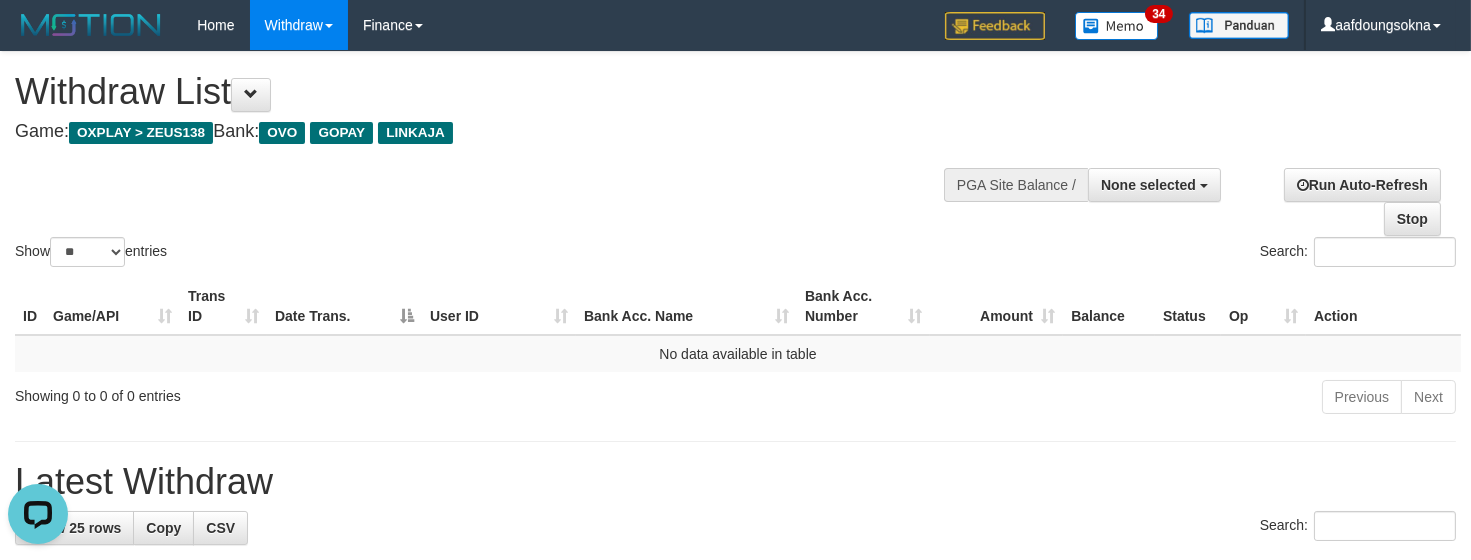 scroll, scrollTop: 0, scrollLeft: 0, axis: both 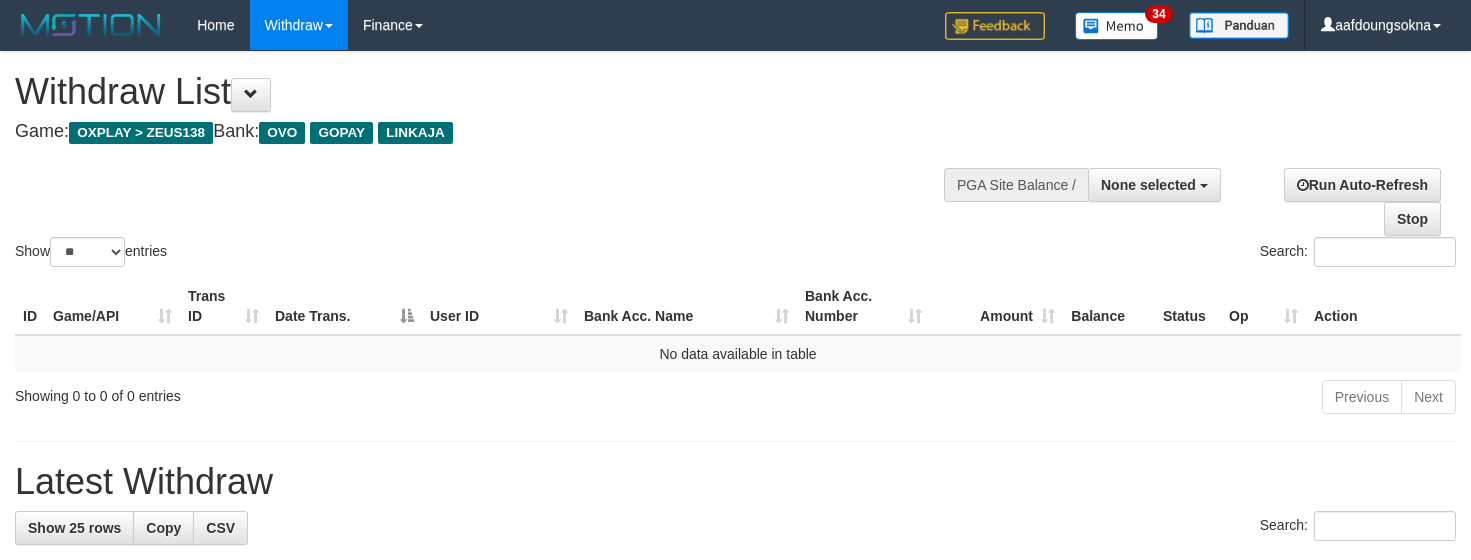 select 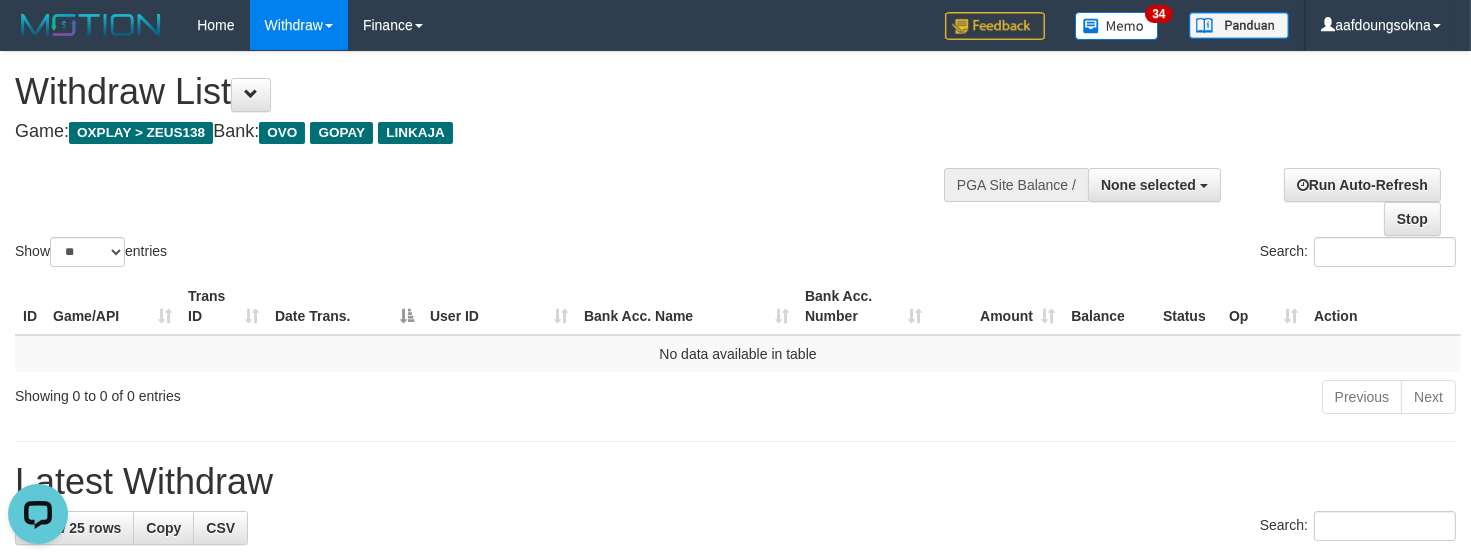 scroll, scrollTop: 0, scrollLeft: 0, axis: both 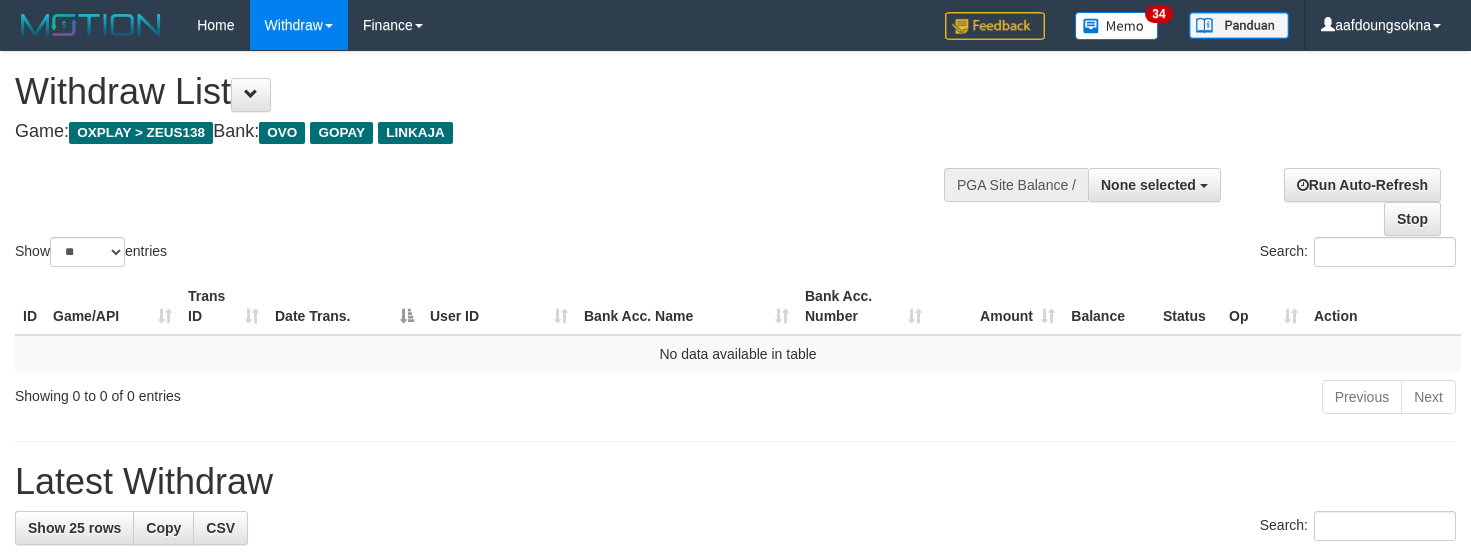 select 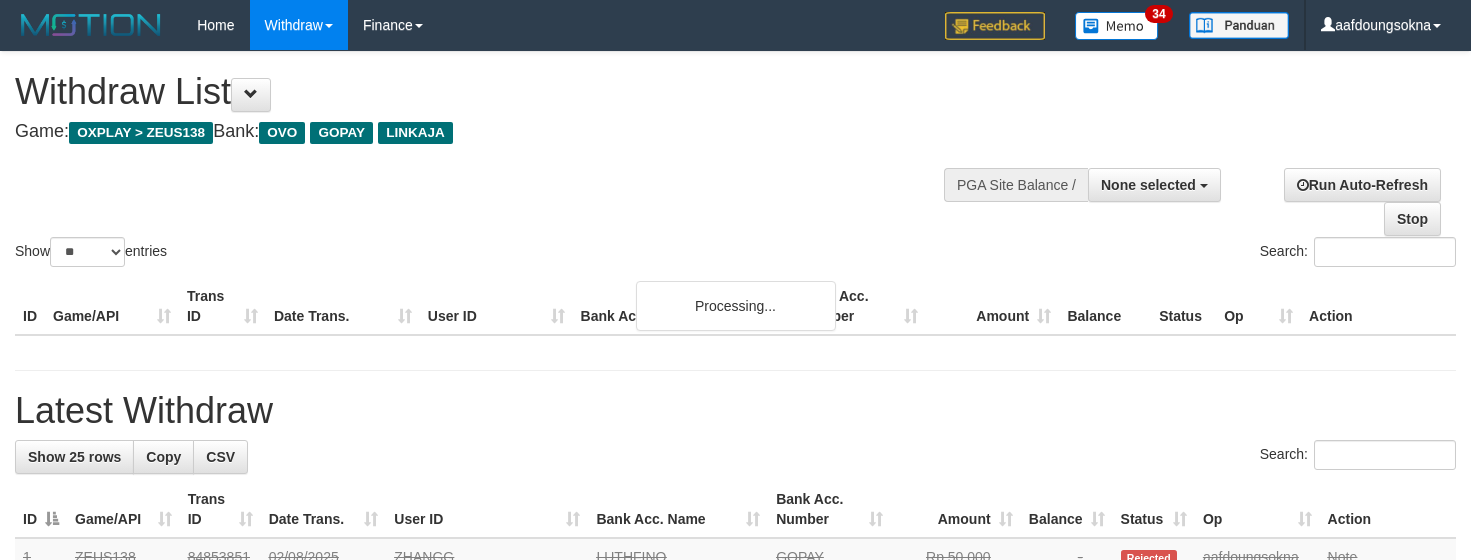 select 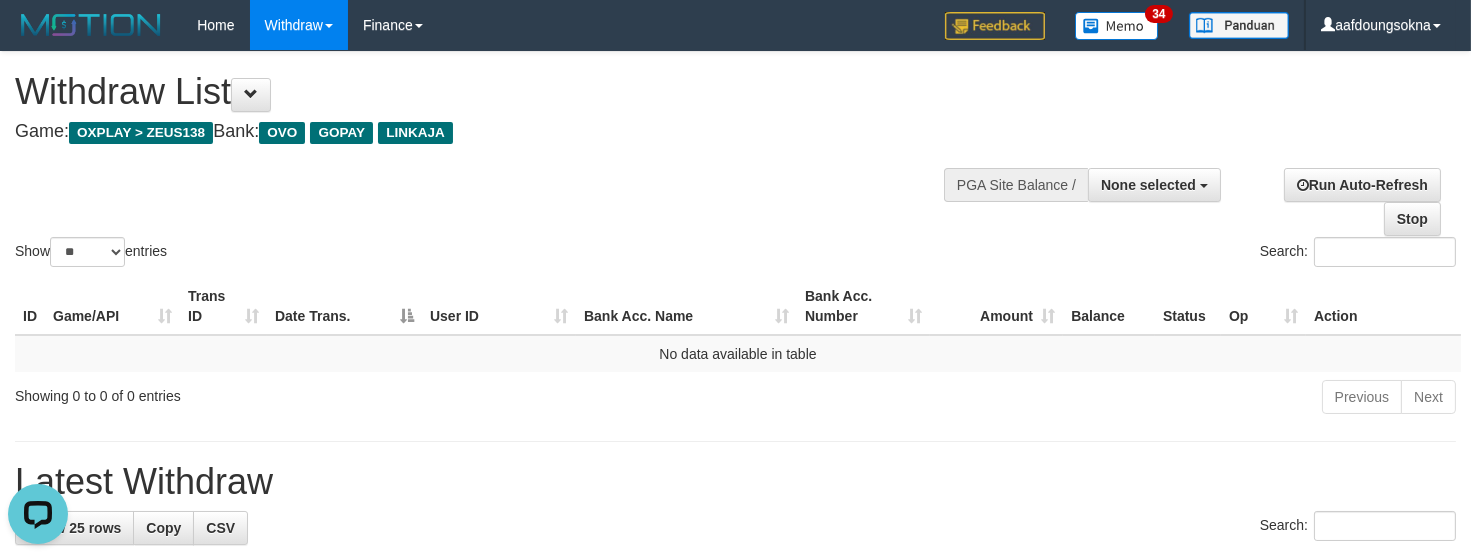 scroll, scrollTop: 0, scrollLeft: 0, axis: both 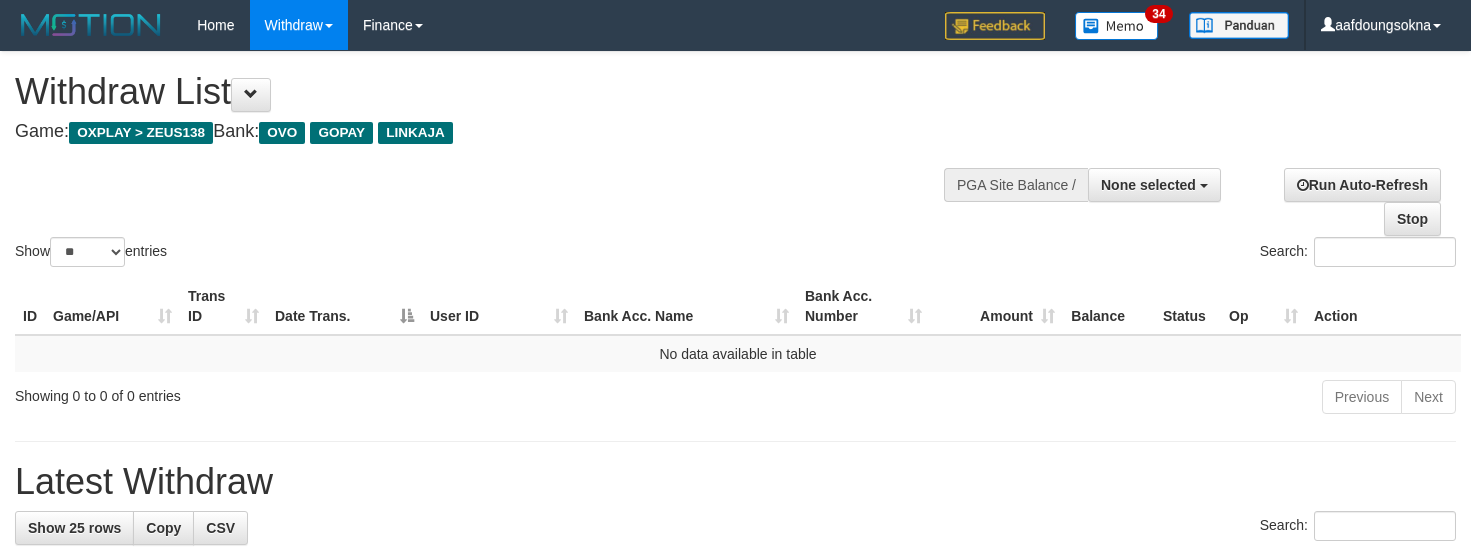 select 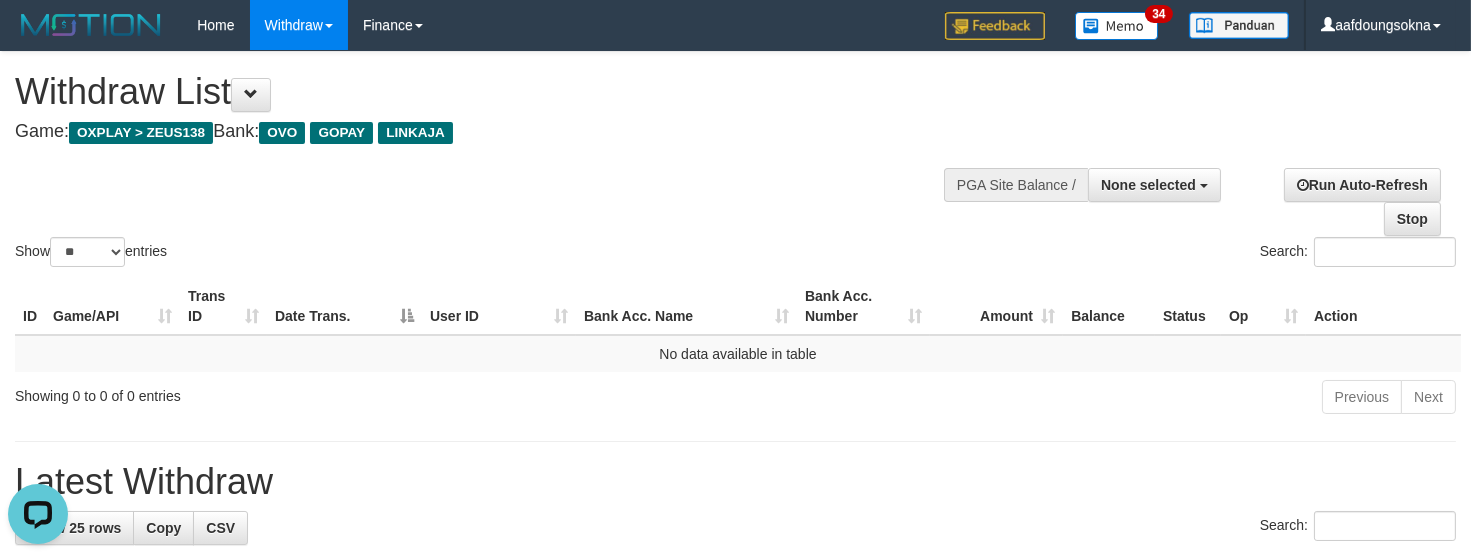 scroll, scrollTop: 0, scrollLeft: 0, axis: both 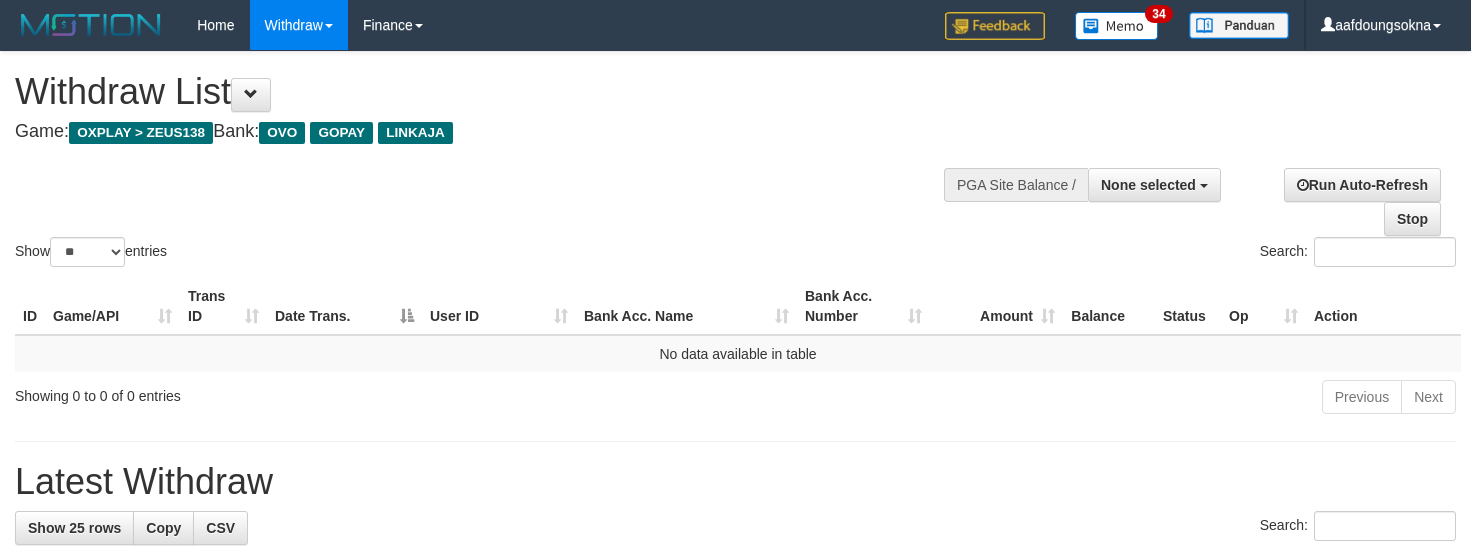 select 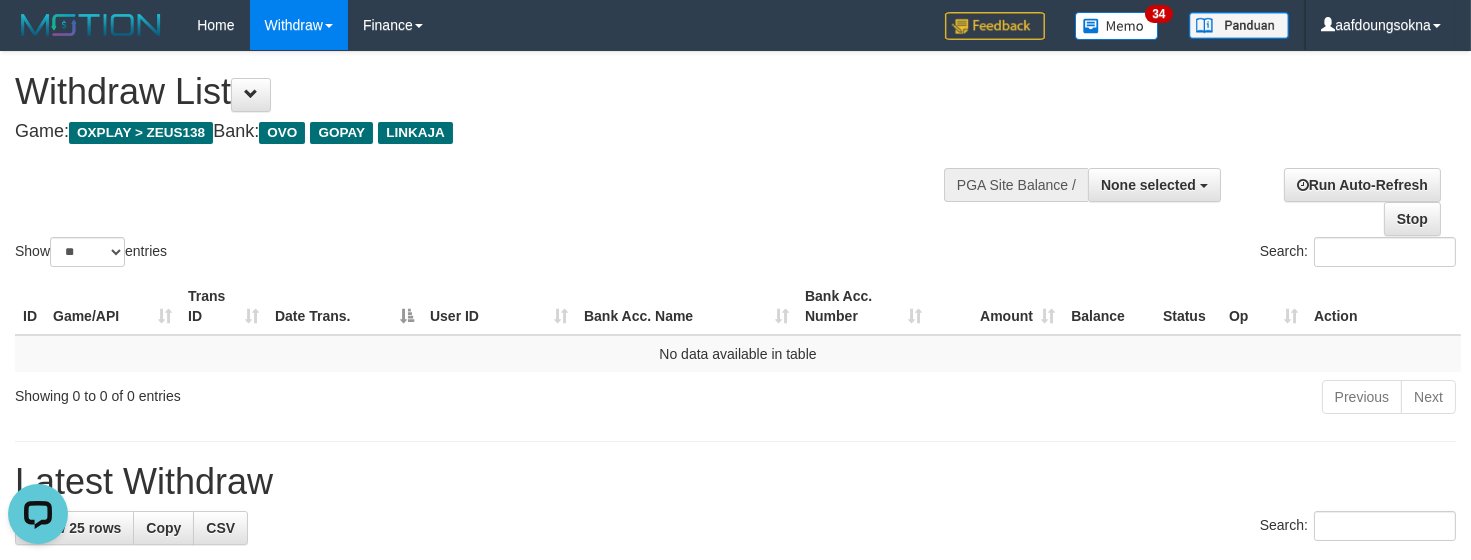 scroll, scrollTop: 0, scrollLeft: 0, axis: both 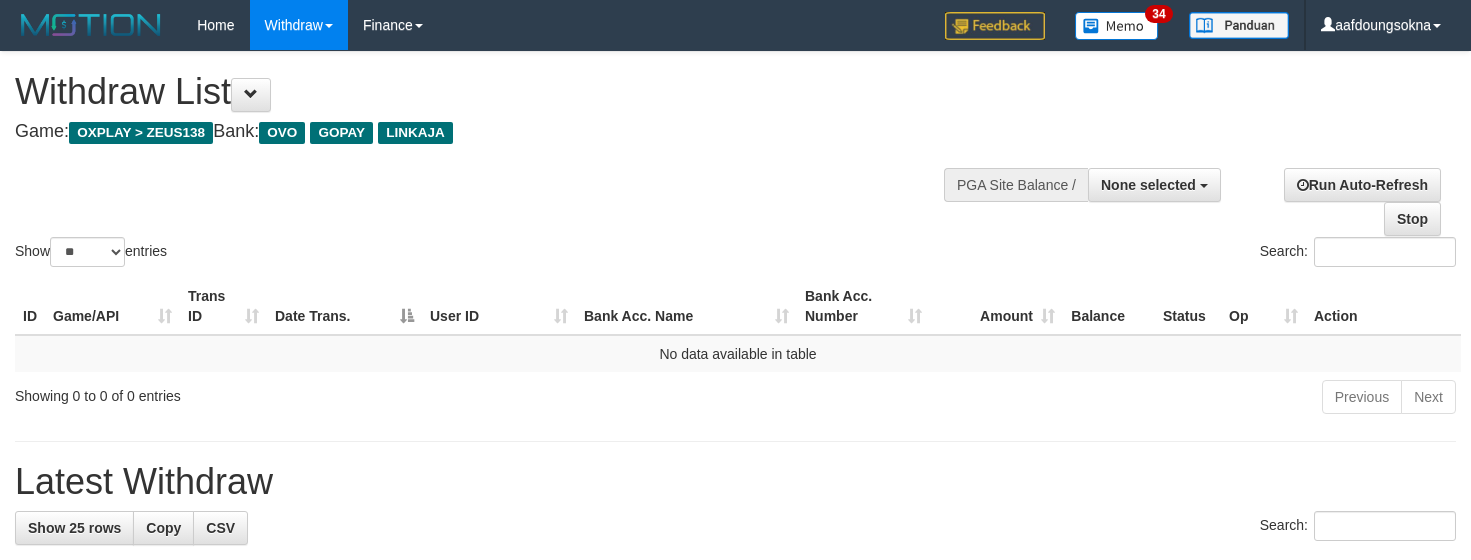 select 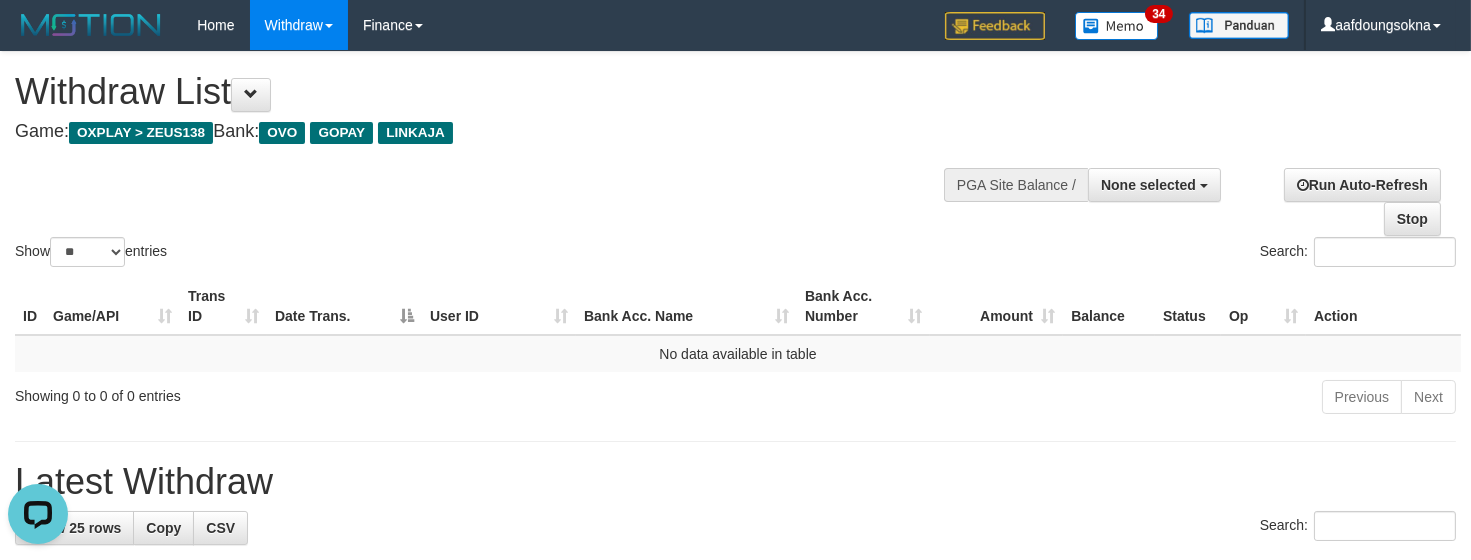 scroll, scrollTop: 0, scrollLeft: 0, axis: both 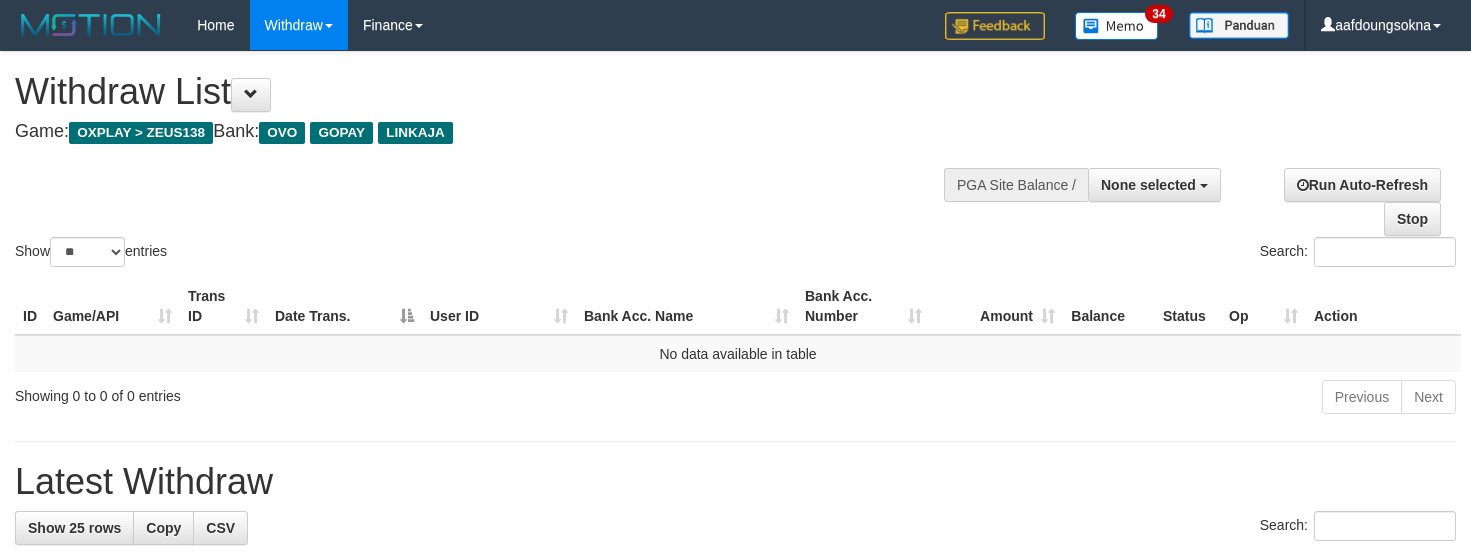 select 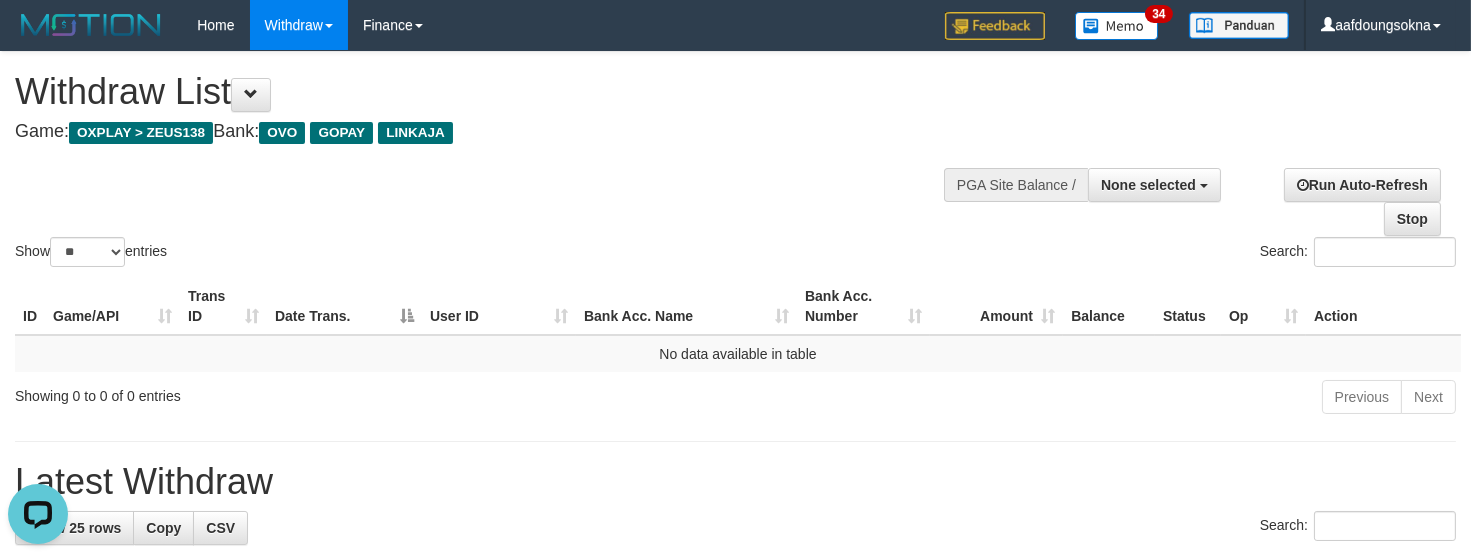 scroll, scrollTop: 0, scrollLeft: 0, axis: both 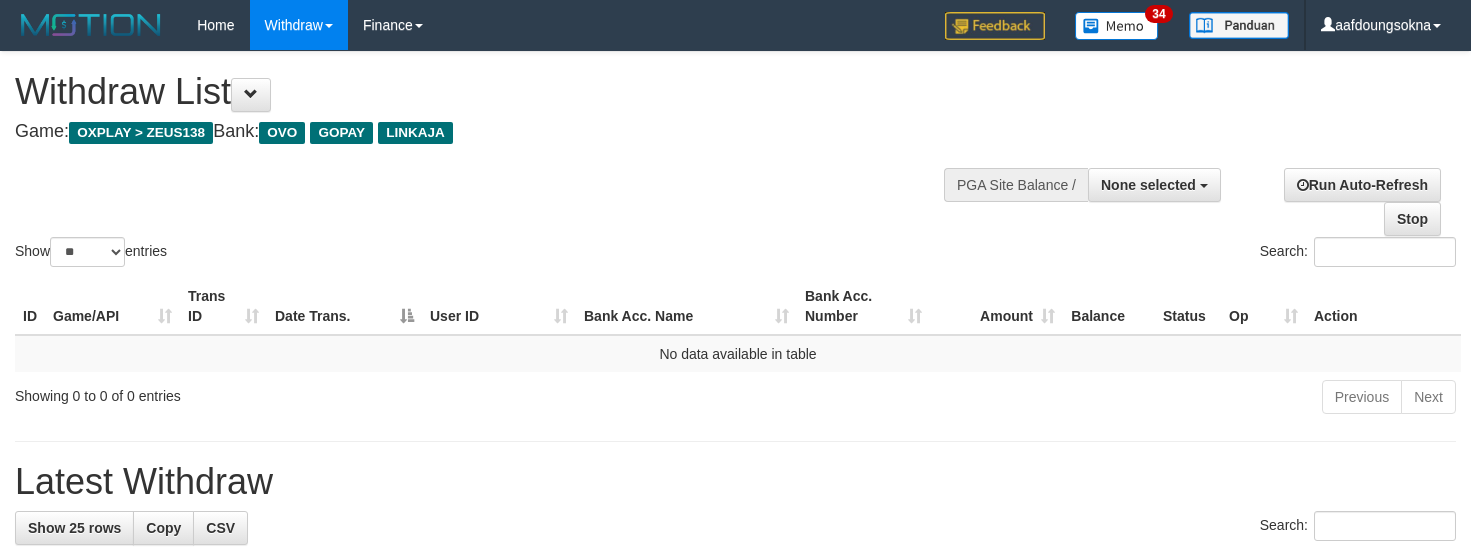 select 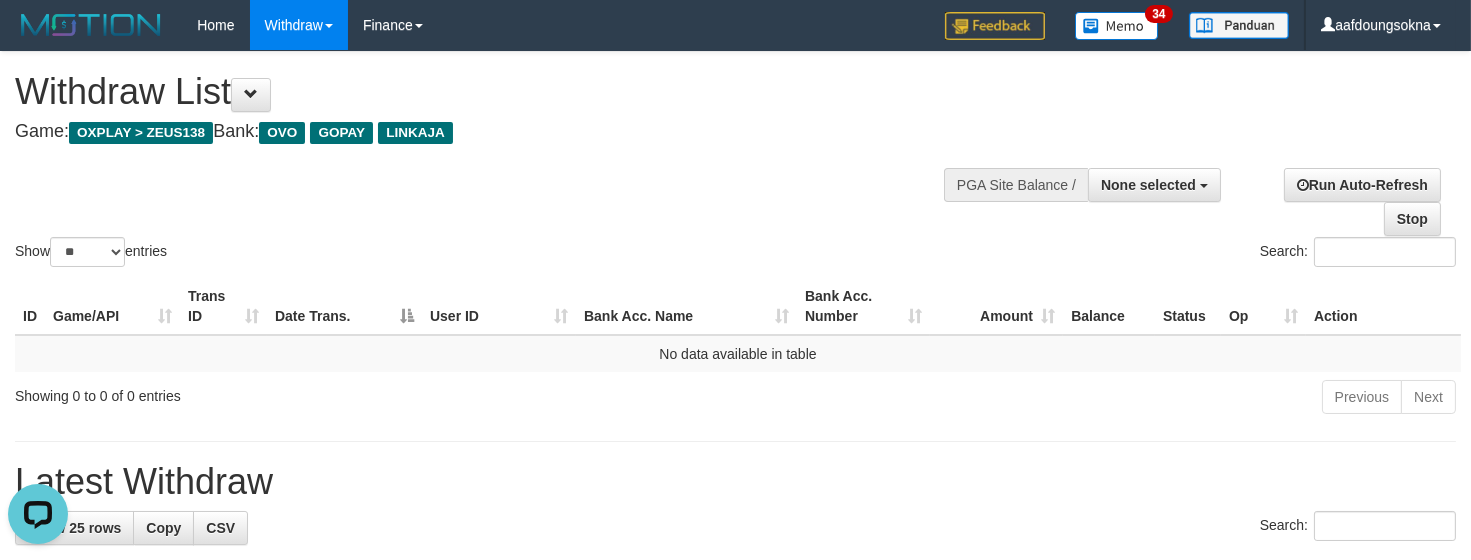scroll, scrollTop: 0, scrollLeft: 0, axis: both 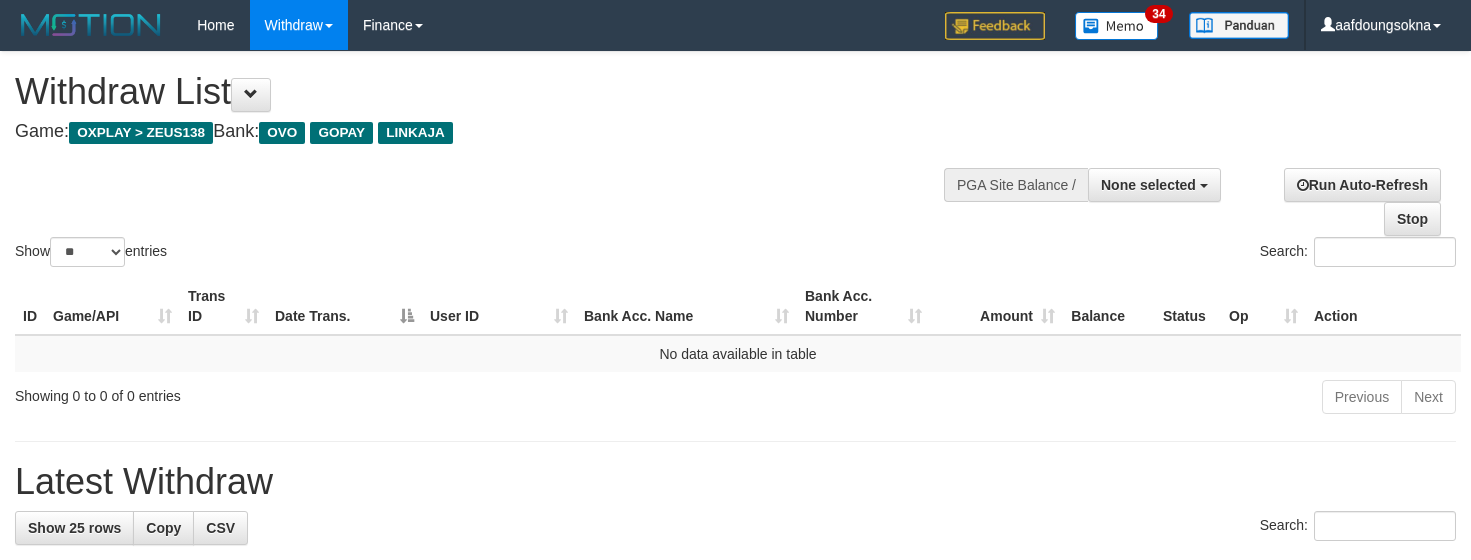 select 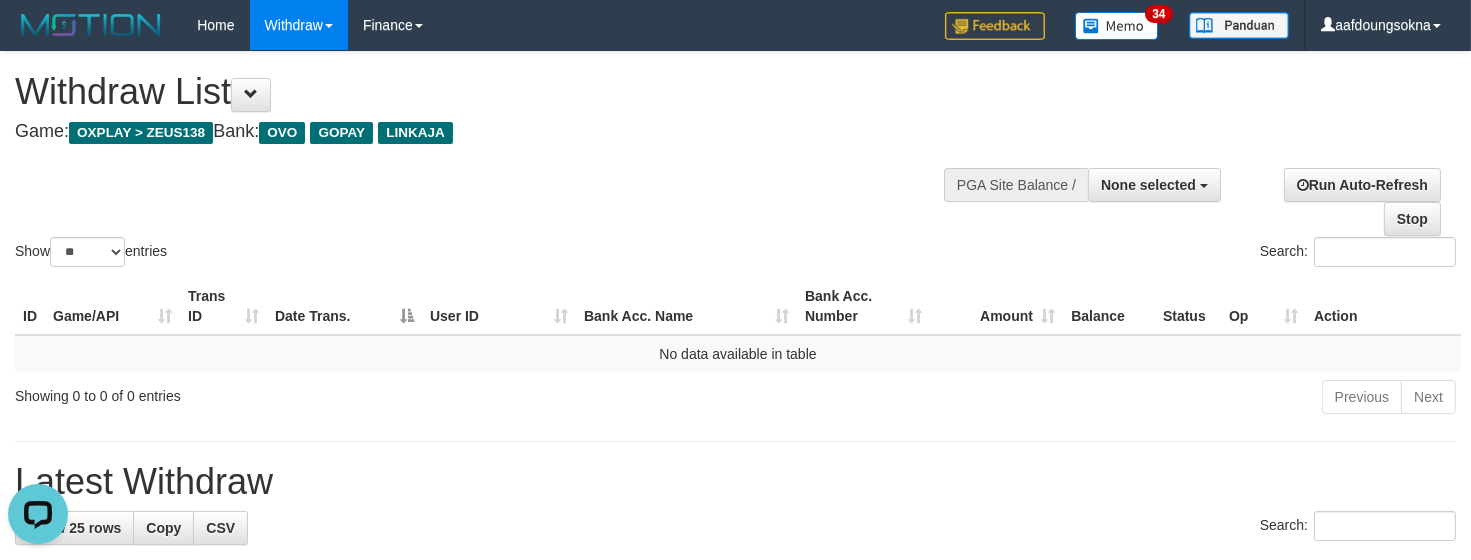 scroll, scrollTop: 0, scrollLeft: 0, axis: both 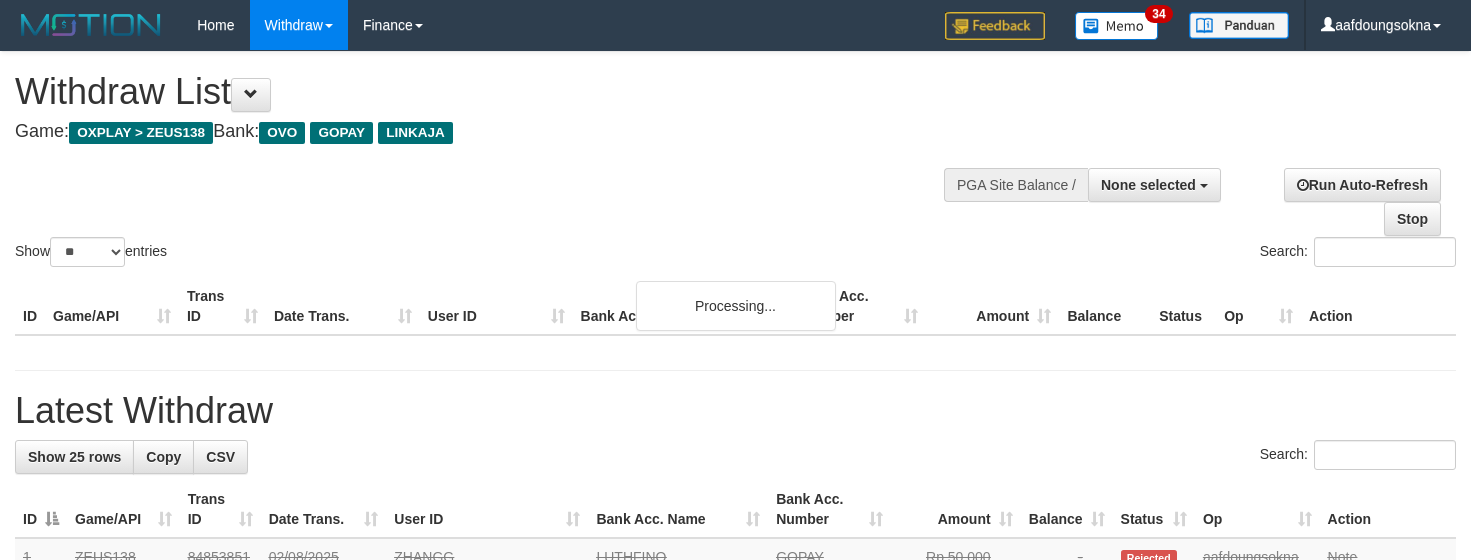 select 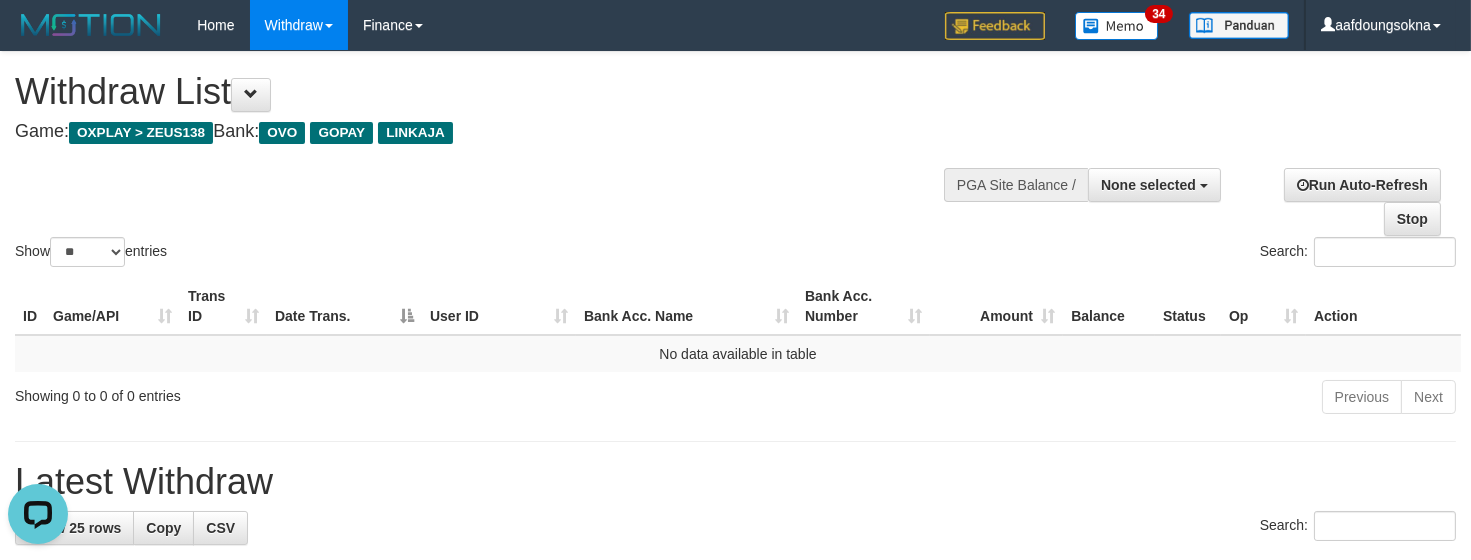 scroll, scrollTop: 0, scrollLeft: 0, axis: both 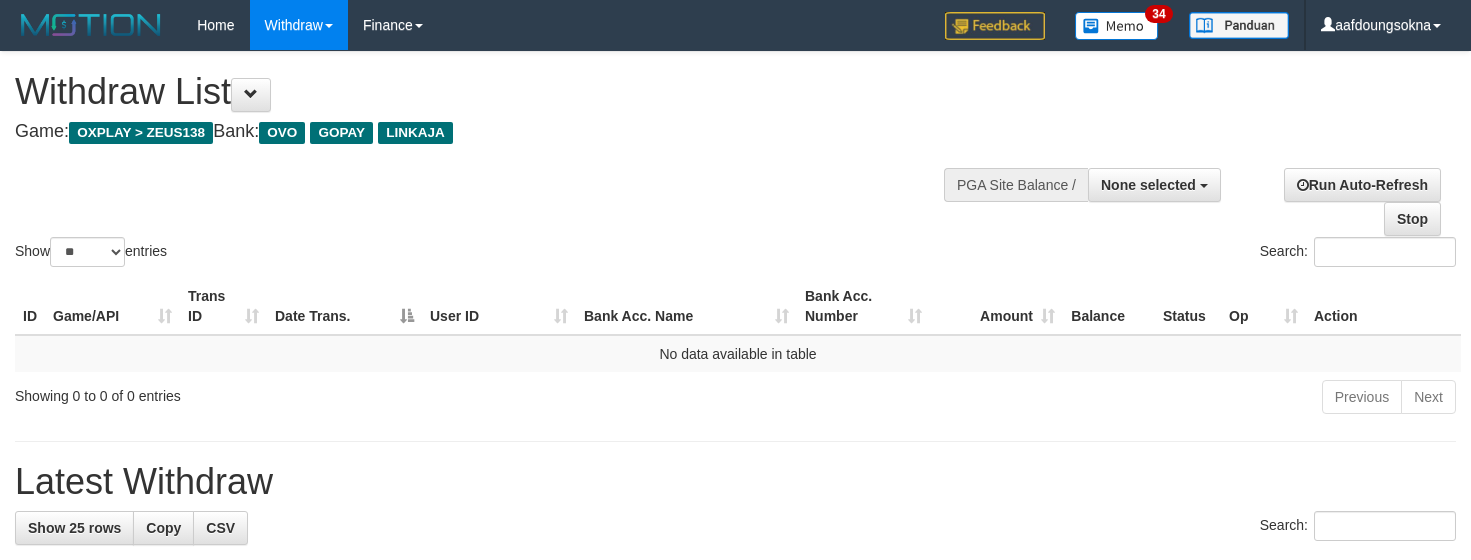 select 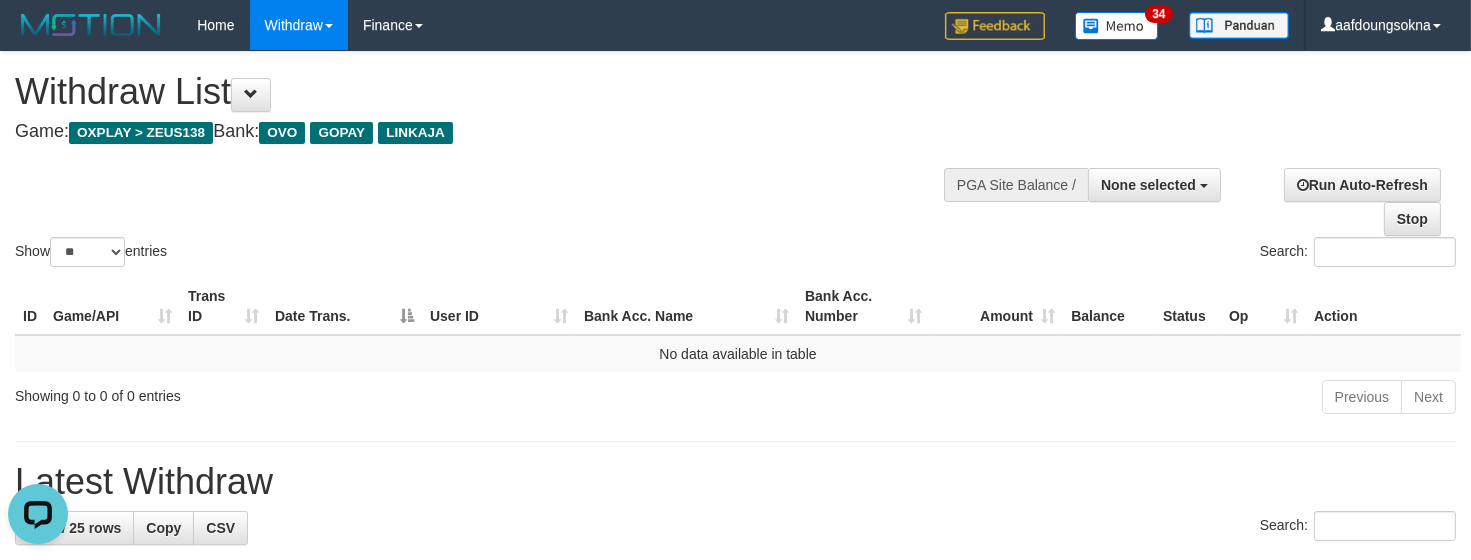 scroll, scrollTop: 0, scrollLeft: 0, axis: both 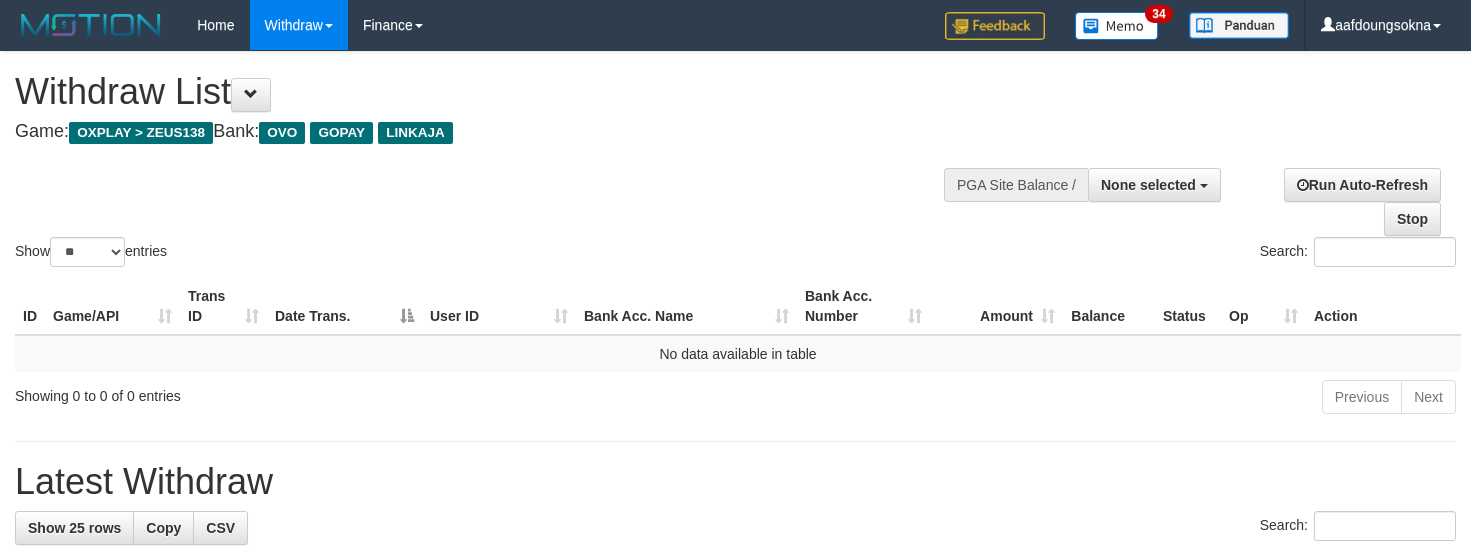 select 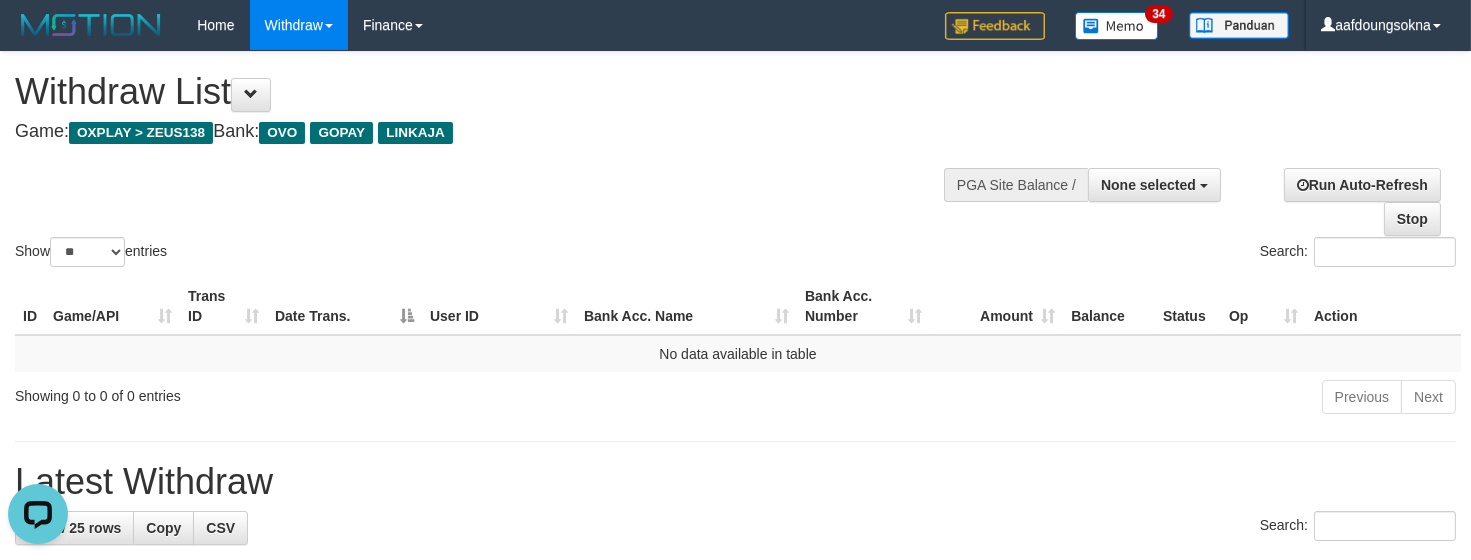 scroll, scrollTop: 0, scrollLeft: 0, axis: both 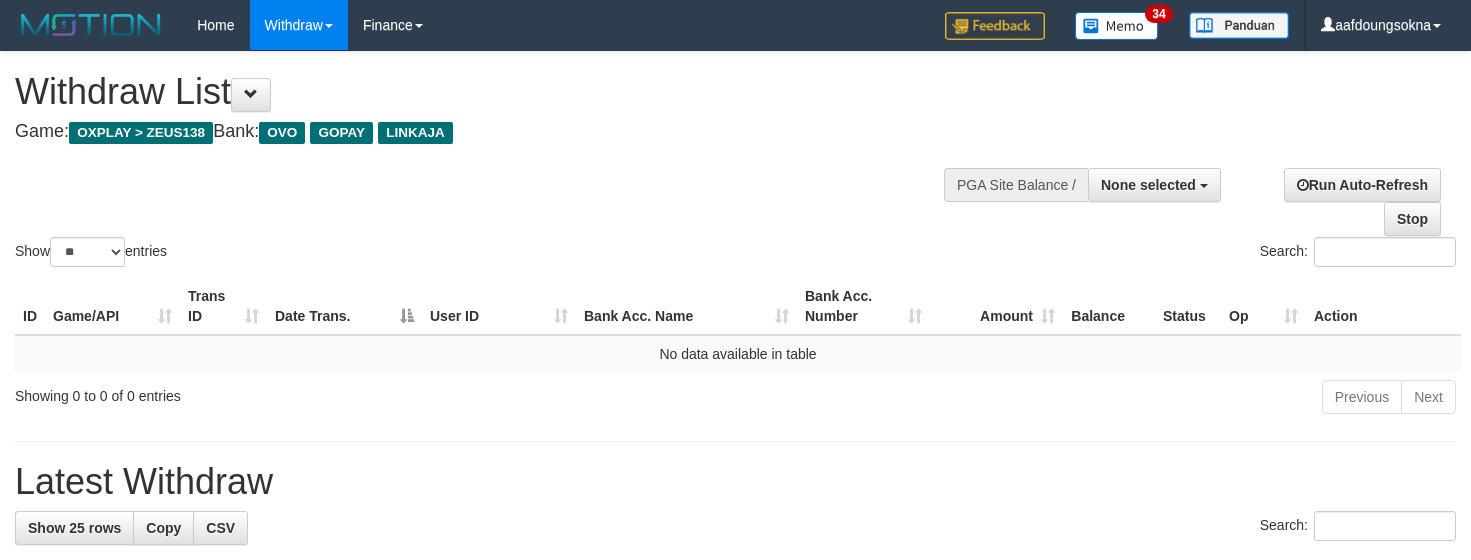 select 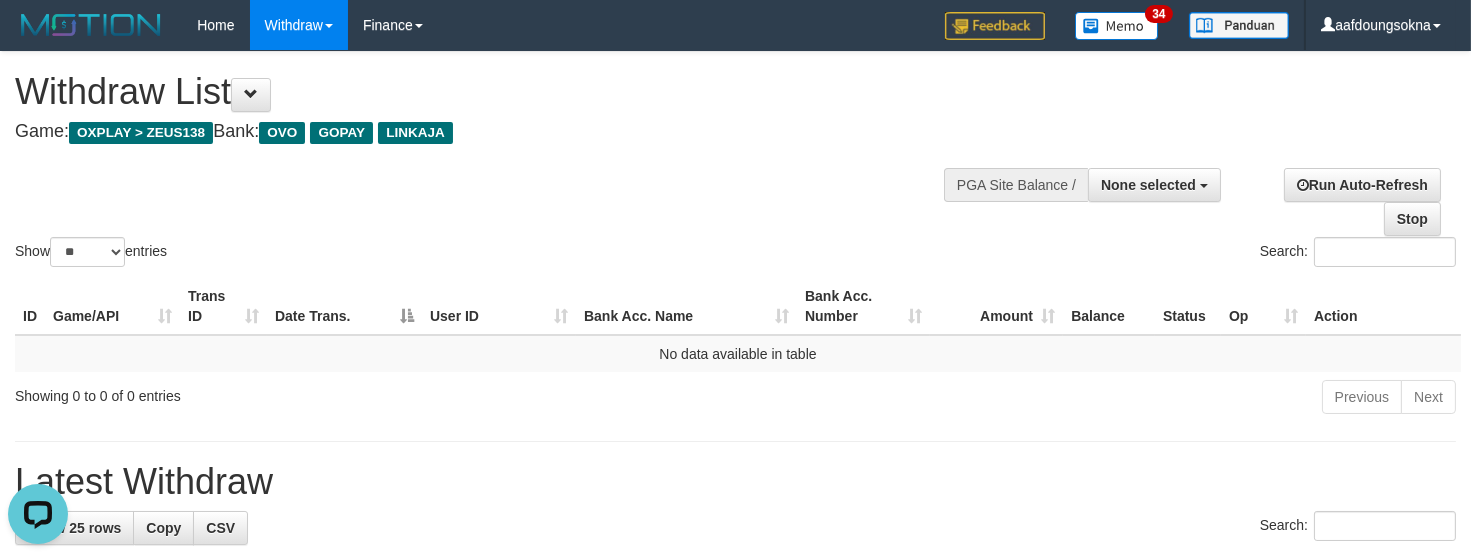 scroll, scrollTop: 0, scrollLeft: 0, axis: both 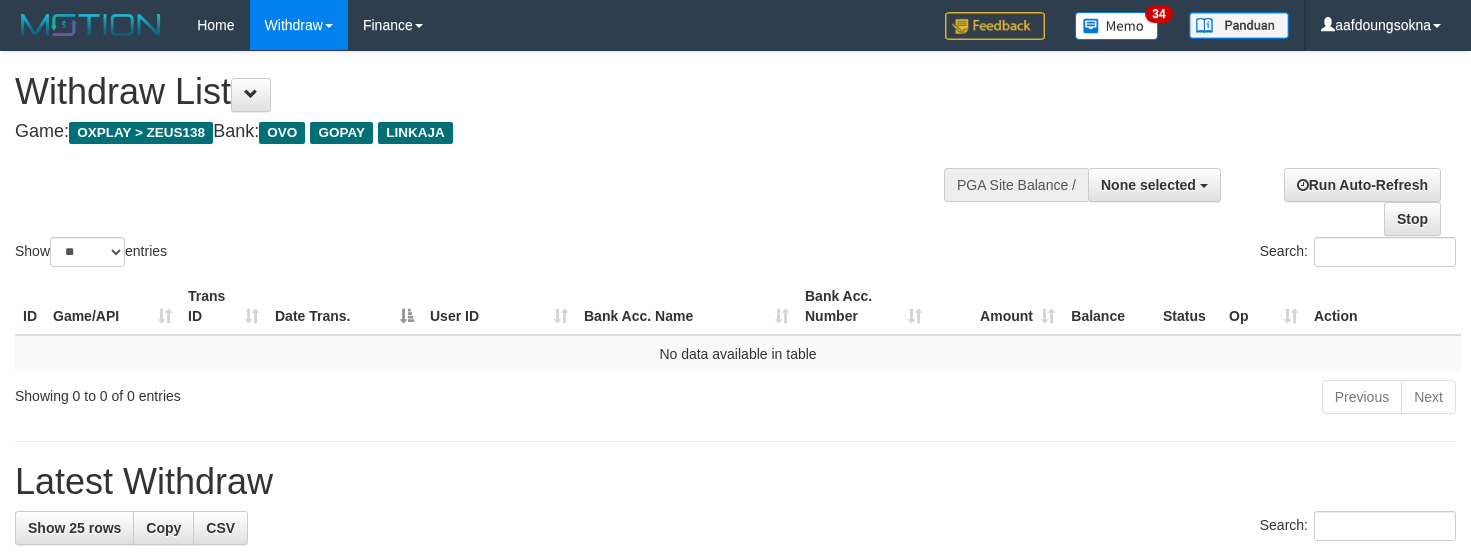 select 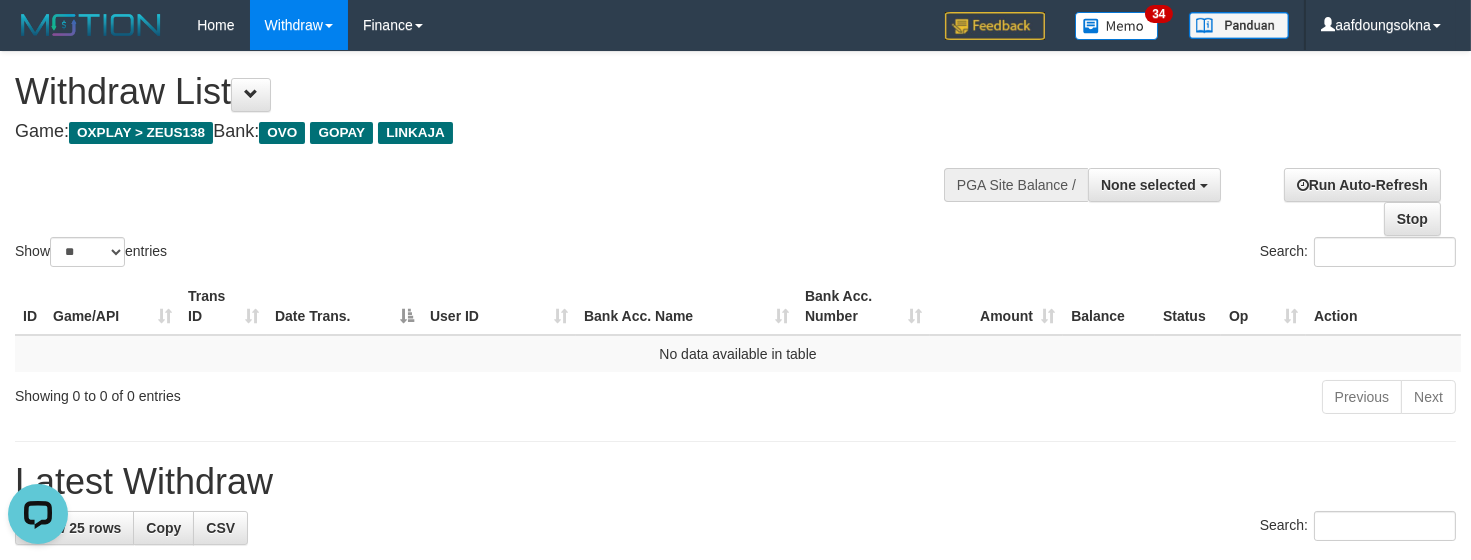 scroll, scrollTop: 0, scrollLeft: 0, axis: both 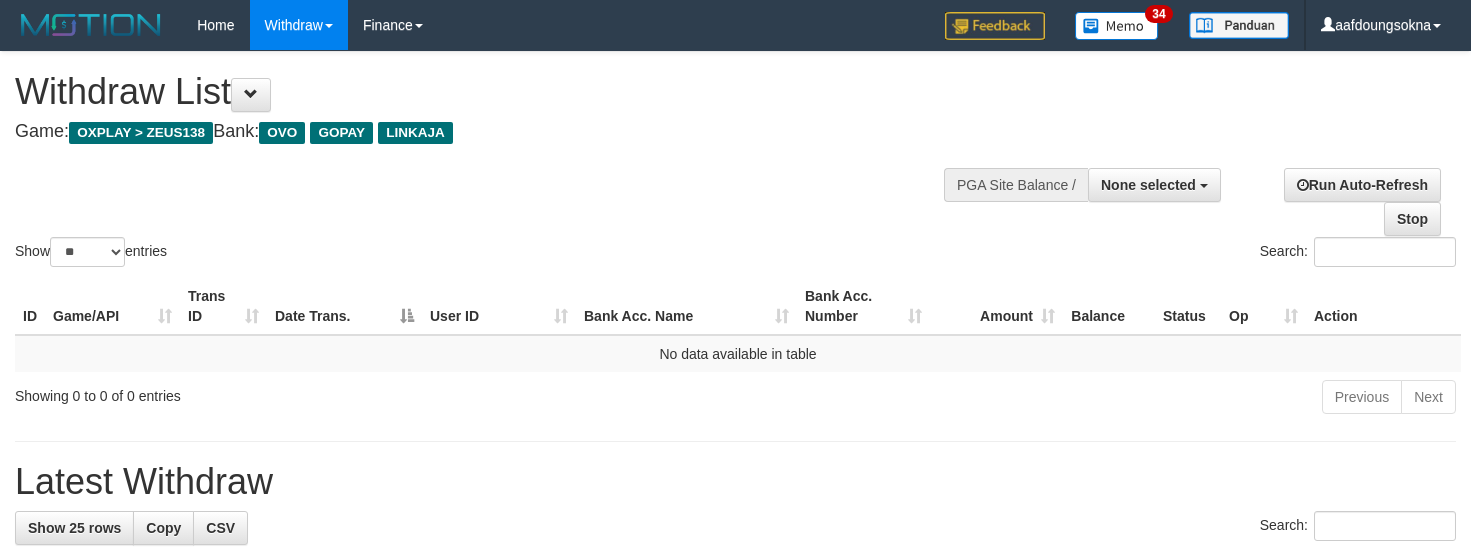 select 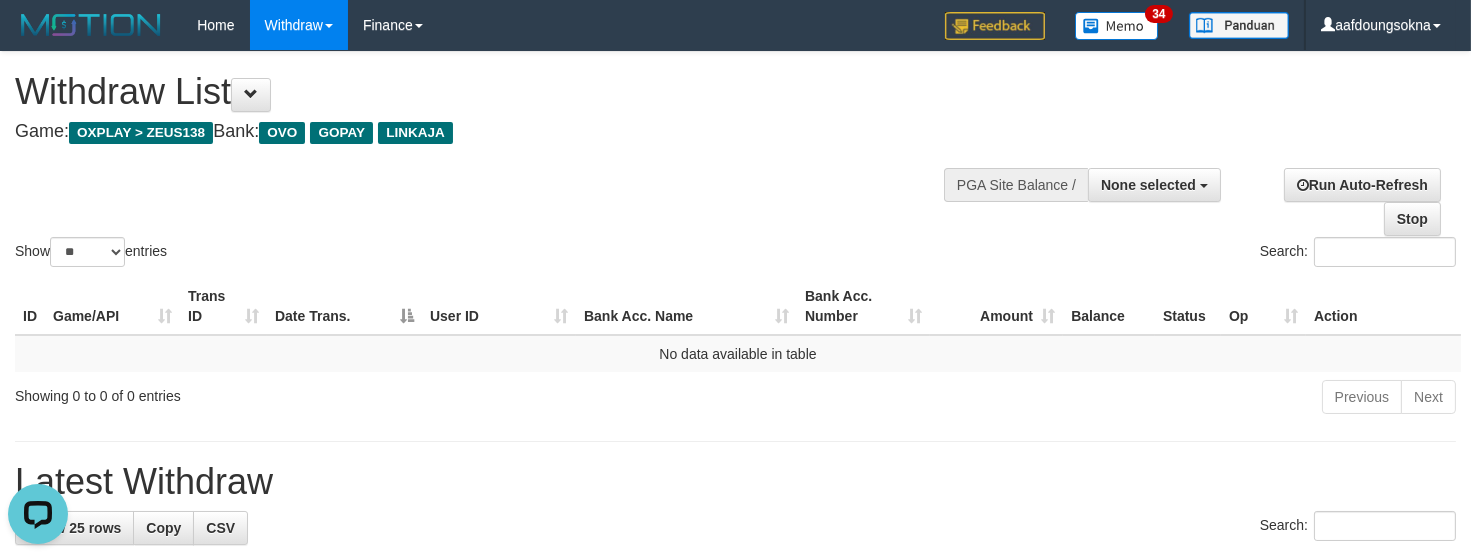 scroll, scrollTop: 0, scrollLeft: 0, axis: both 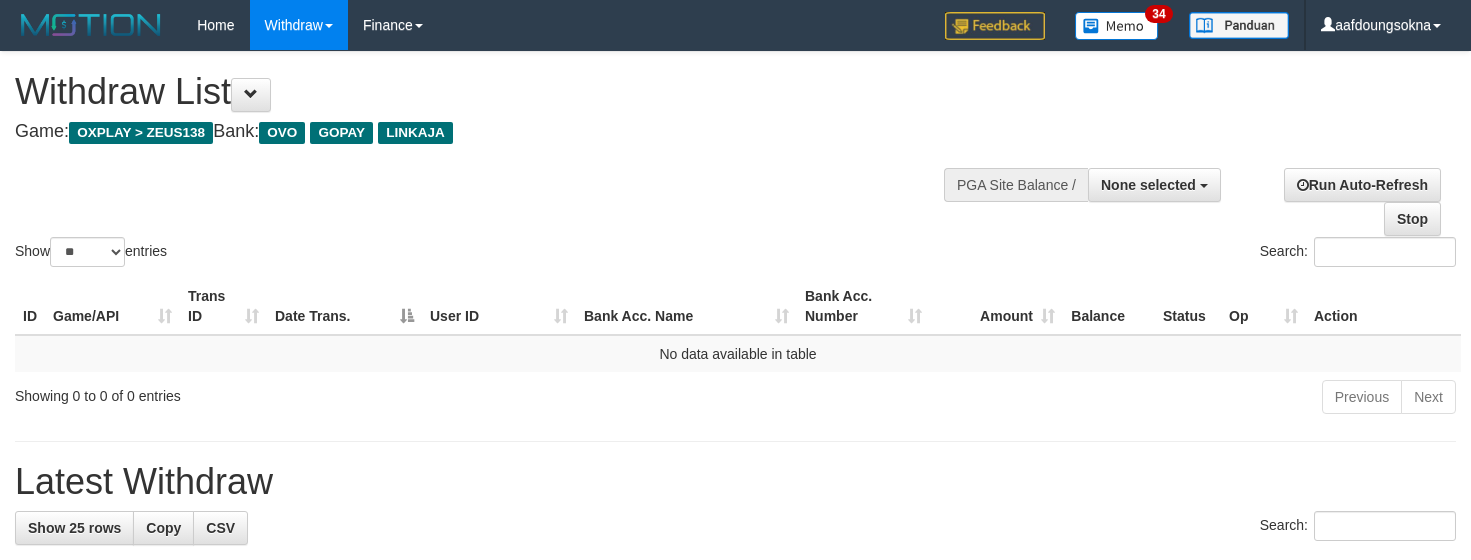 select 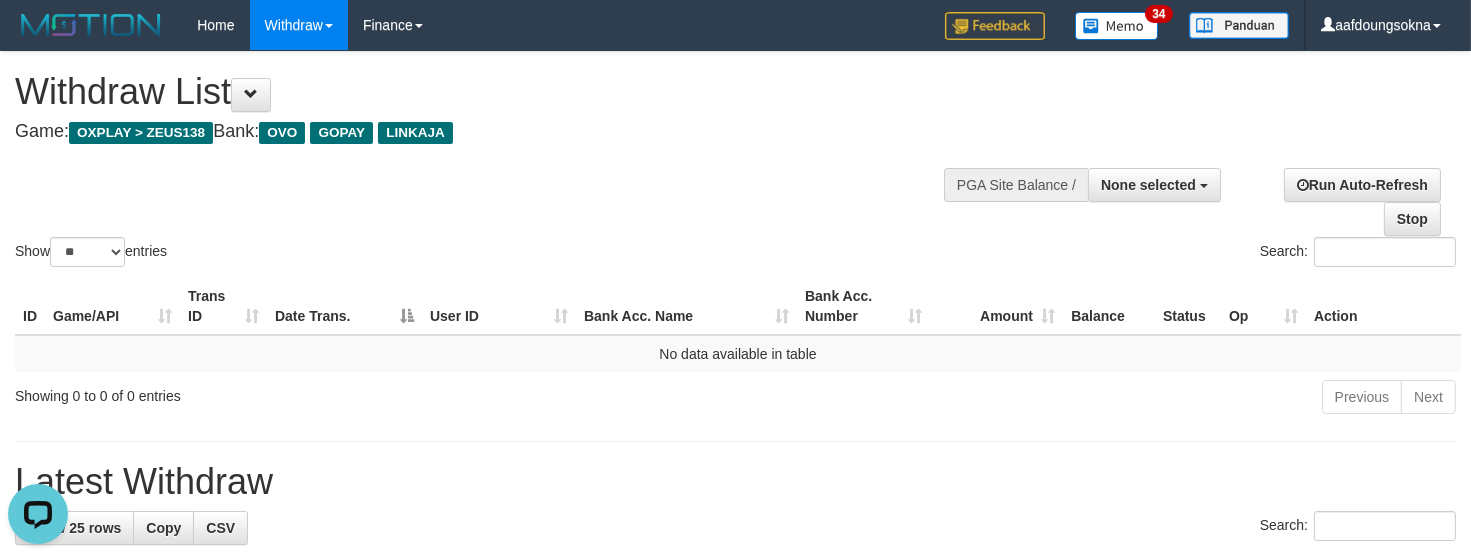 scroll, scrollTop: 0, scrollLeft: 0, axis: both 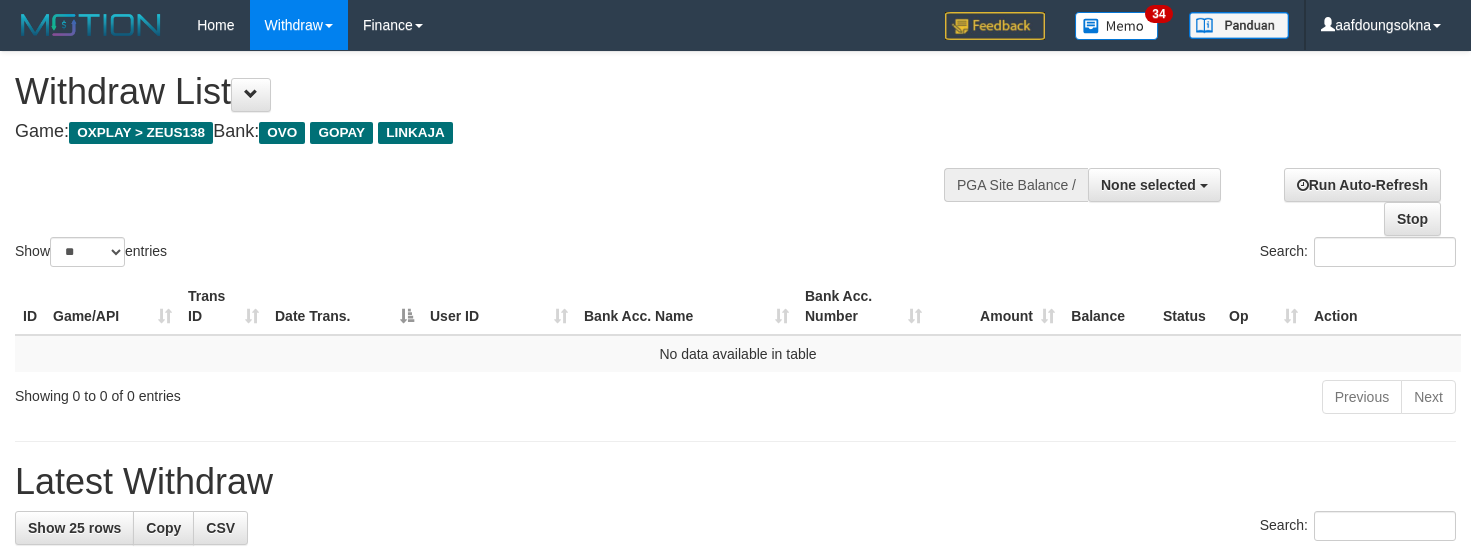 select 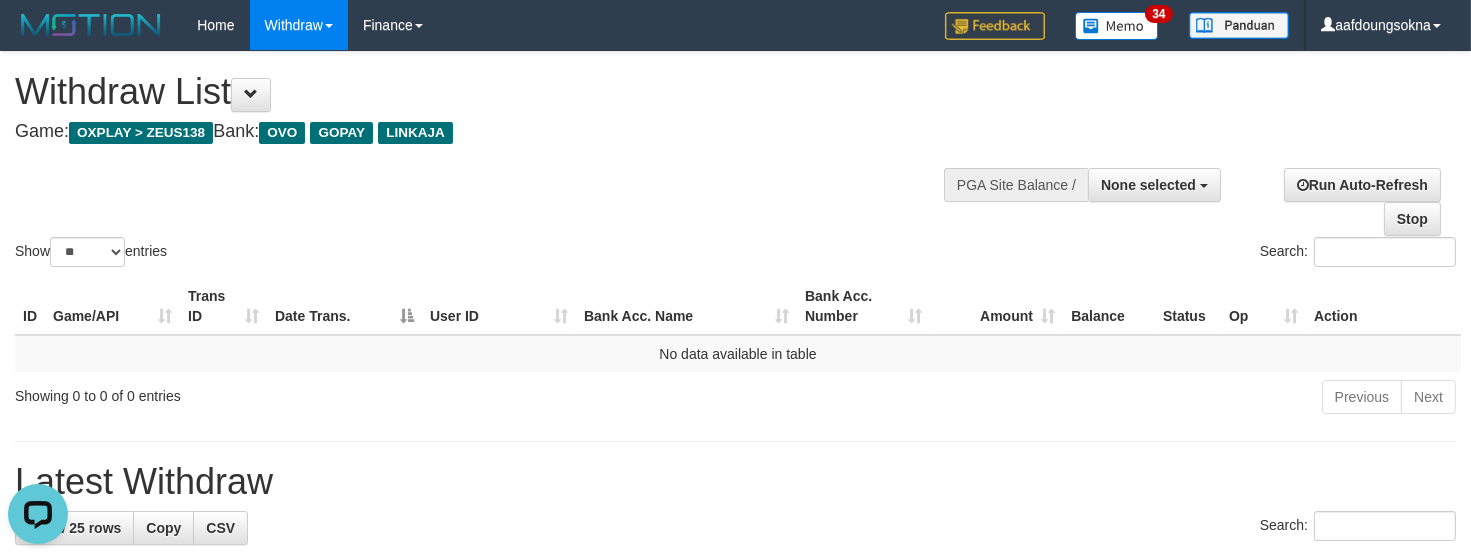 scroll, scrollTop: 0, scrollLeft: 0, axis: both 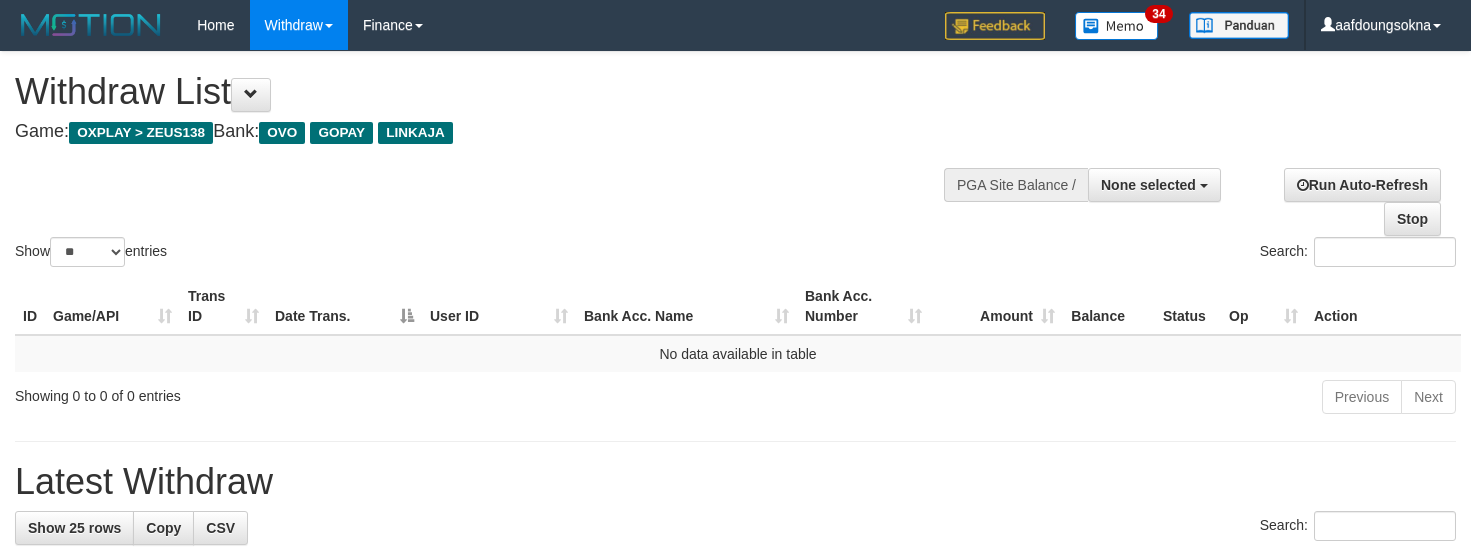 select 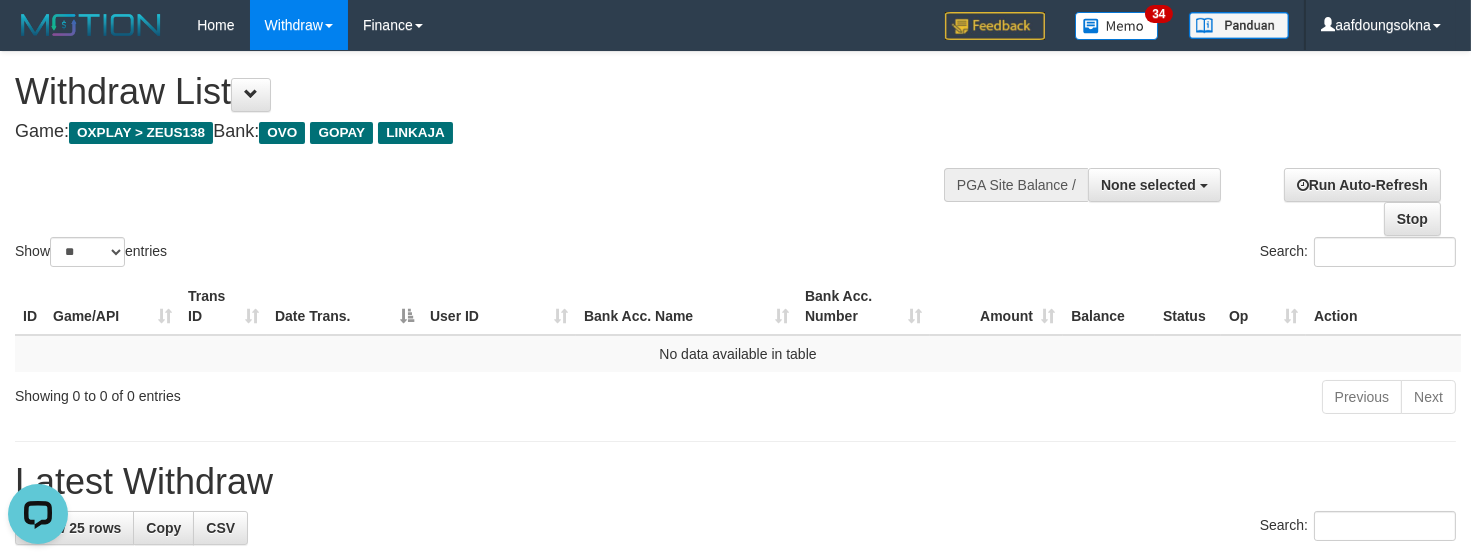 scroll, scrollTop: 0, scrollLeft: 0, axis: both 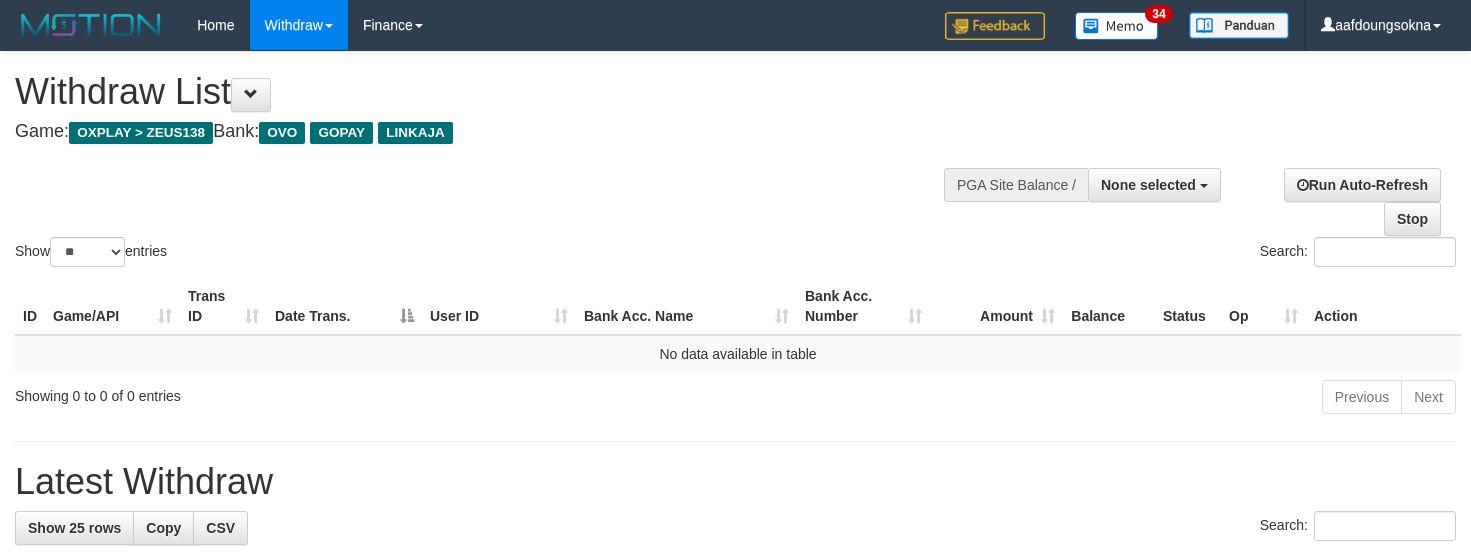 select 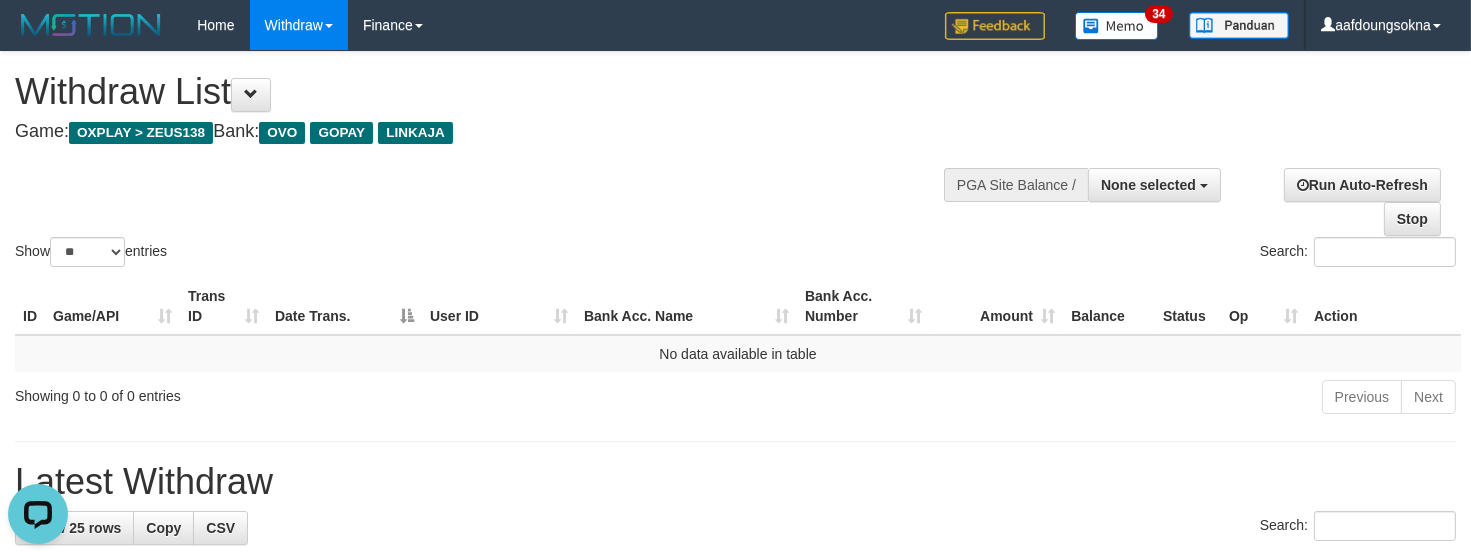 scroll, scrollTop: 0, scrollLeft: 0, axis: both 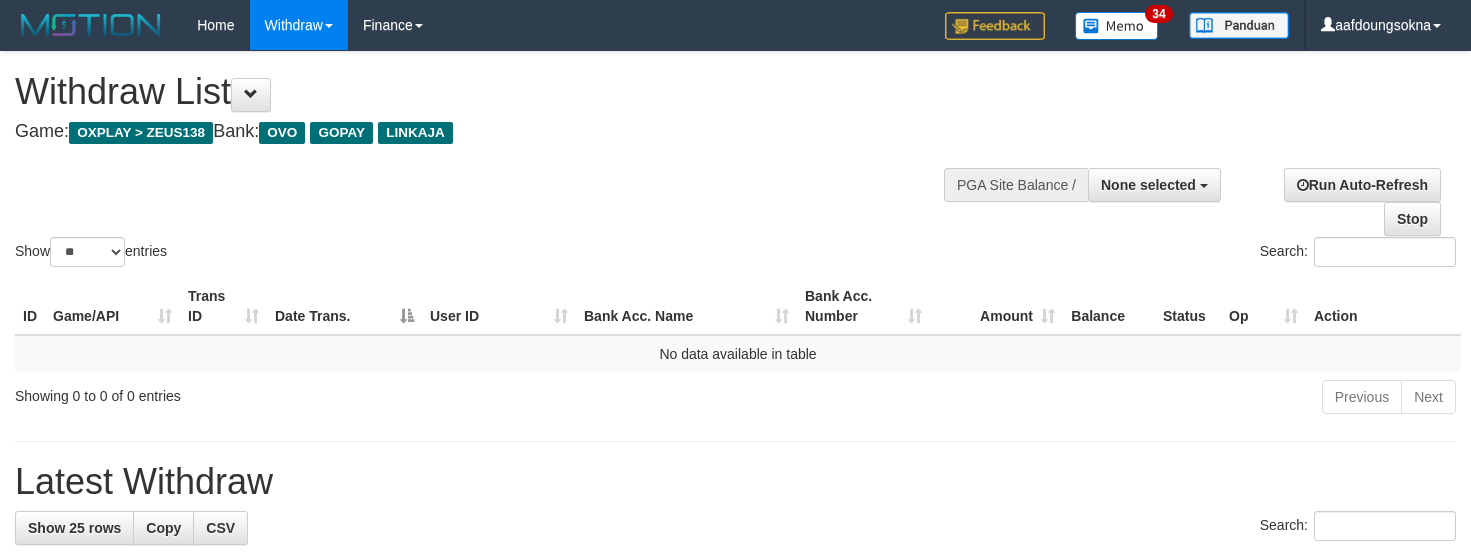 select 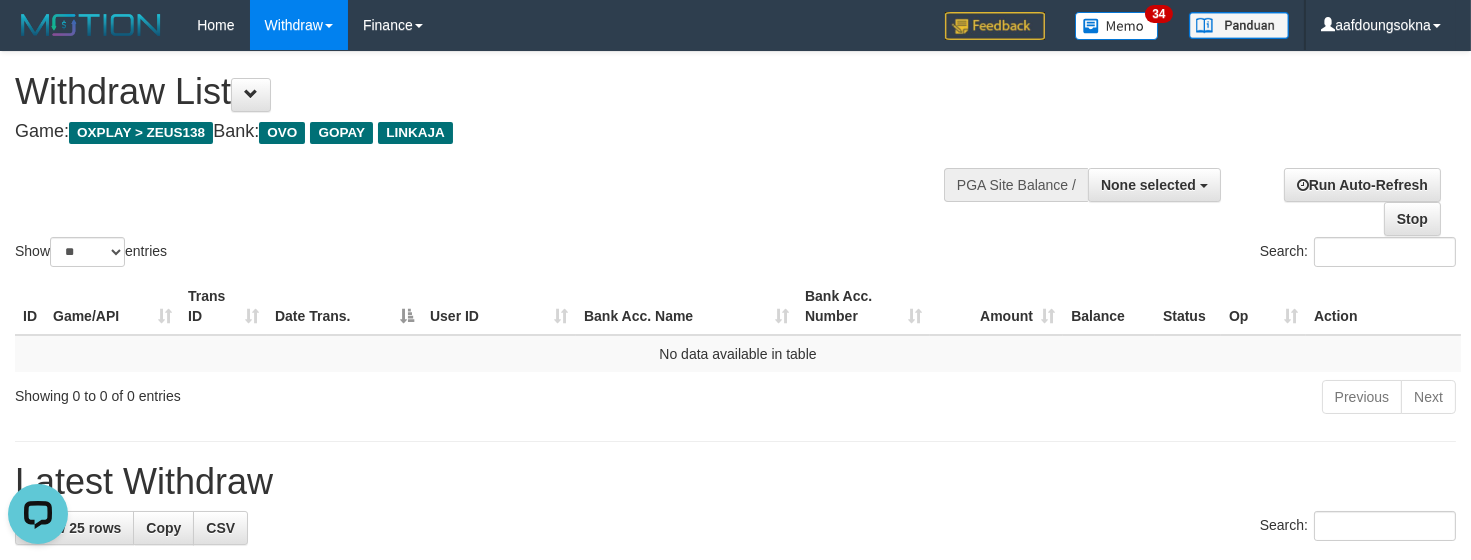 scroll, scrollTop: 0, scrollLeft: 0, axis: both 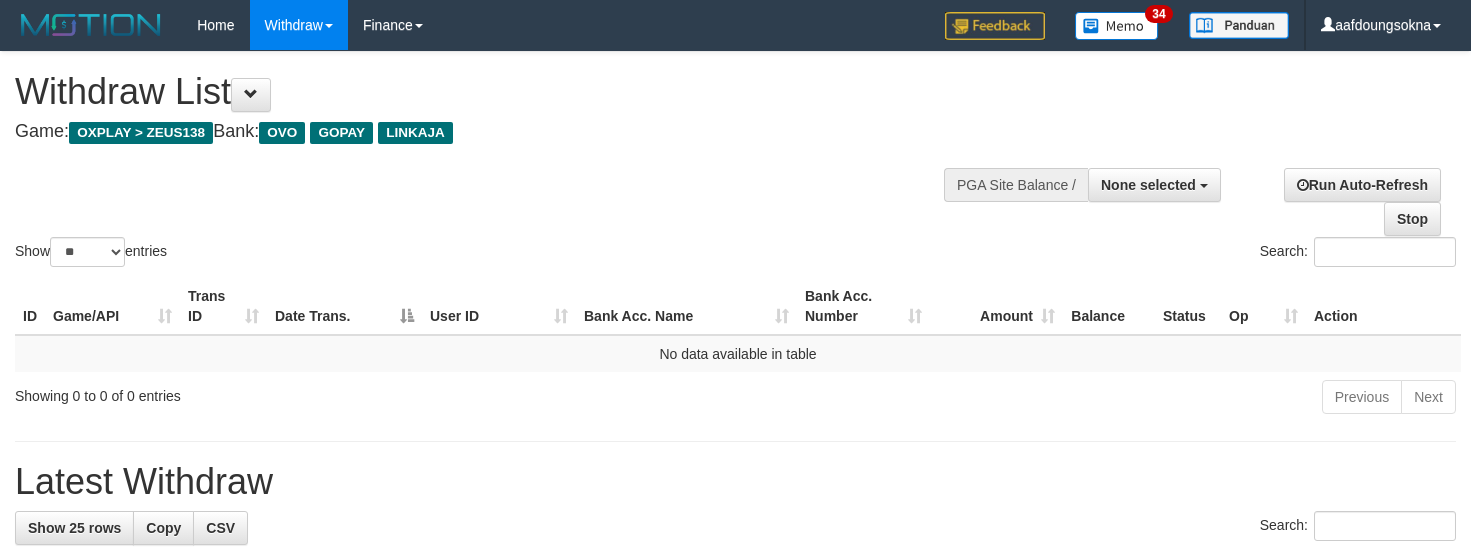 select 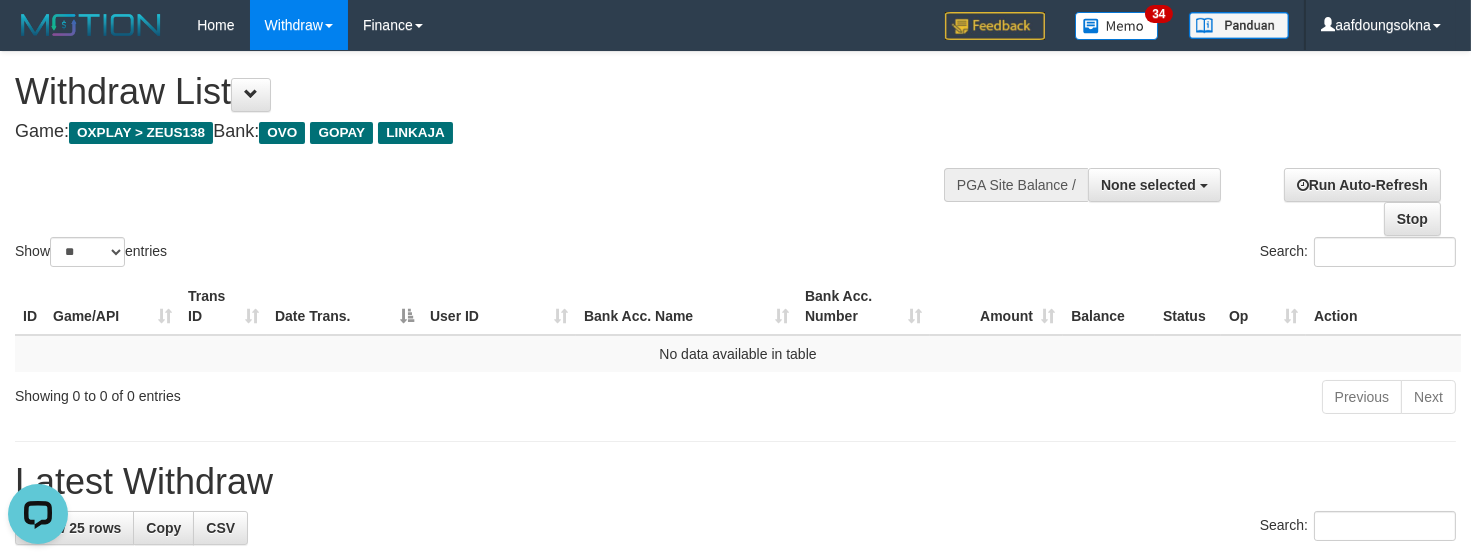 scroll, scrollTop: 0, scrollLeft: 0, axis: both 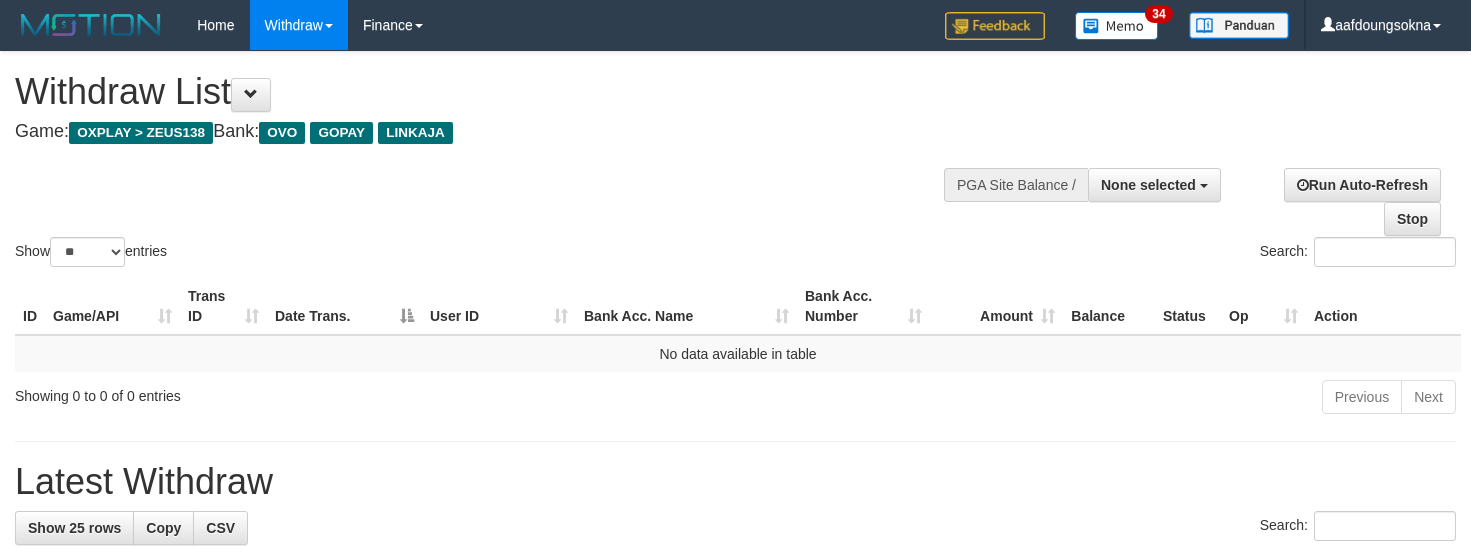select 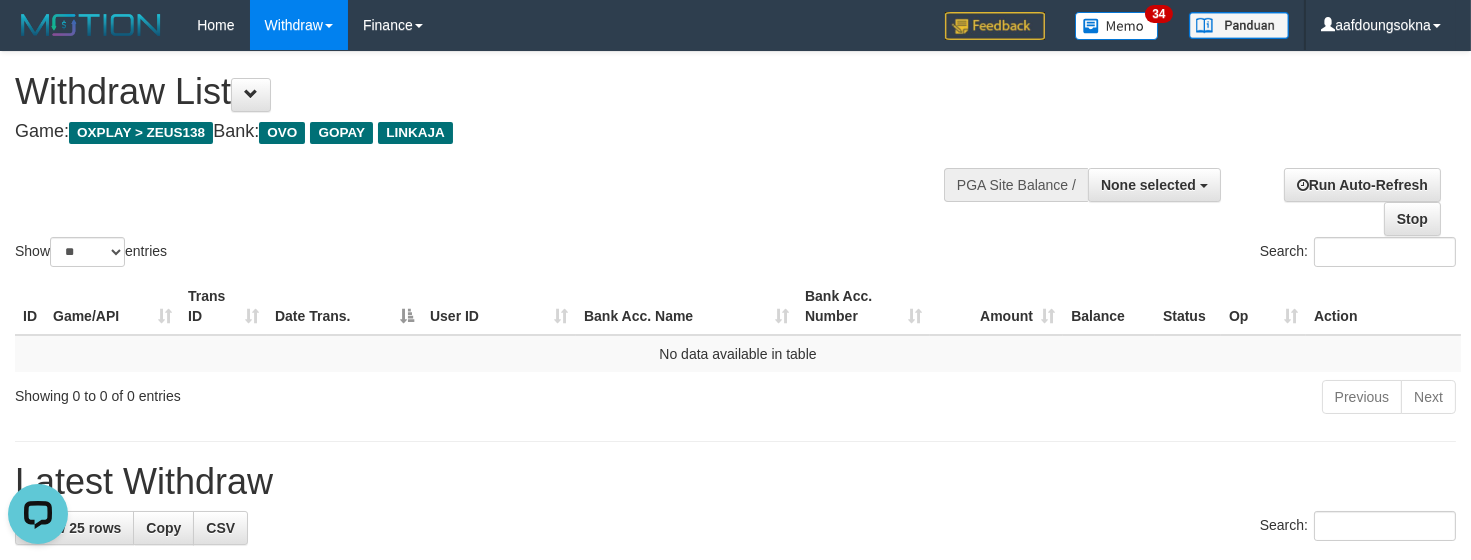 scroll, scrollTop: 0, scrollLeft: 0, axis: both 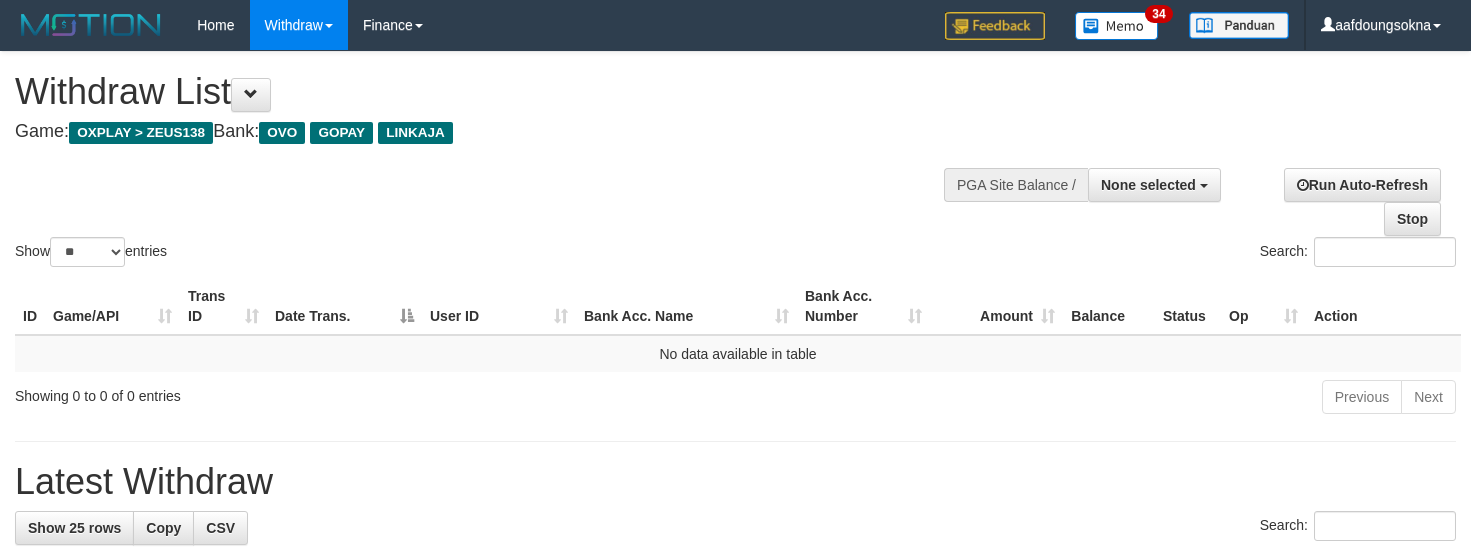 select 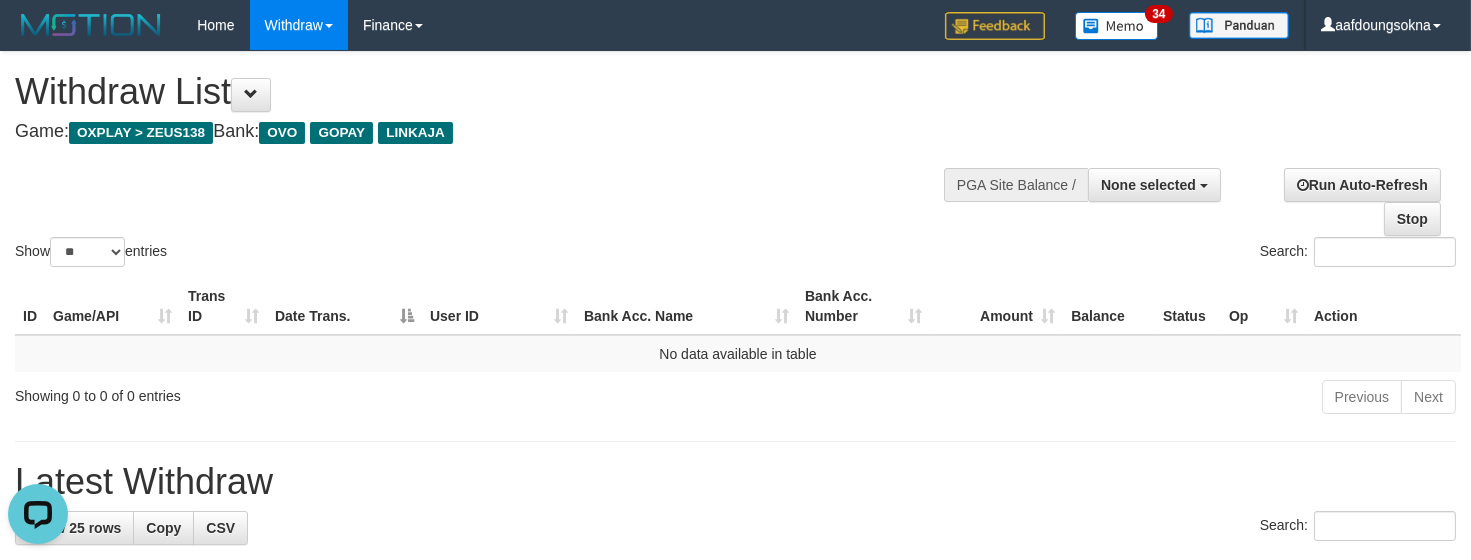 scroll, scrollTop: 0, scrollLeft: 0, axis: both 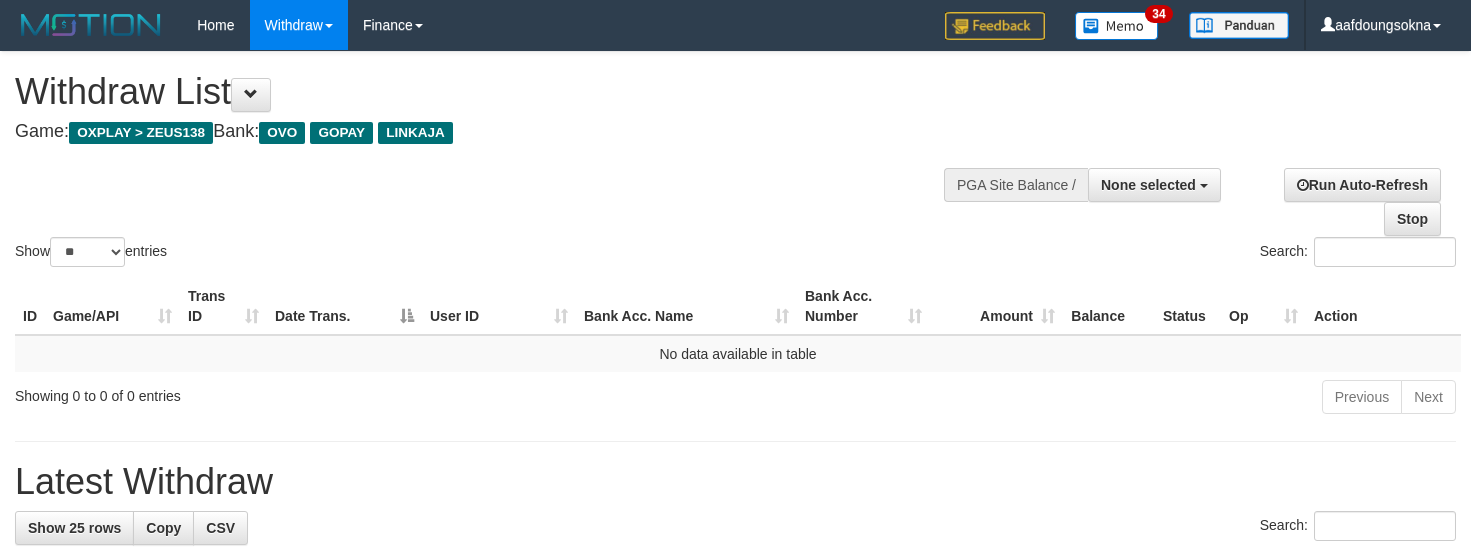 select 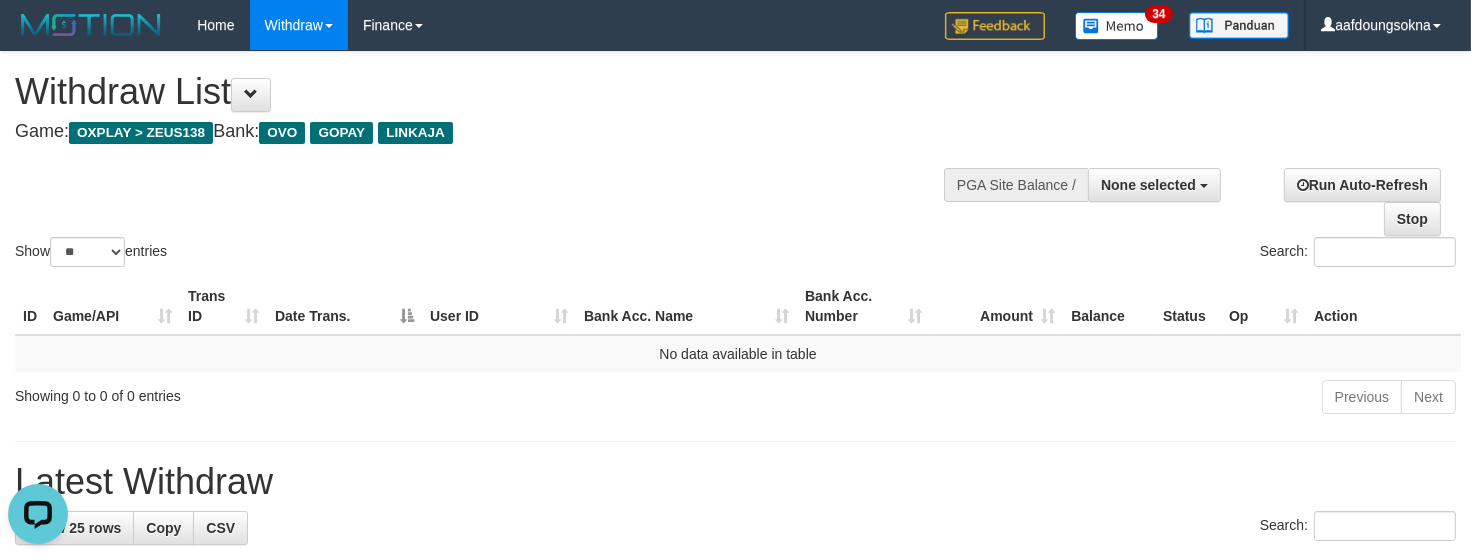 scroll, scrollTop: 0, scrollLeft: 0, axis: both 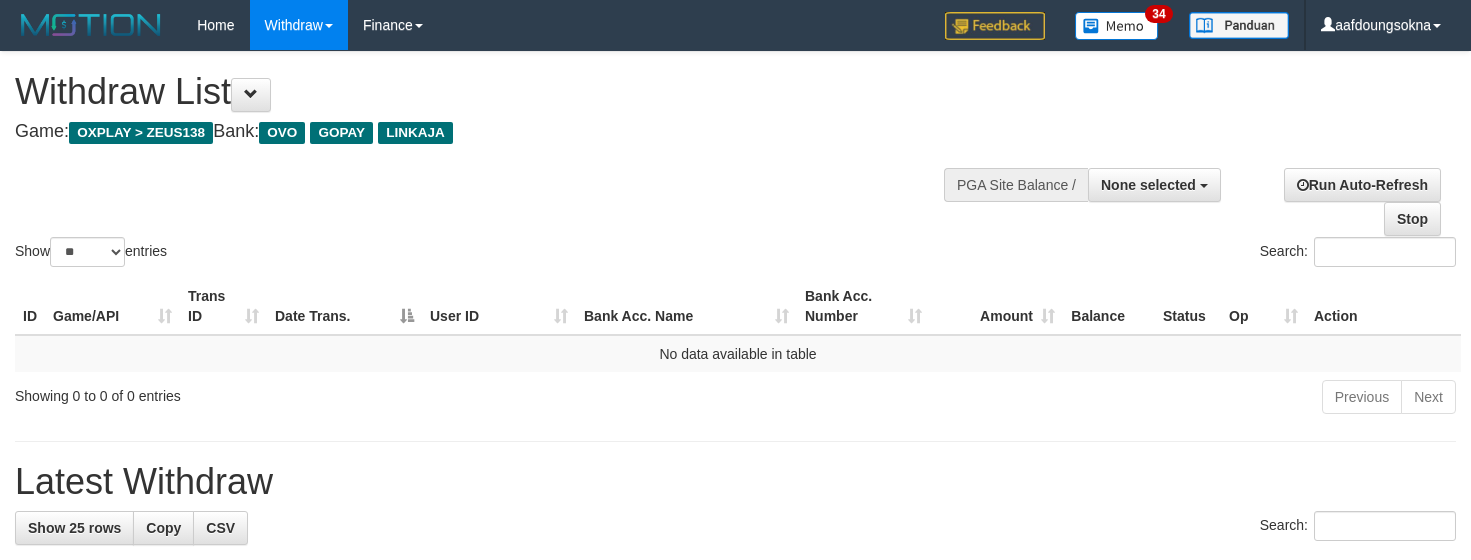 select 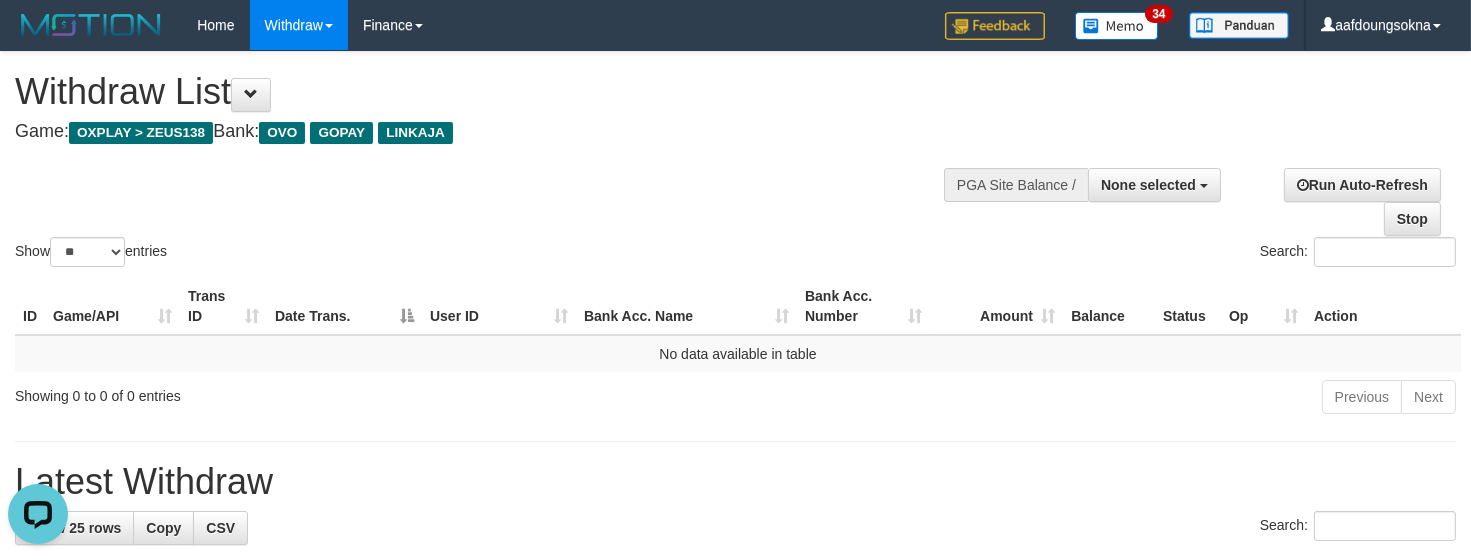 scroll, scrollTop: 0, scrollLeft: 0, axis: both 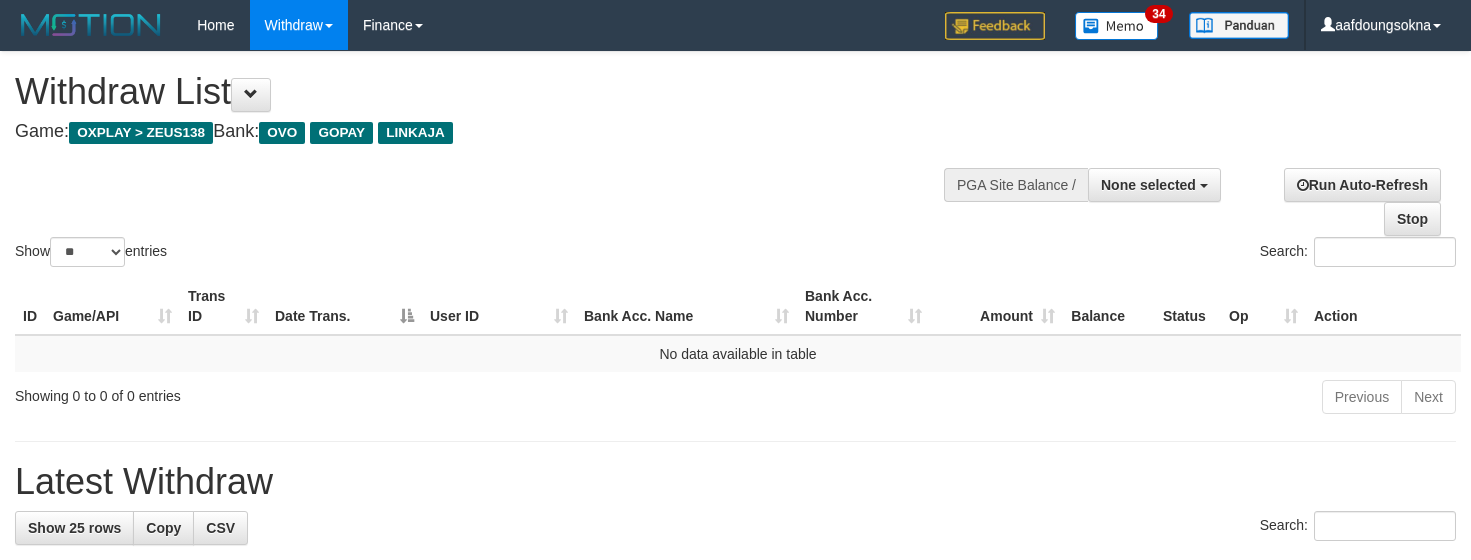 select 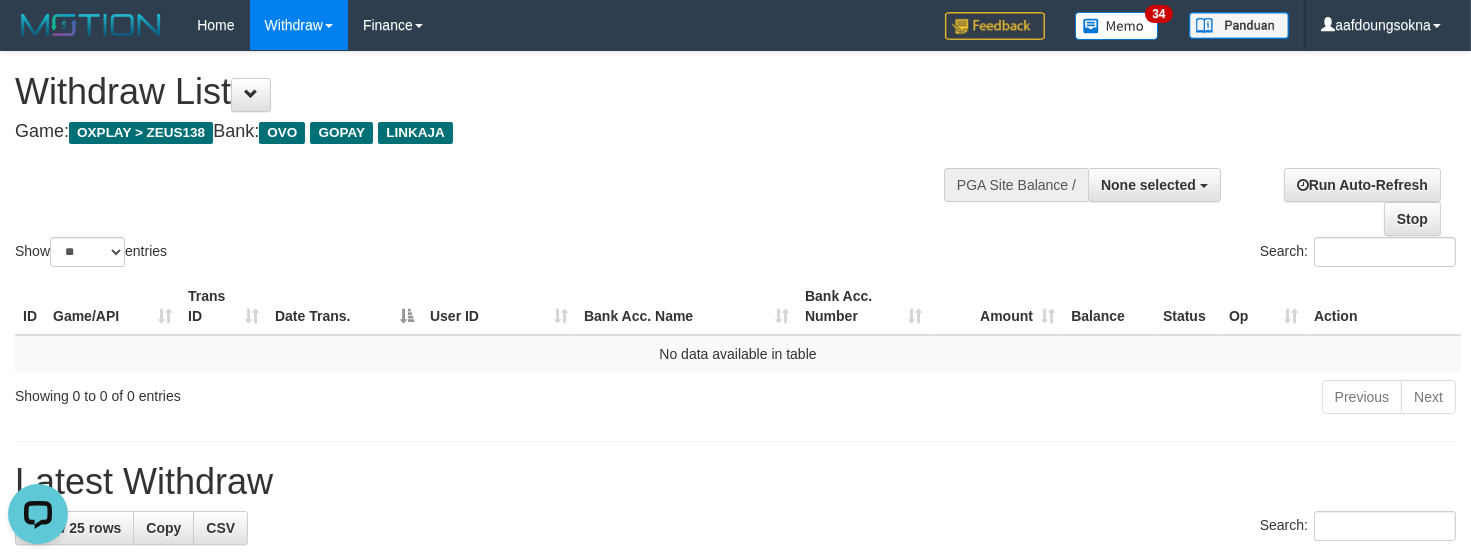 scroll, scrollTop: 0, scrollLeft: 0, axis: both 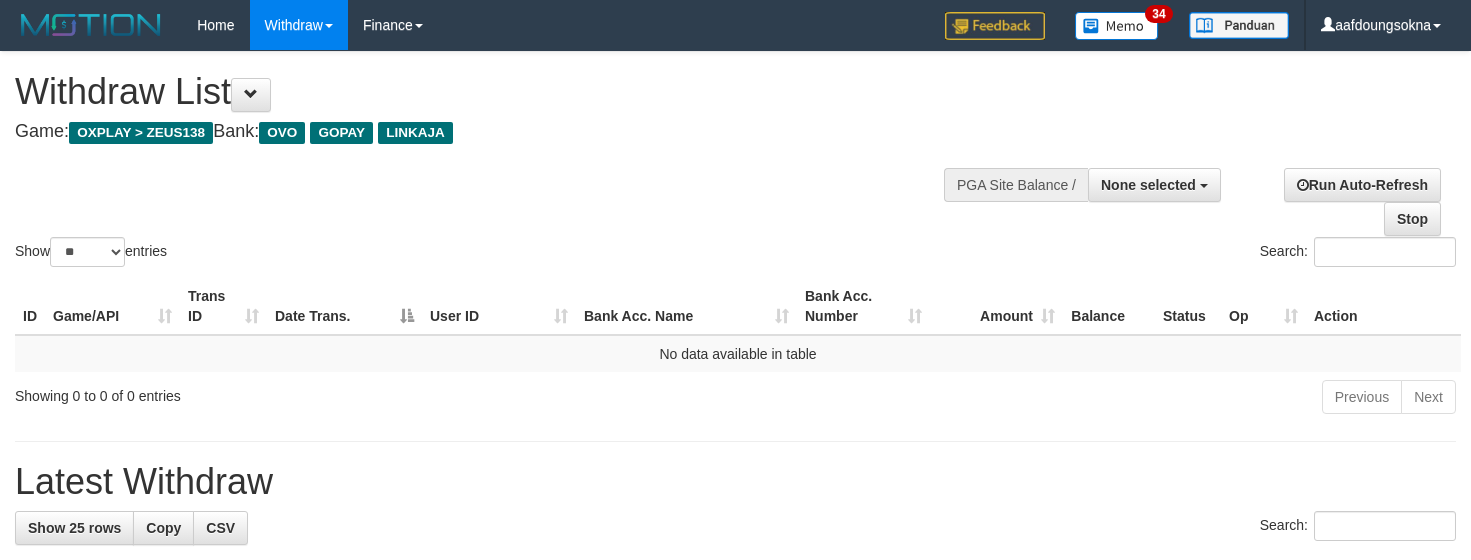 select 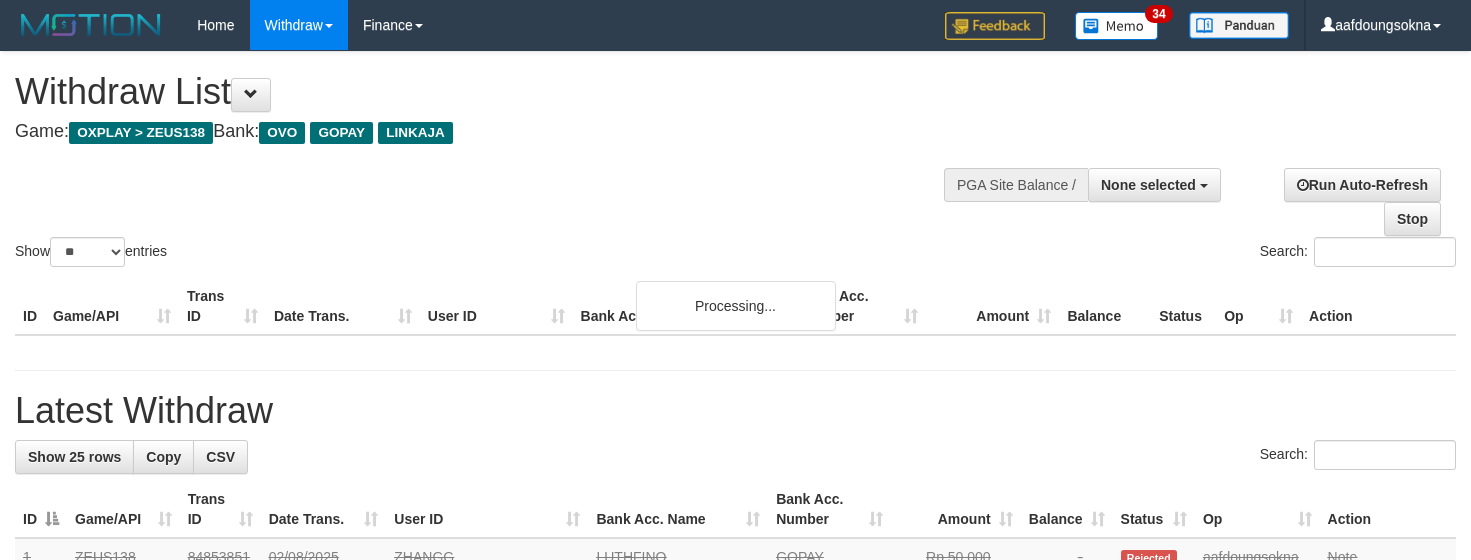 select 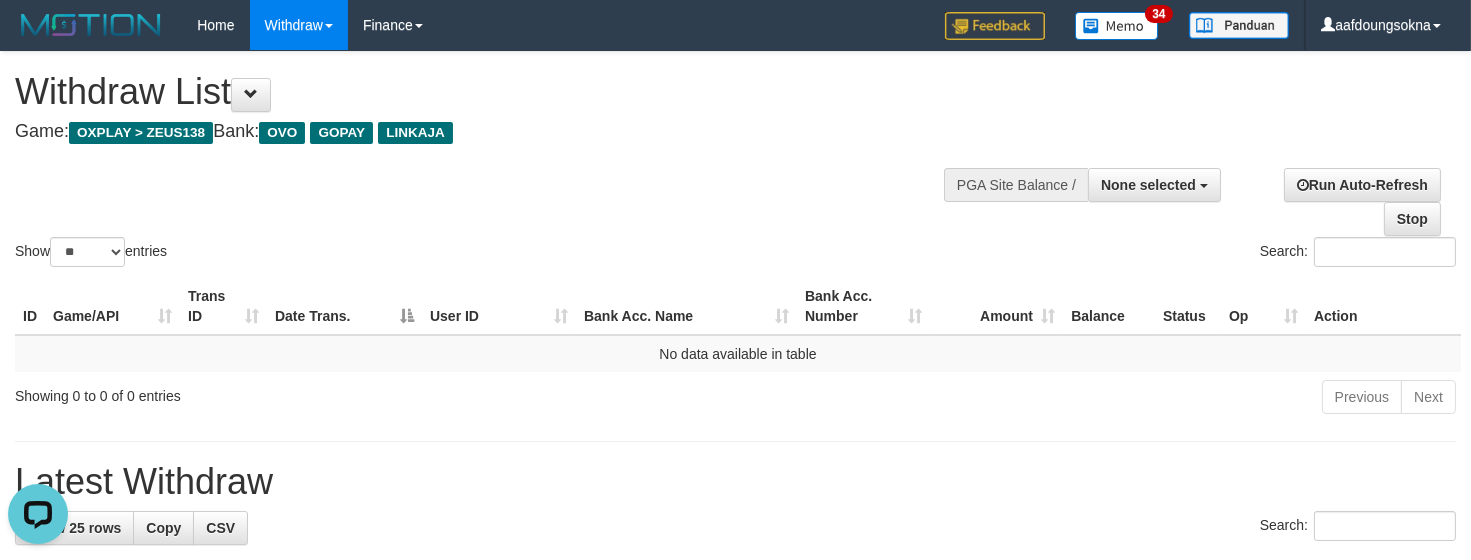 scroll, scrollTop: 0, scrollLeft: 0, axis: both 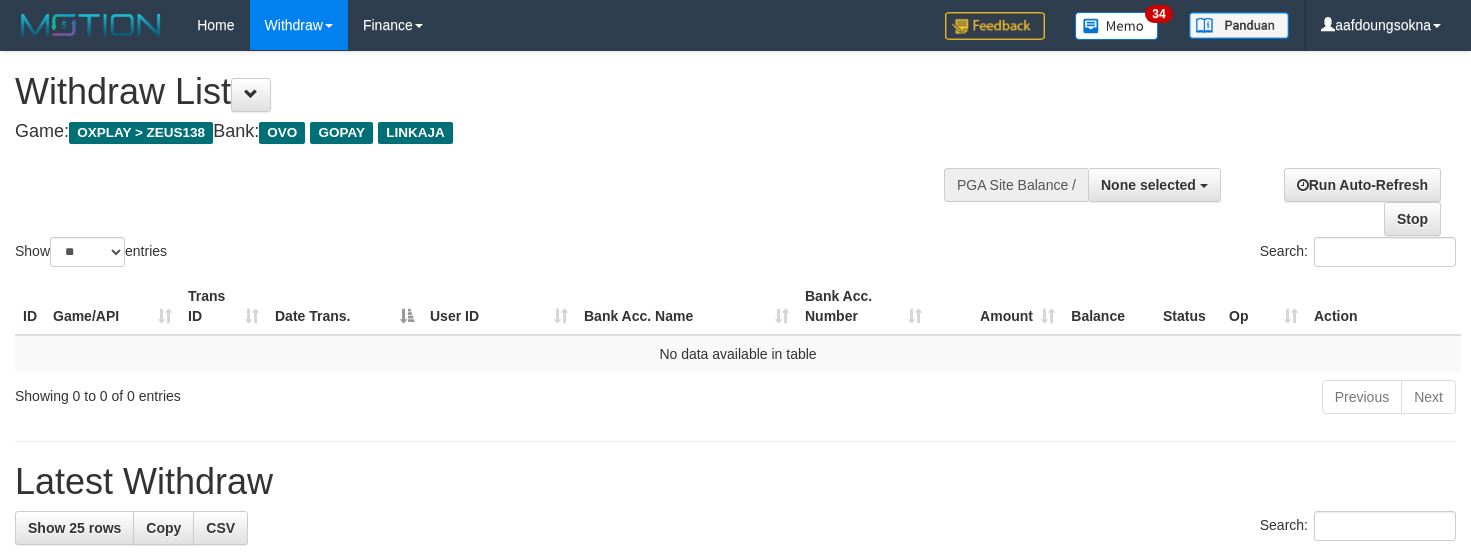 select 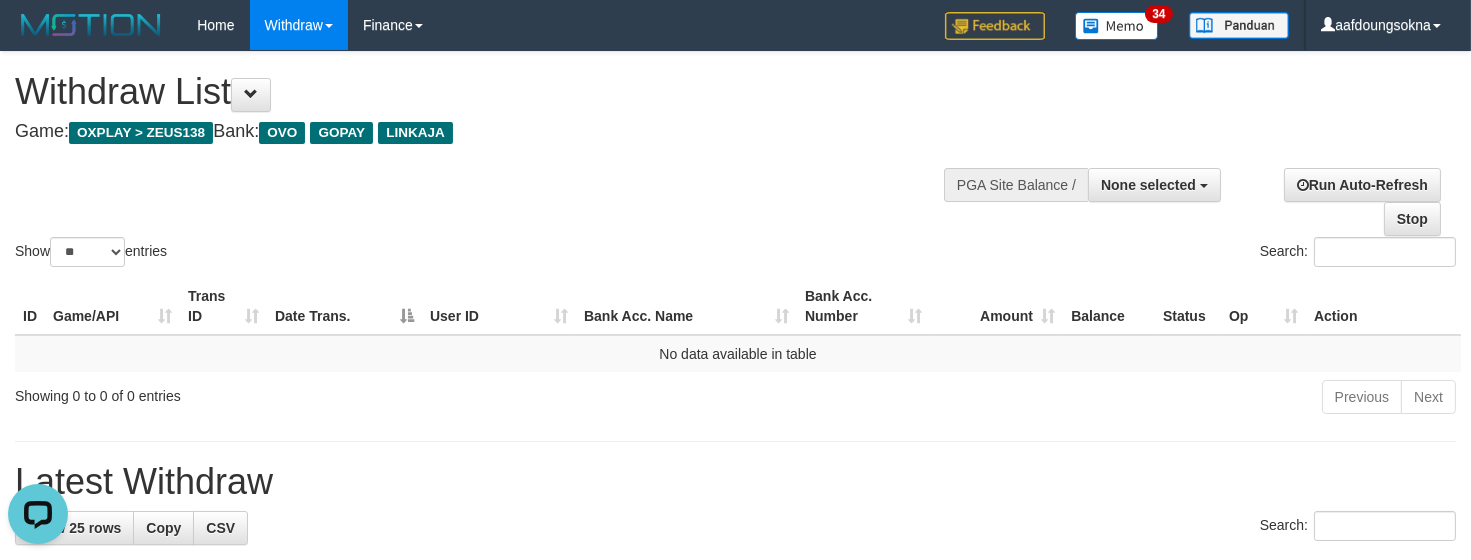 scroll, scrollTop: 0, scrollLeft: 0, axis: both 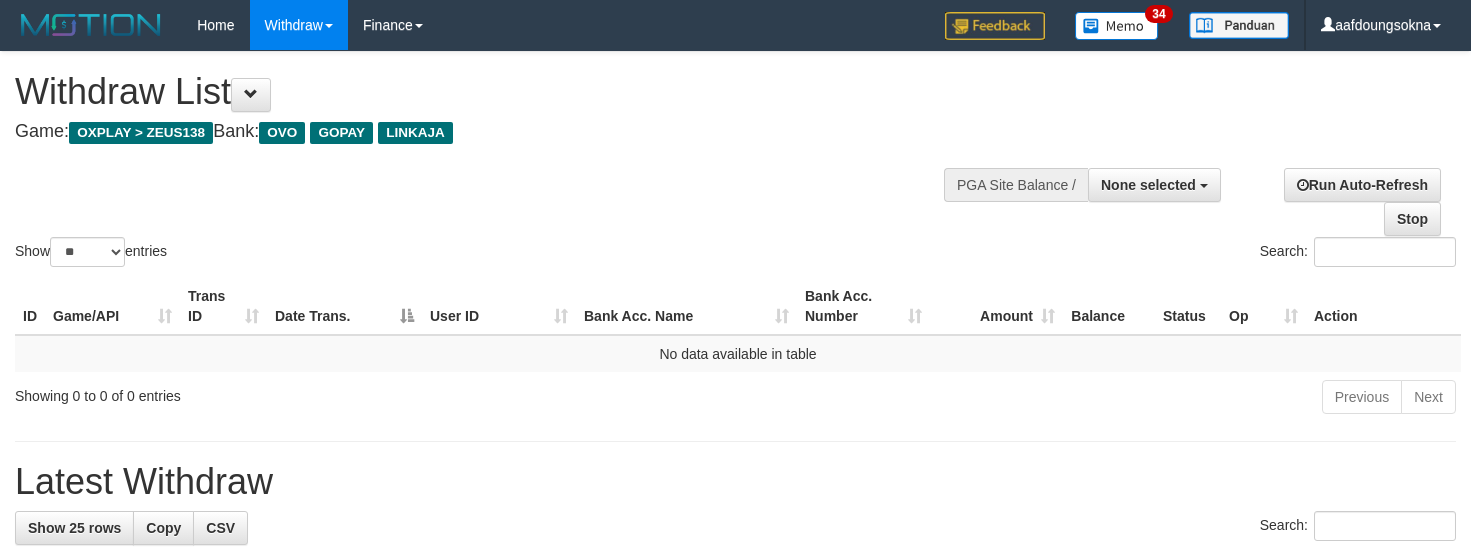 select 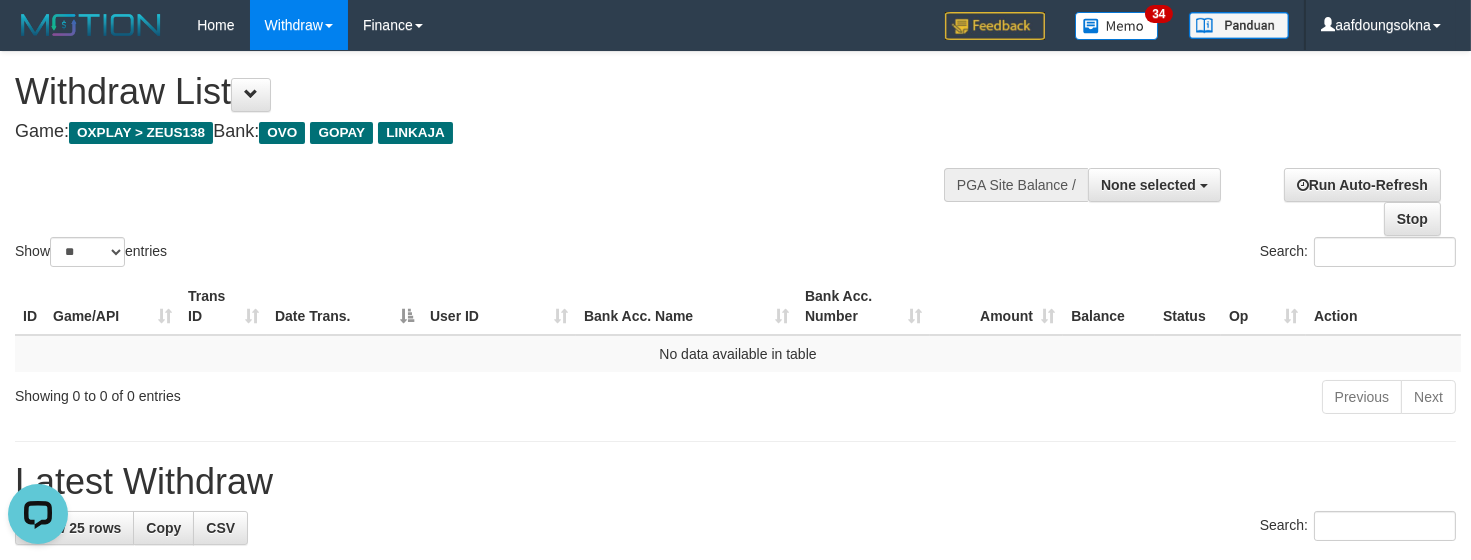 scroll, scrollTop: 0, scrollLeft: 0, axis: both 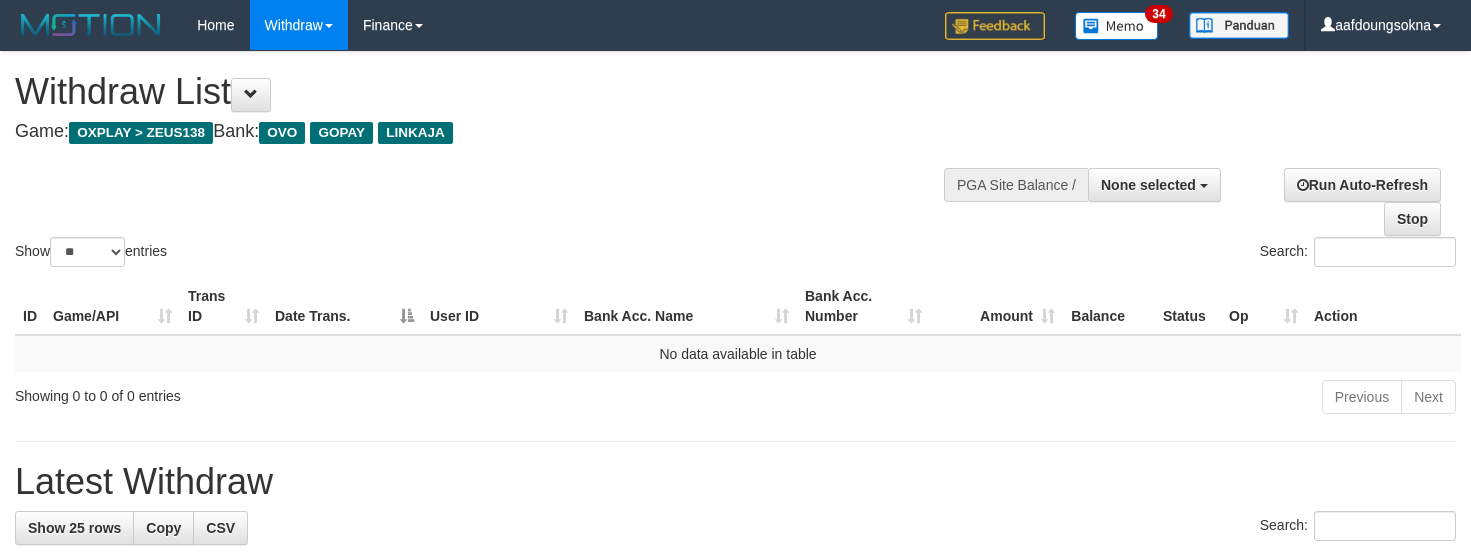 select 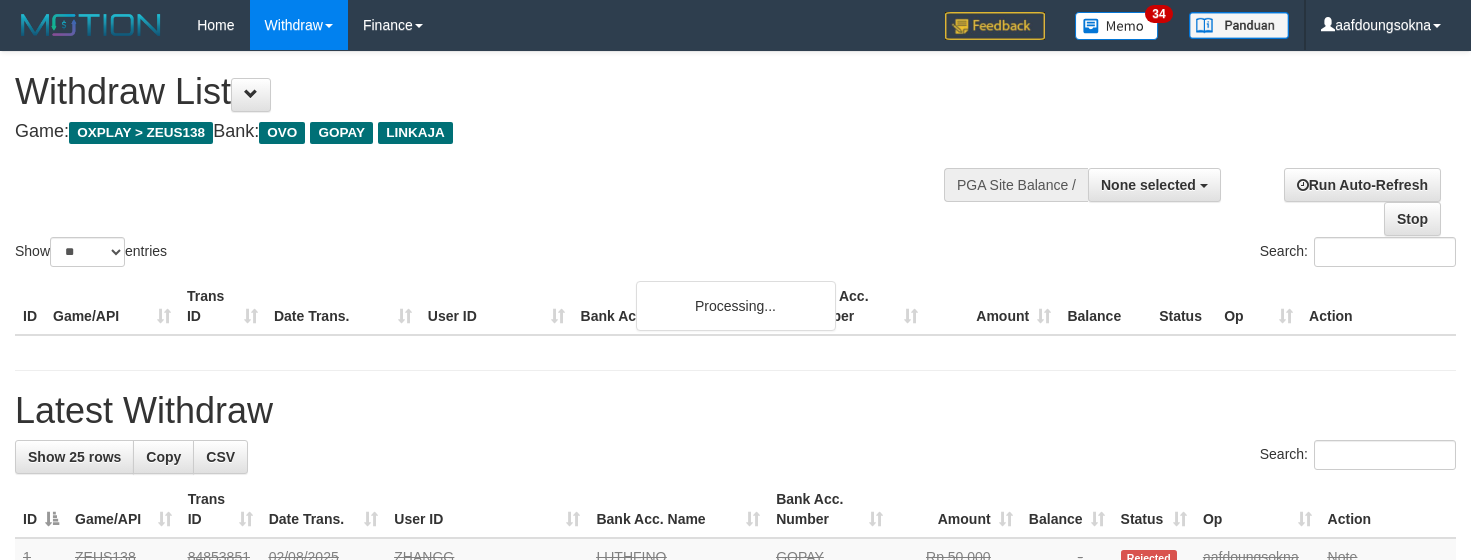 select 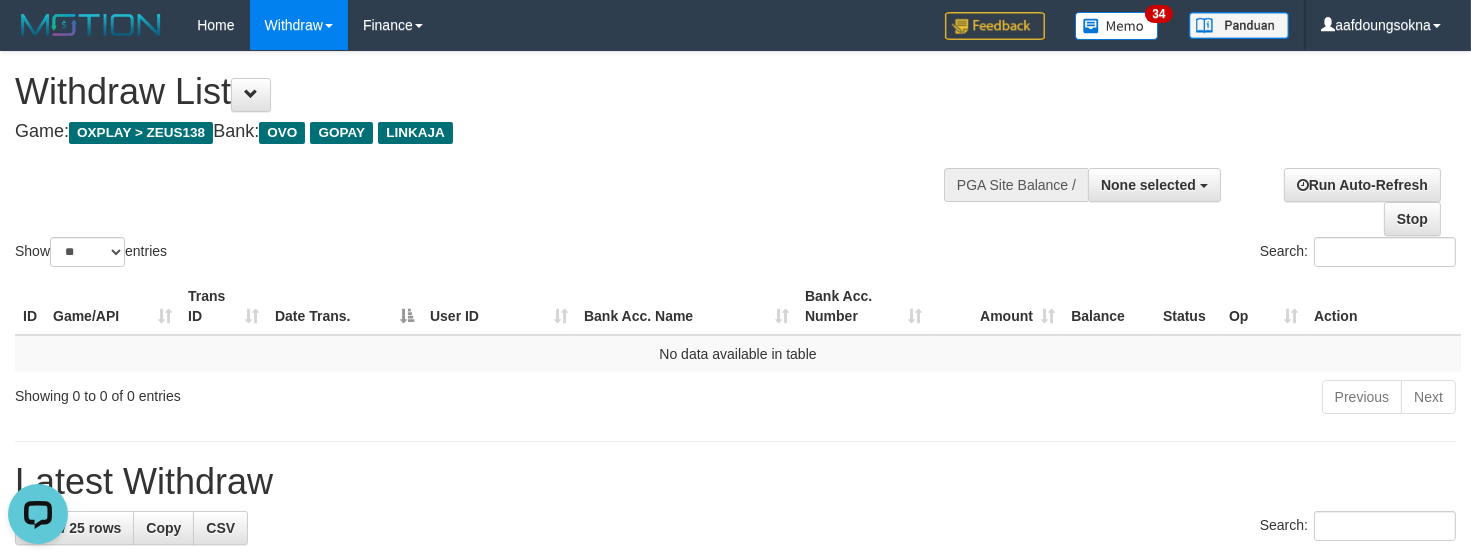 scroll, scrollTop: 0, scrollLeft: 0, axis: both 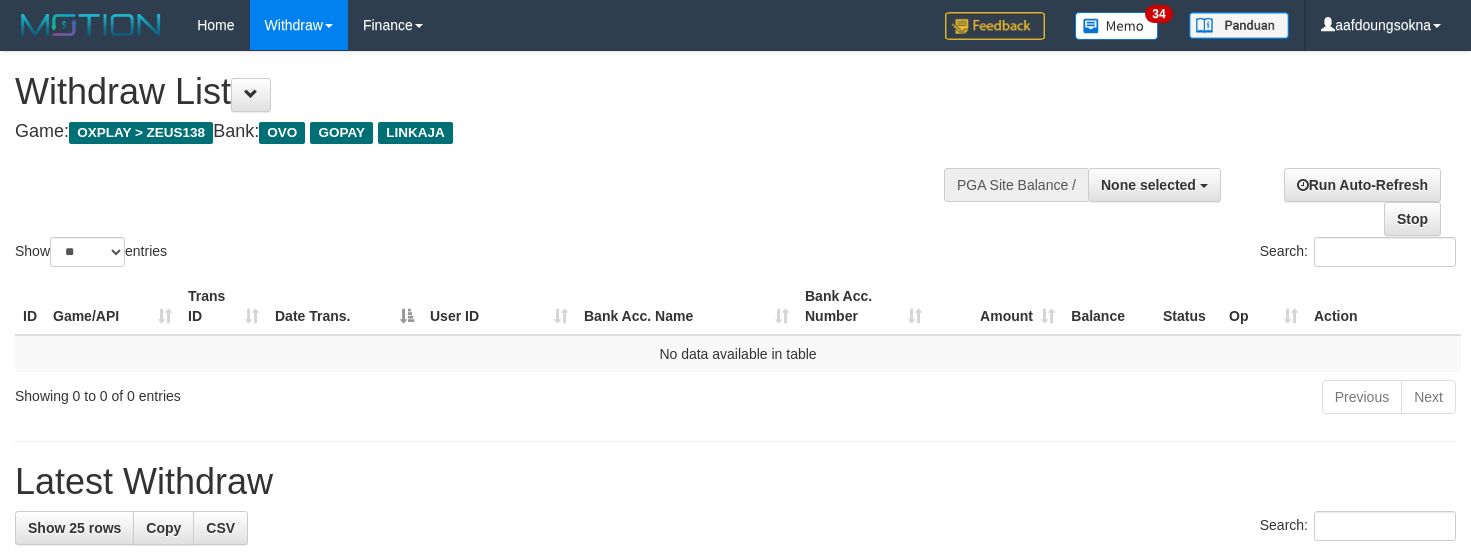 select 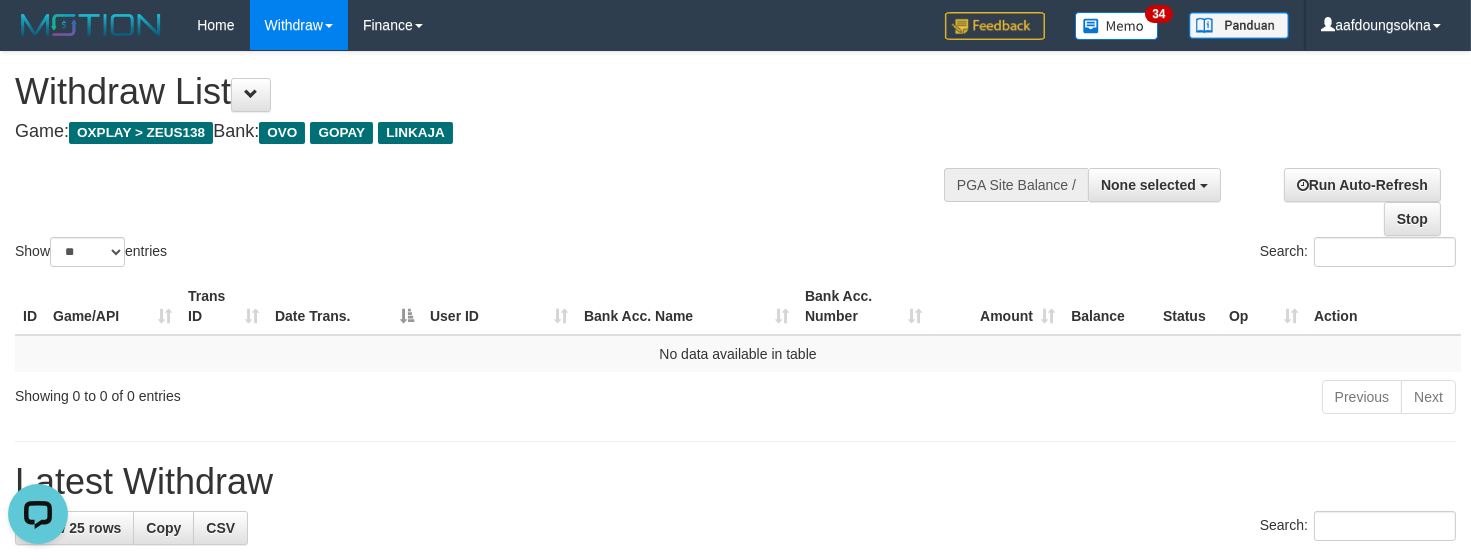 scroll, scrollTop: 0, scrollLeft: 0, axis: both 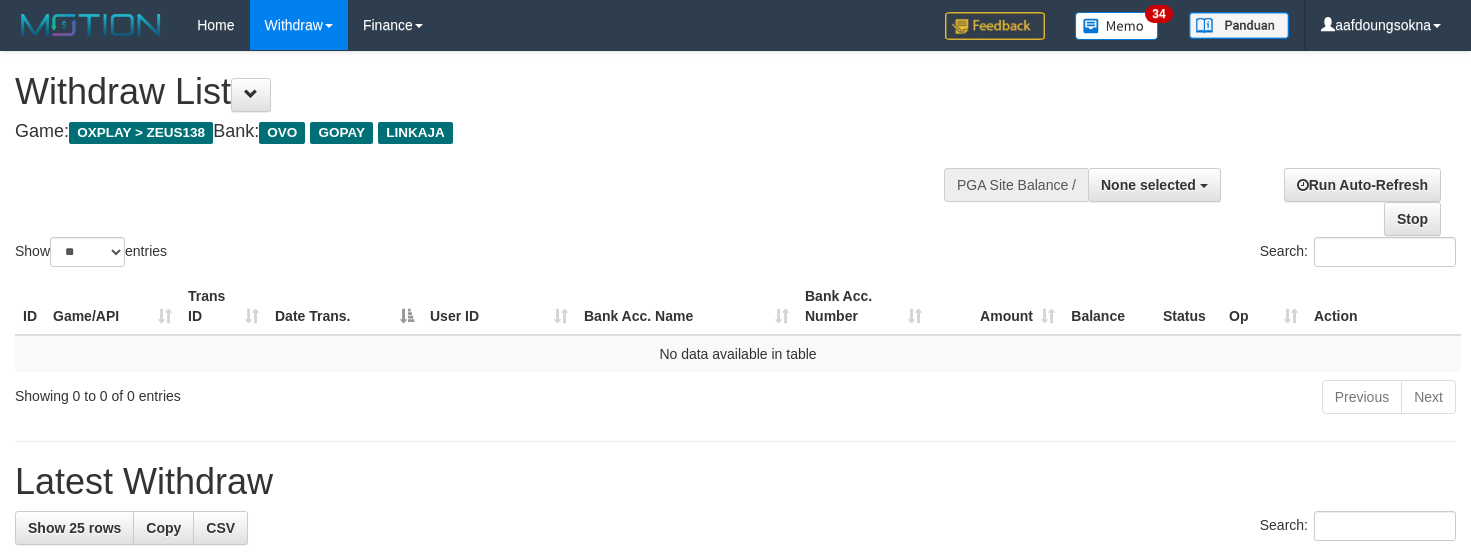 select 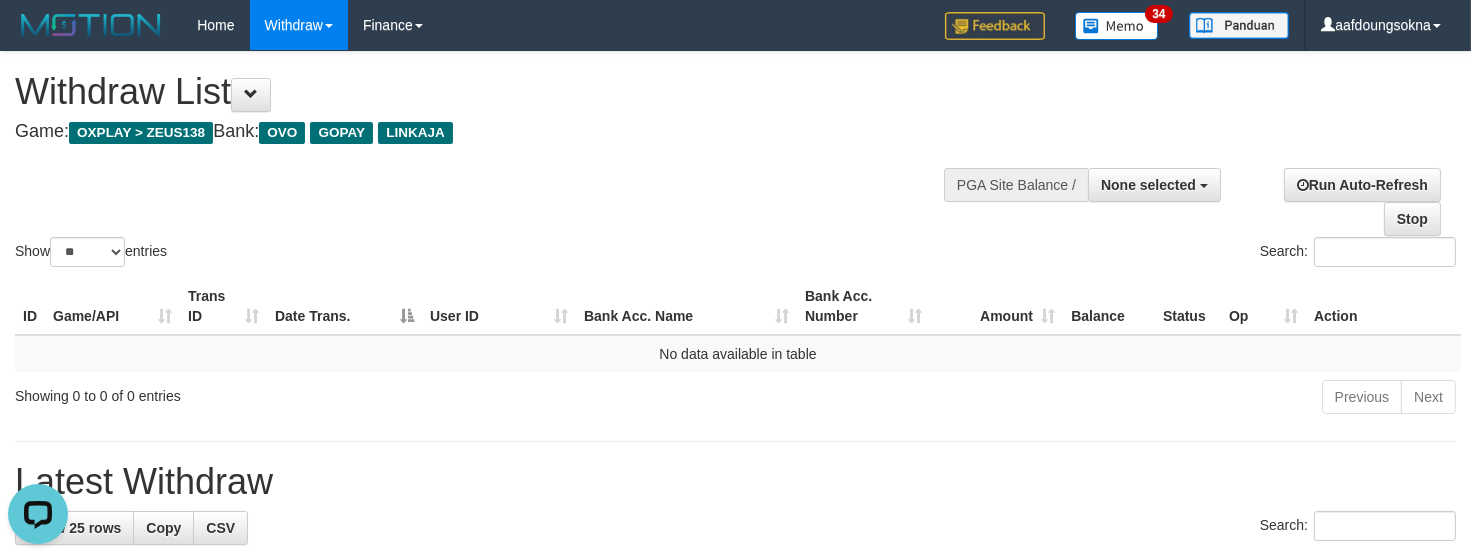 scroll, scrollTop: 0, scrollLeft: 0, axis: both 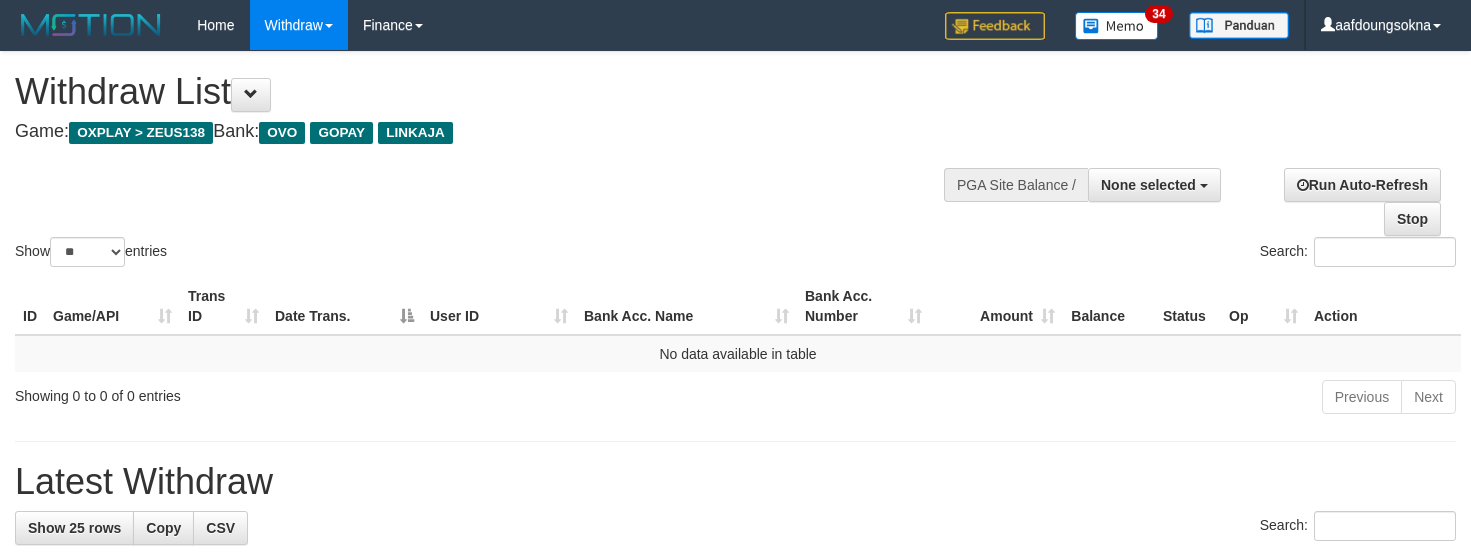 select 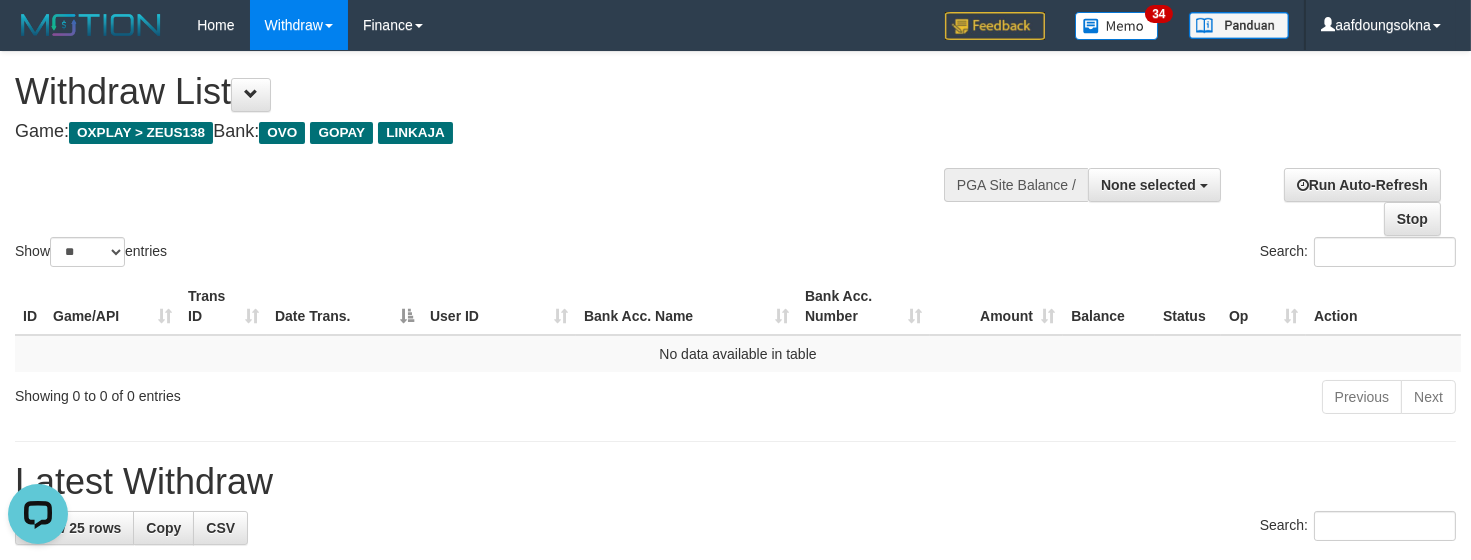 scroll, scrollTop: 0, scrollLeft: 0, axis: both 